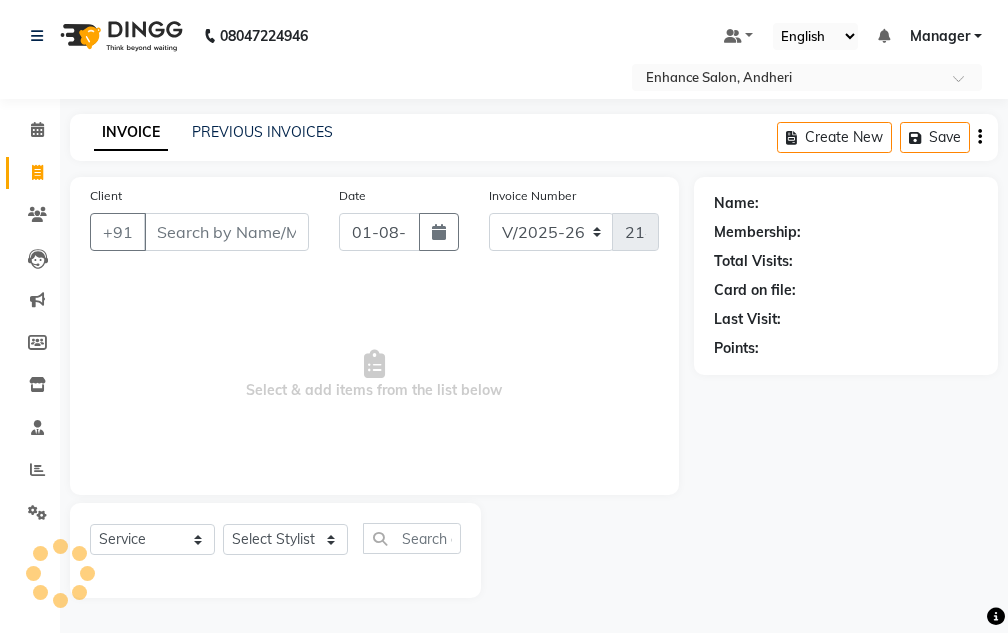 select on "7236" 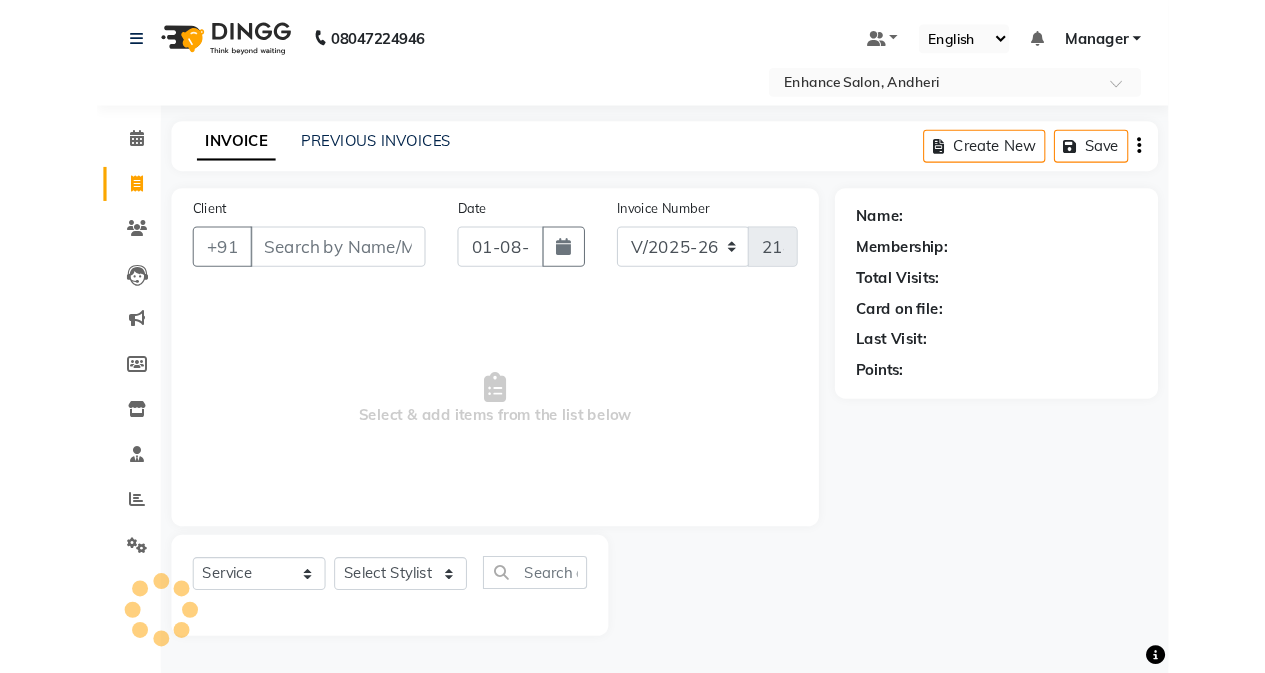 scroll, scrollTop: 0, scrollLeft: 0, axis: both 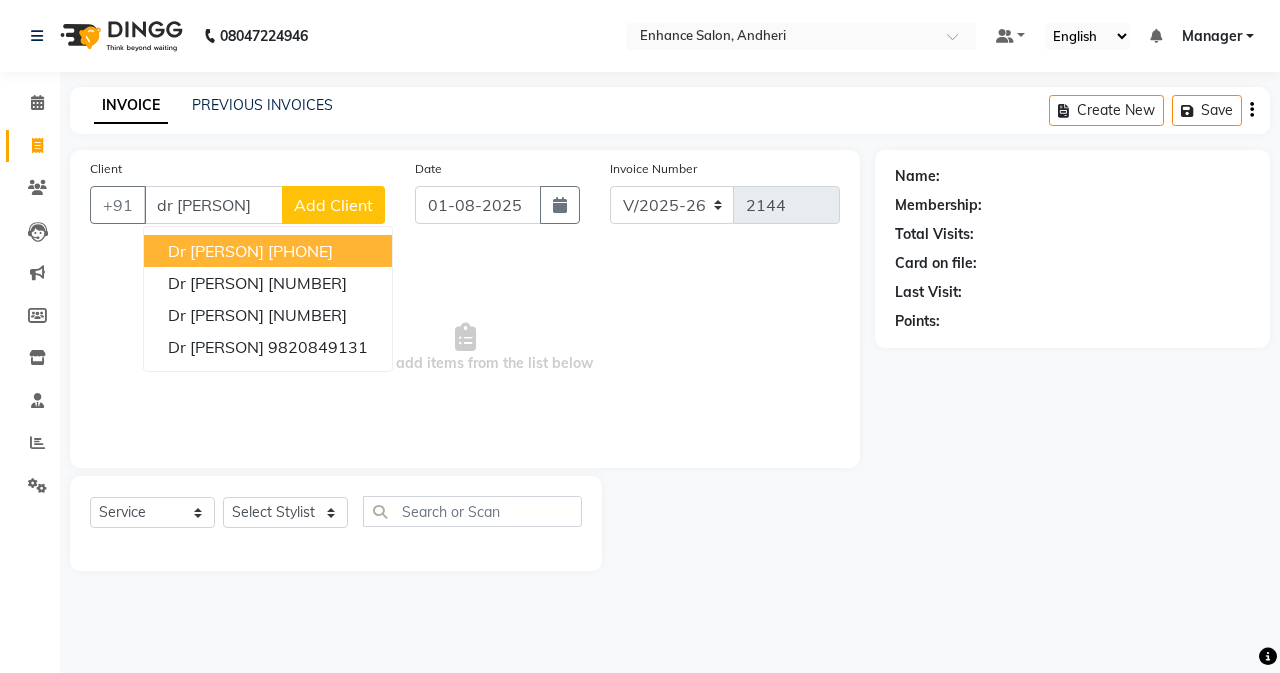 click on "Dr [PERSON] [PHONE]" at bounding box center [268, 251] 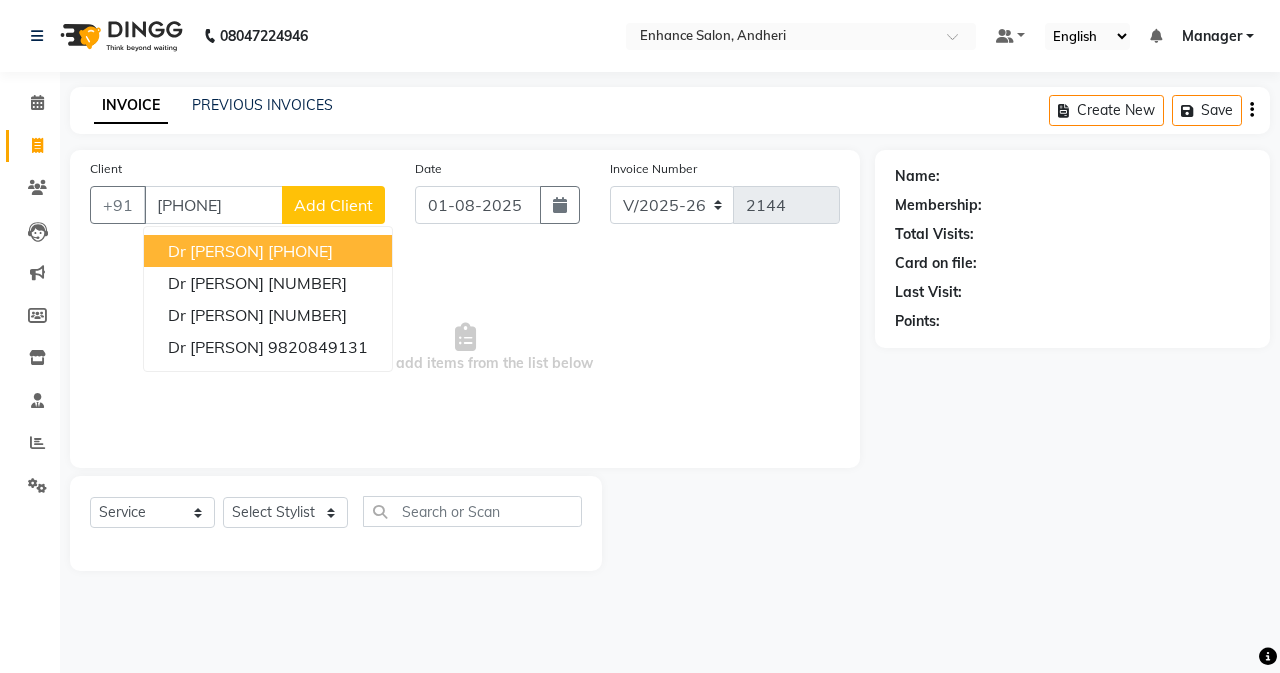 type on "[PHONE]" 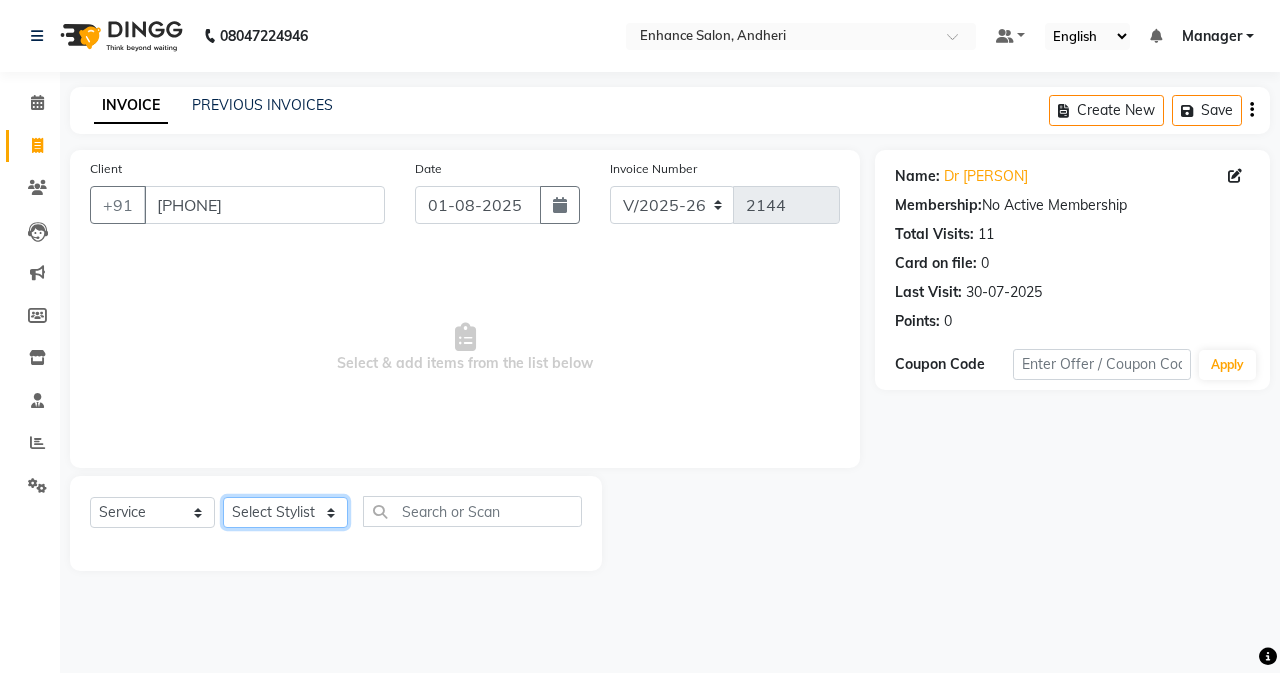 click on "Select Stylist Admin [PERSON] [PERSON] [PERSON] [PERSON] Manager [PERSON] [PERSON] [PERSON] [PERSON] [PERSON] [PERSON] [PERSON] [PERSON] [PERSON] [PERSON] [PERSON] [PERSON] [PERSON] [PERSON] [PERSON]" 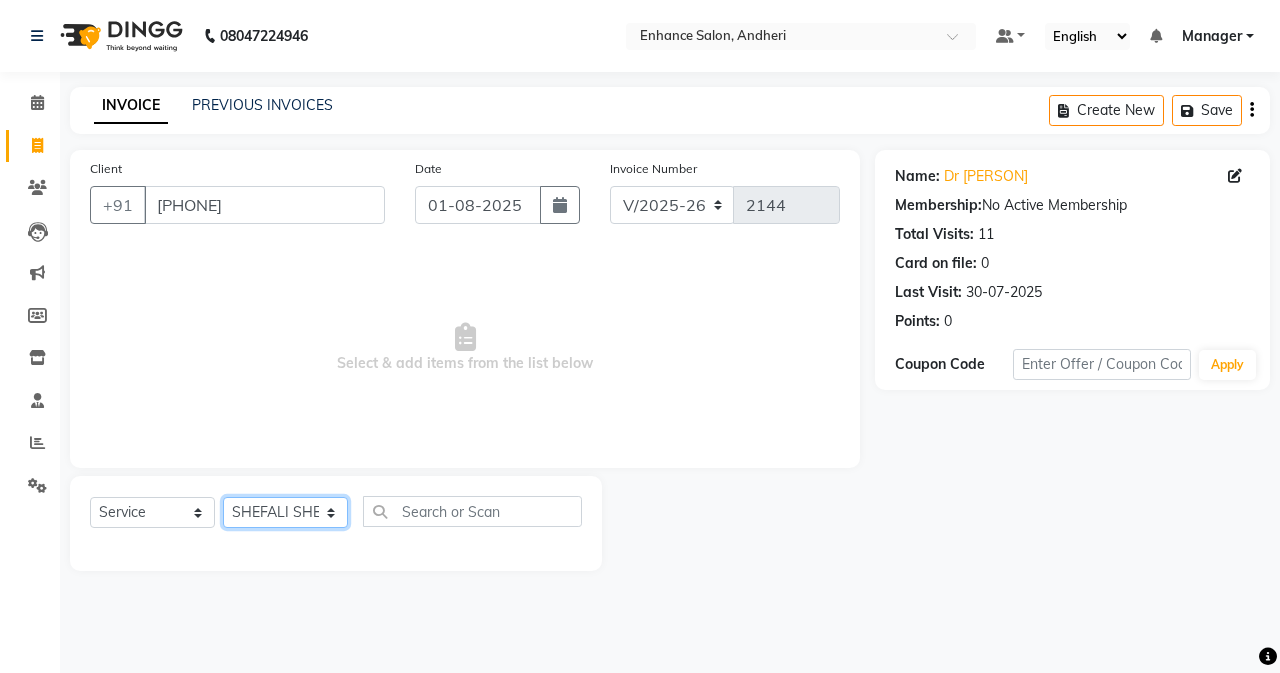 click on "Select Stylist Admin [PERSON] [PERSON] [PERSON] [PERSON] Manager [PERSON] [PERSON] [PERSON] [PERSON] [PERSON] [PERSON] [PERSON] [PERSON] [PERSON] [PERSON] [PERSON] [PERSON] [PERSON] [PERSON] [PERSON]" 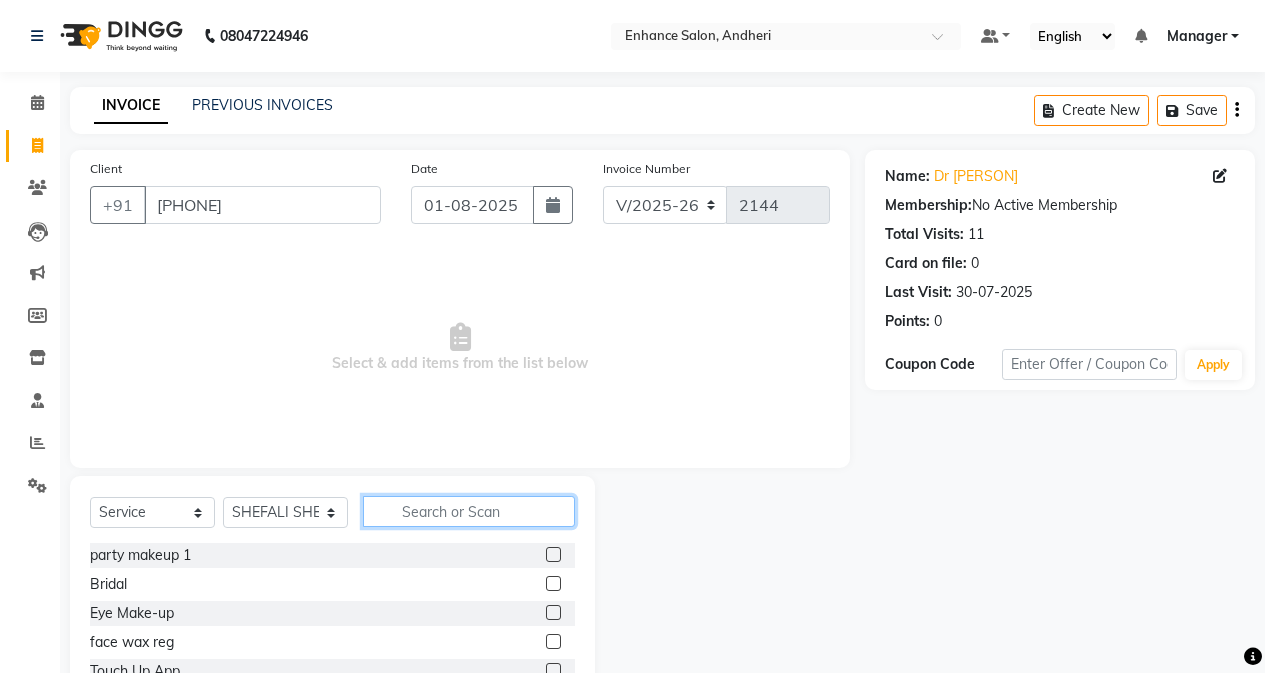 click 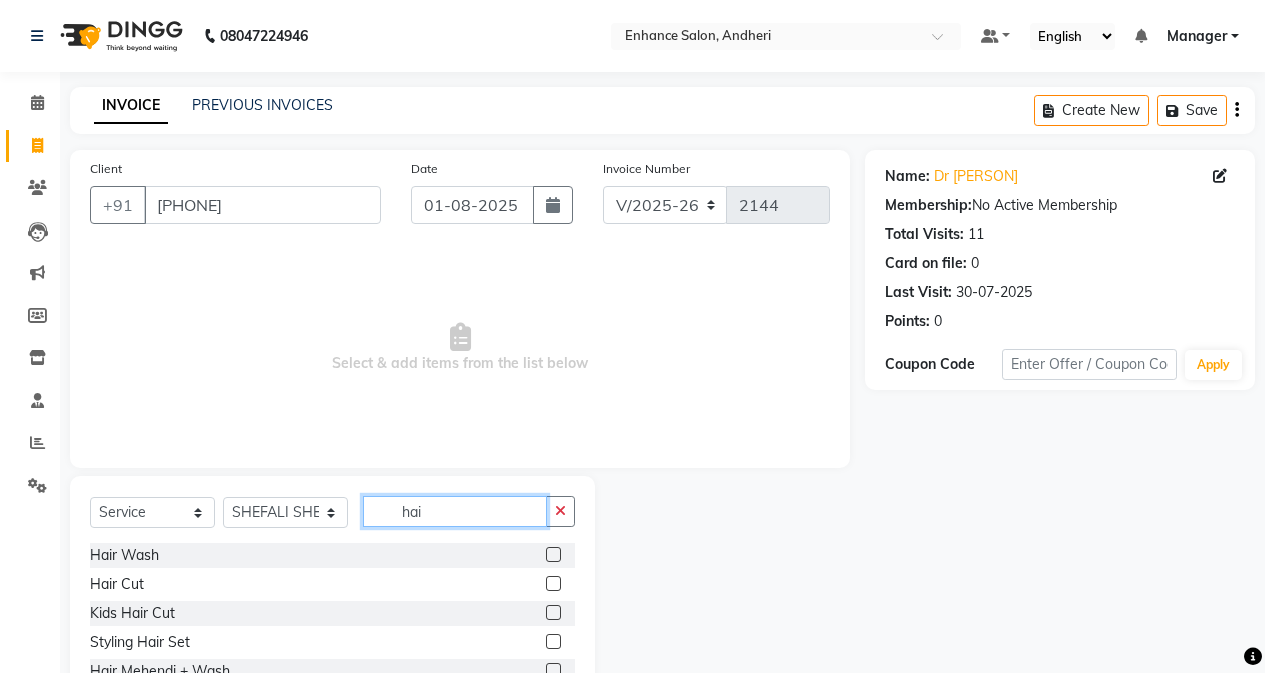 type on "hai" 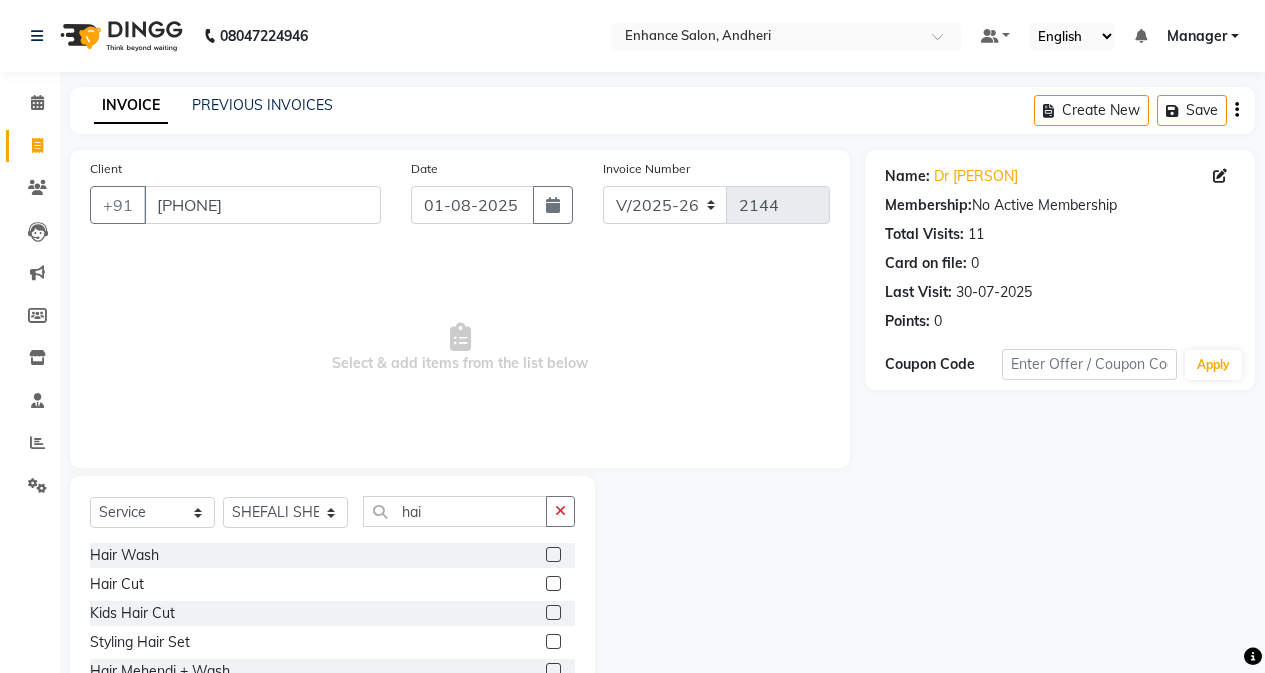 click 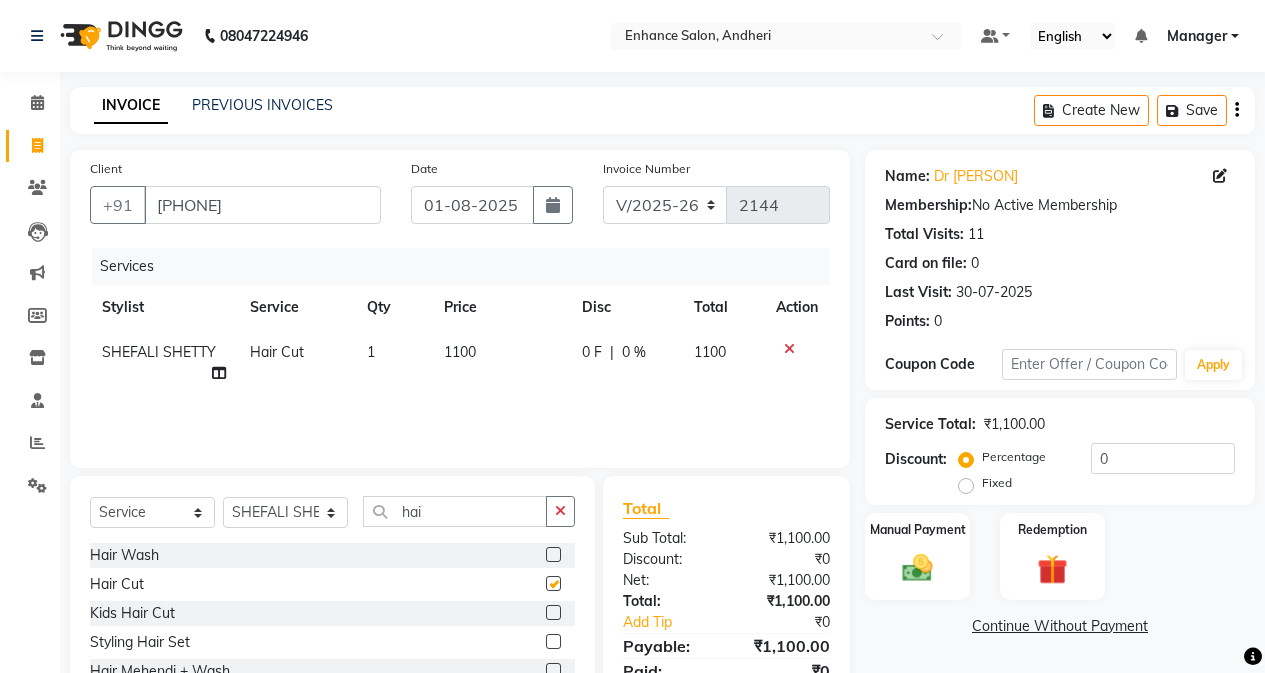 checkbox on "false" 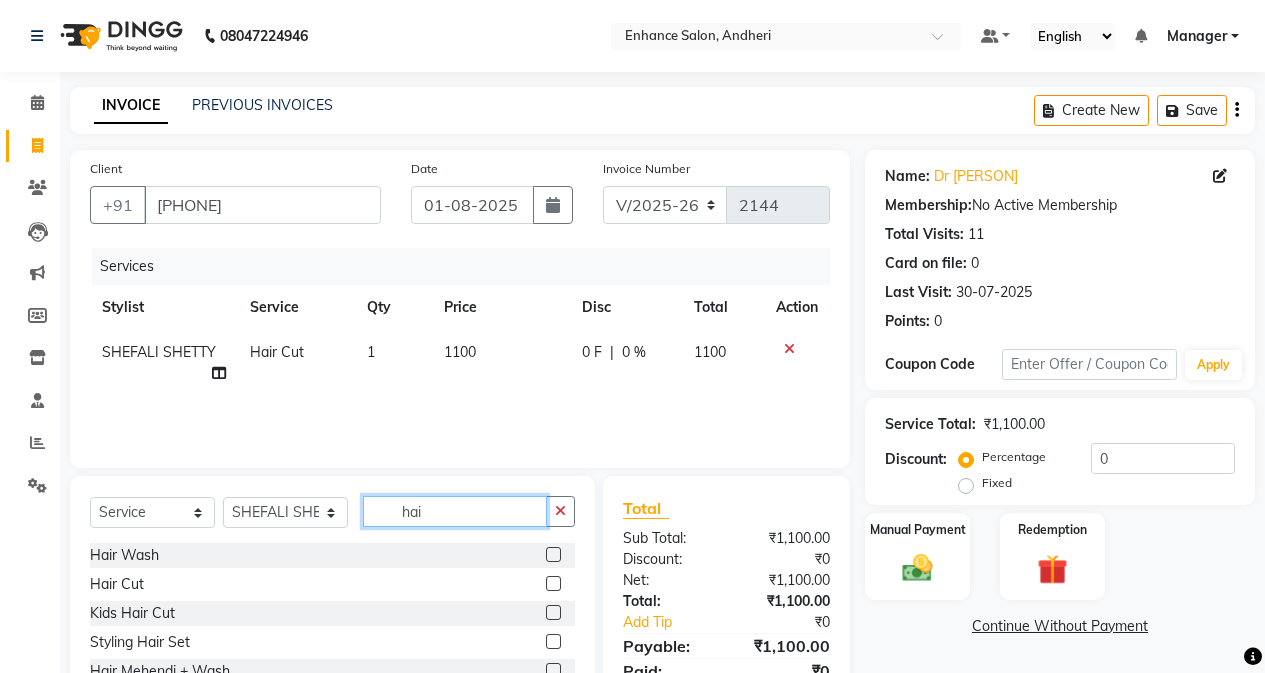 click on "hai" 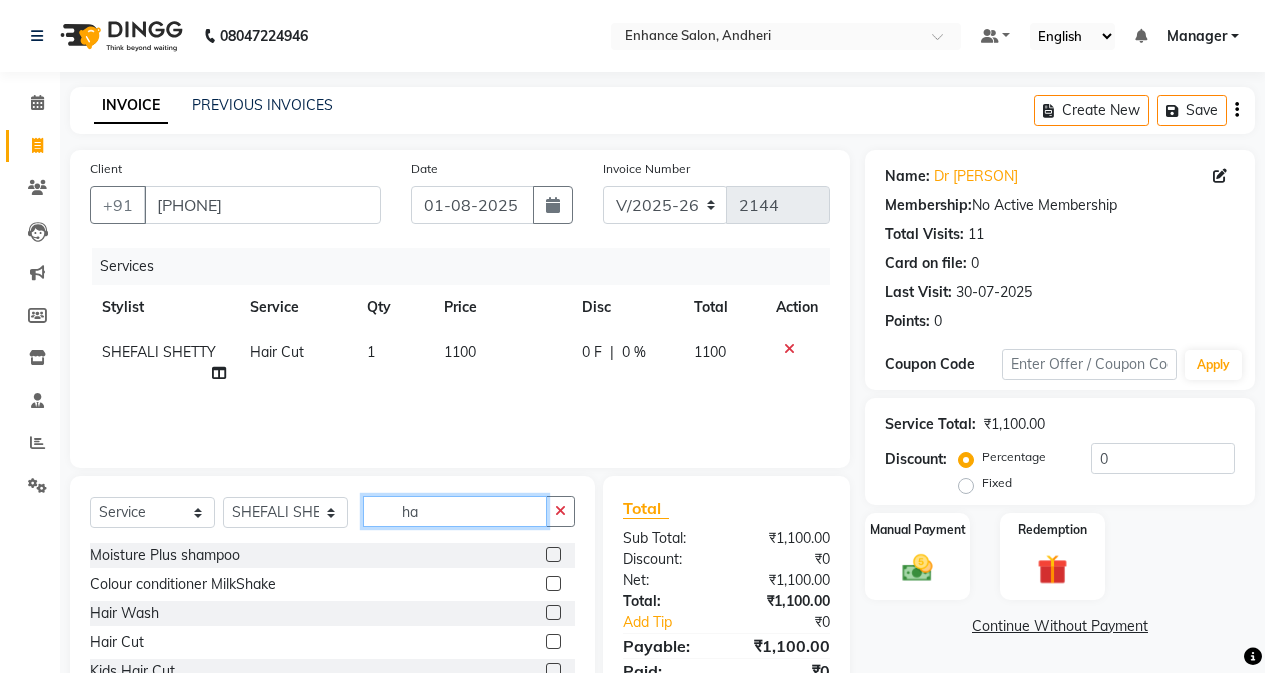 type on "h" 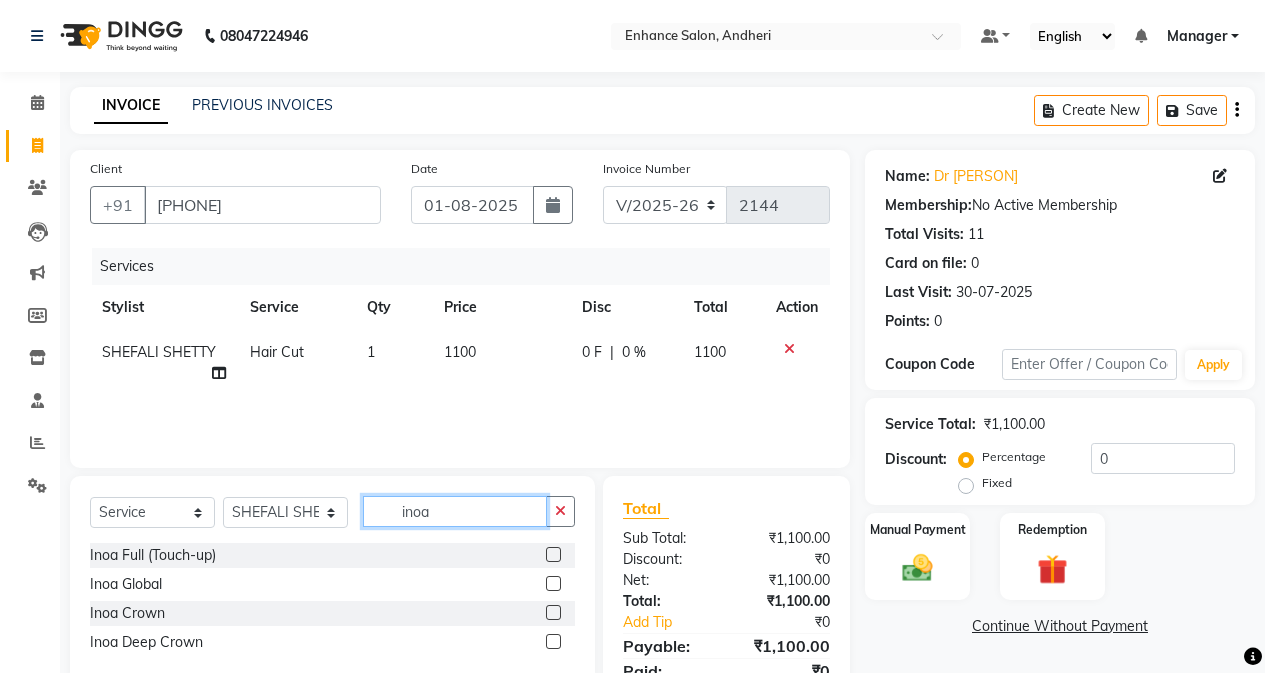 type on "inoa" 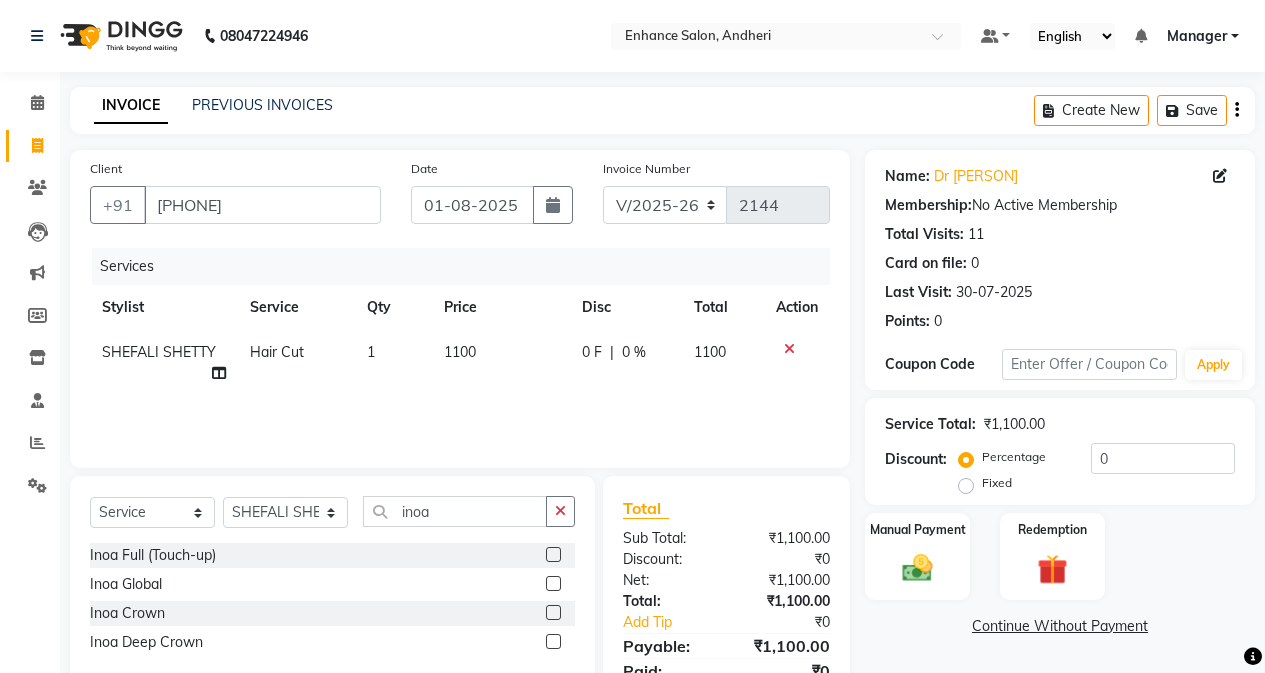 click 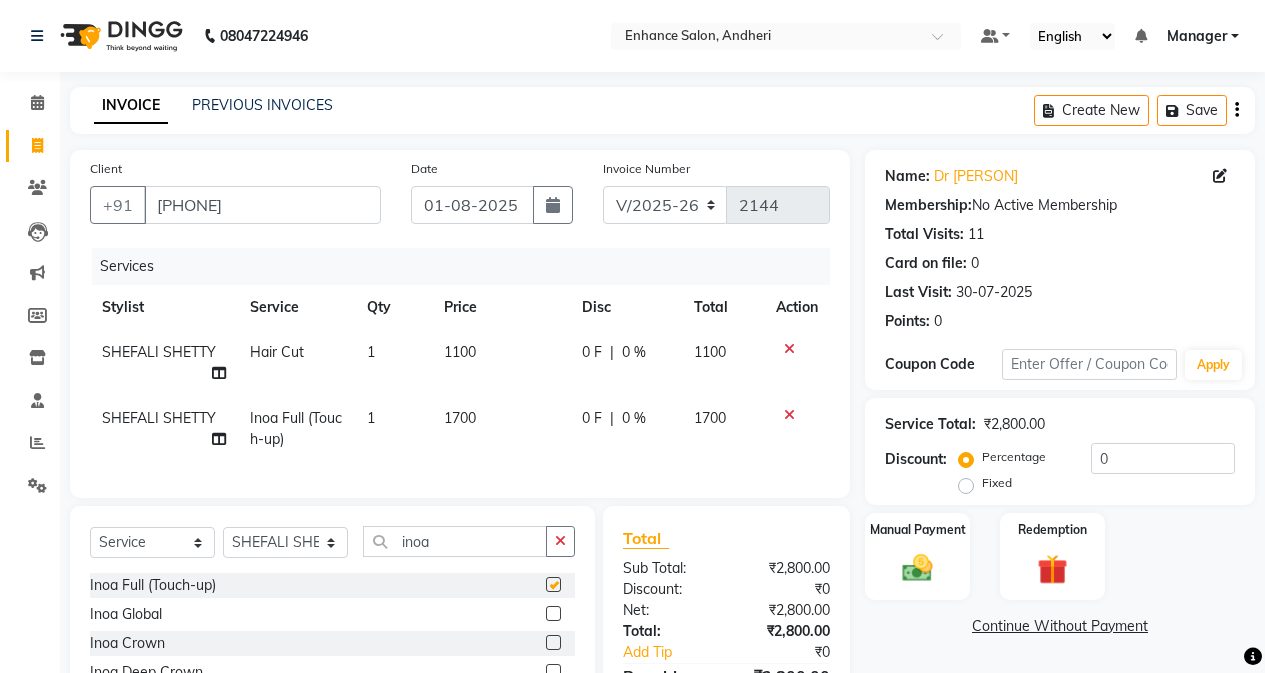 checkbox on "false" 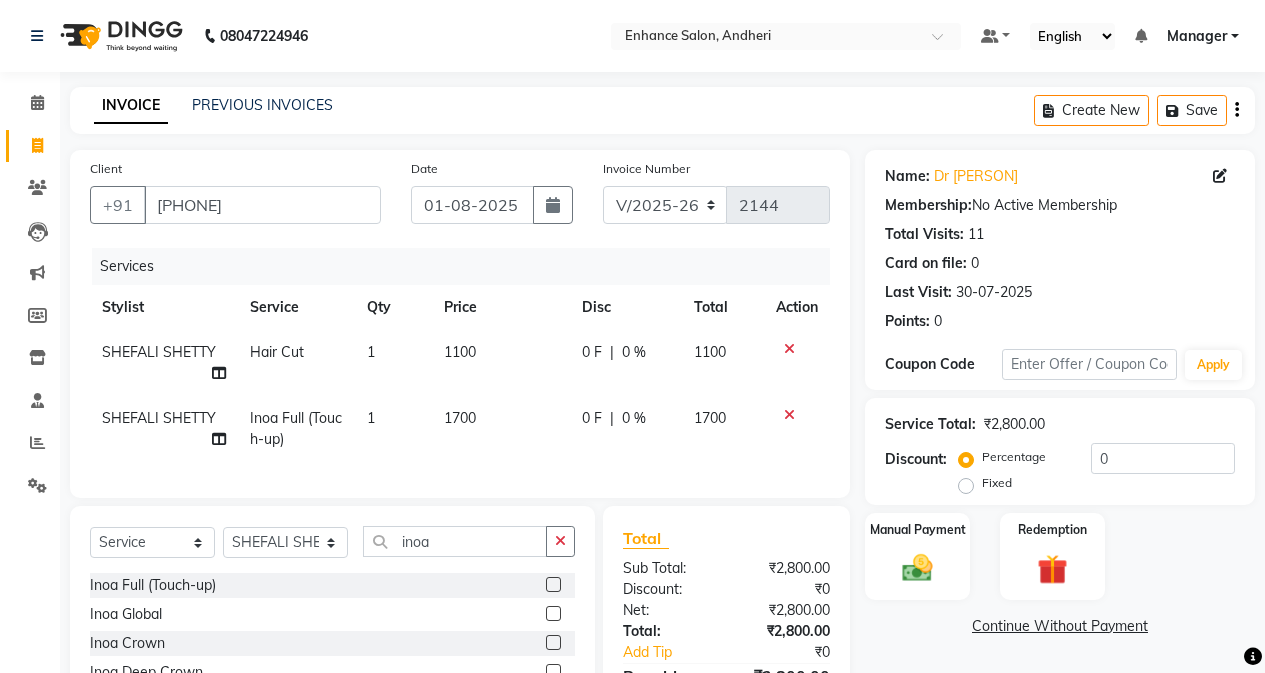 click on "1700" 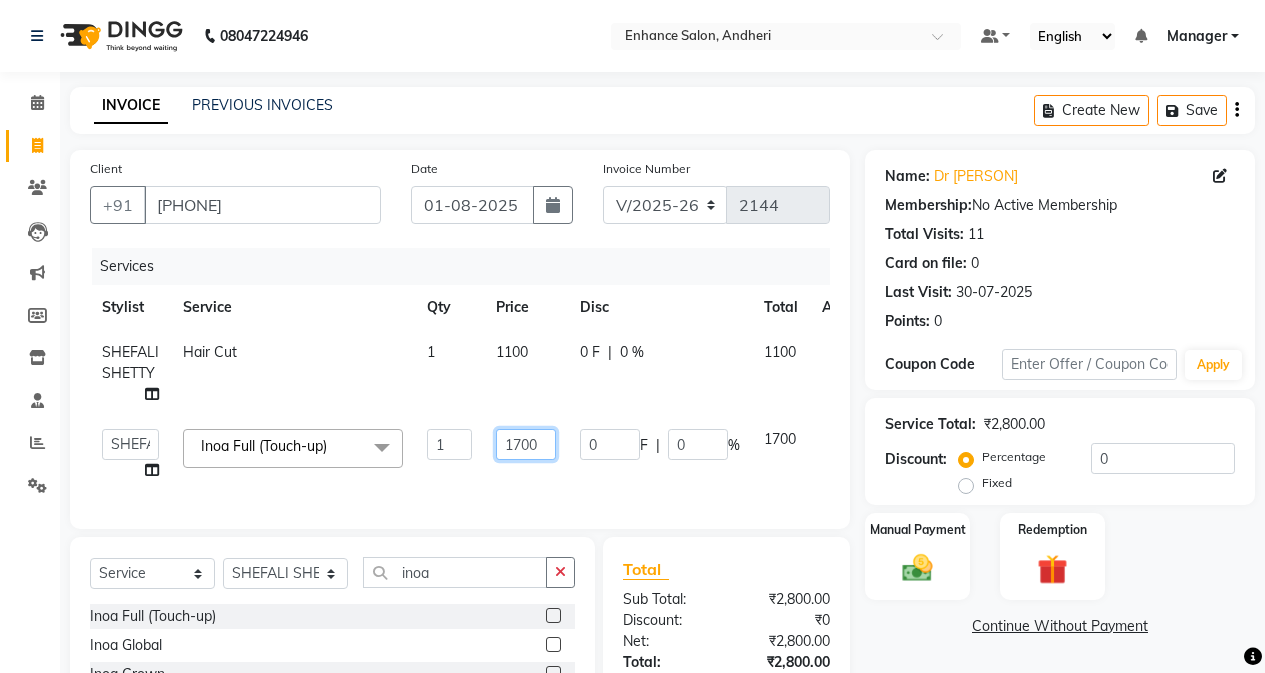 click on "1700" 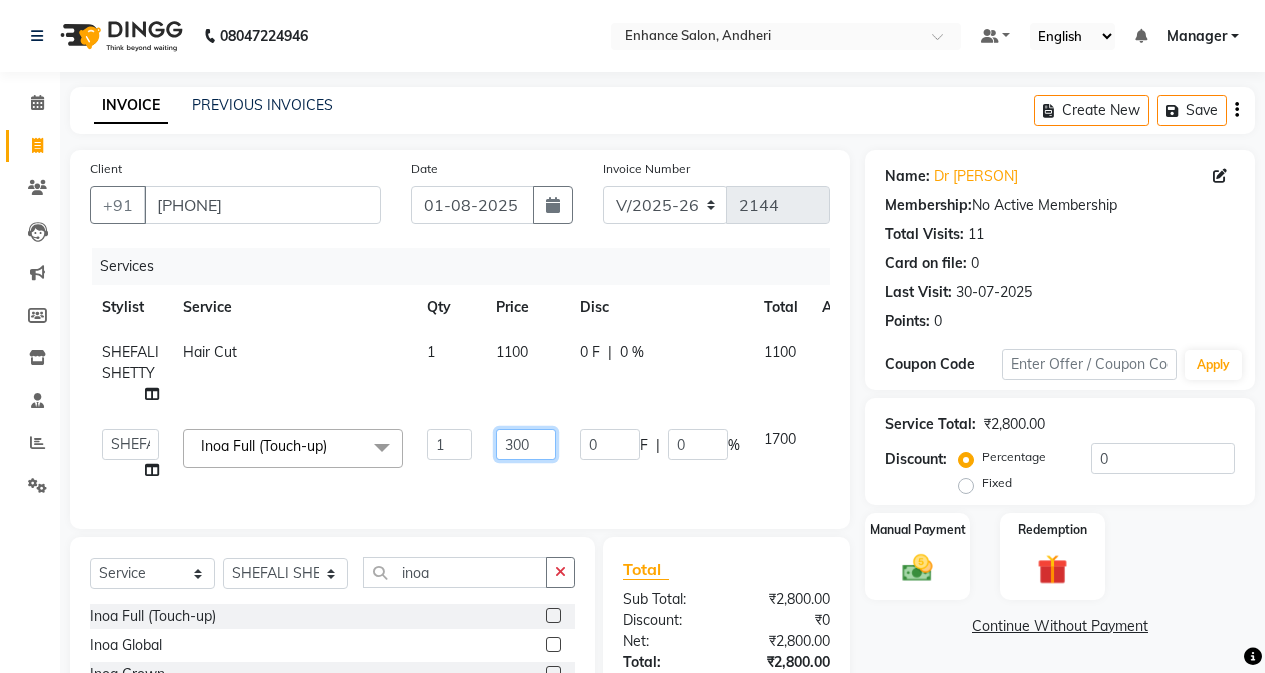 type on "3000" 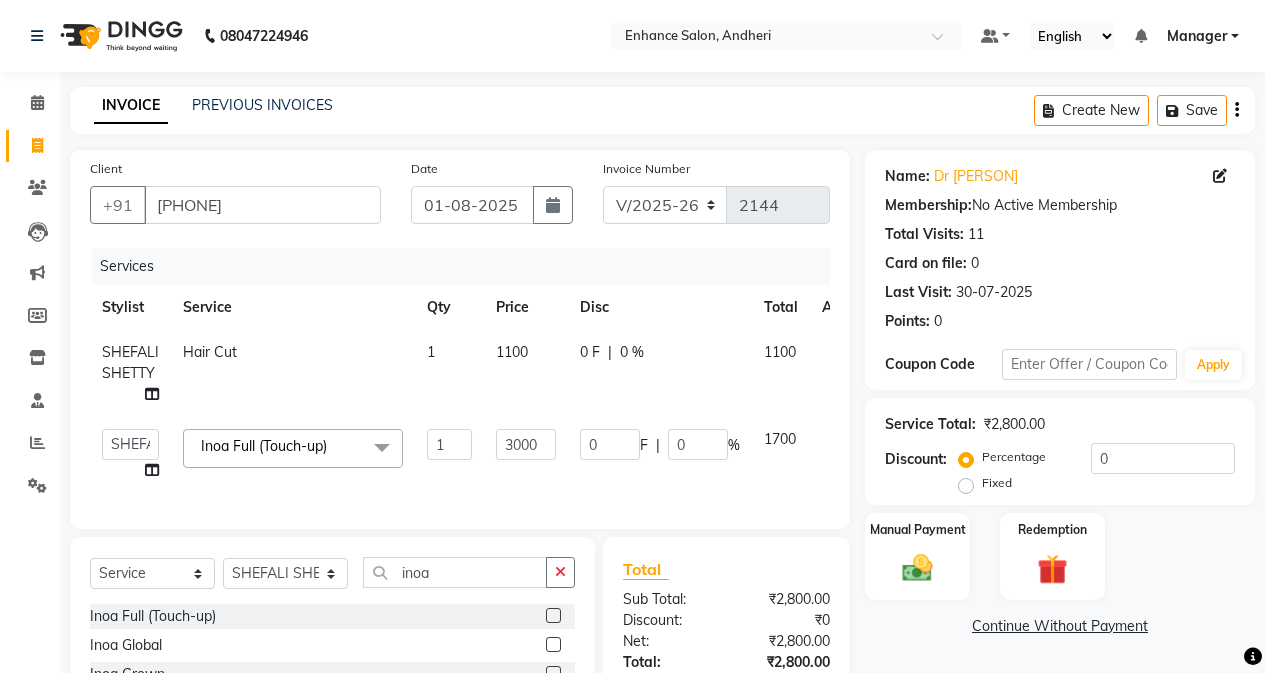 click on "Services Stylist Service Qty Price Disc Total Action [PERSON] [PERSON] Hair Cut 1 1100 0 F | 0 % 1100  Admin   [PERSON]    [PERSON]   [PERSON]   Manager   [PERSON]   [PERSON]   [PERSON]   [PERSON]   [PERSON]   [PERSON]   [PERSON]   [PERSON]   [PERSON]   [PERSON]   [PERSON]   [PERSON]   [PERSON]   [PERSON]   [PERSON]  Inoa Full (Touch-up)  x party makeup 1 Bridal Eye Make-up face wax reg Touch Up App High Lights Only touchup App Side locks peel 400 inner spa inner spa tube service tip previous balance food Dandruff treatment Prepaid Deposit Aroma Gold serum K18 saree drape Moisture Plus shampoo Colour conditioner MilkShake Malibu SPF 50 Massage Head Massage Neck & Shoulder Massage Neck, Shoulder & Back Massage Arms Massage Legs Massage Feet Massage Body wedding sangeet cocktail Mehendi reception Student Maji Full (Touch-up) Maji Crown Maji Deep Crown Maji Global Inoa Full (Touch-up) Inoa Global Inoa Crown Inoa Deep Crown Nanoplatia Botox Deep Conditioning Hair Wash Hair Cut Straight Cut Kids Hair Cut Styling Blow Dry tip 1" 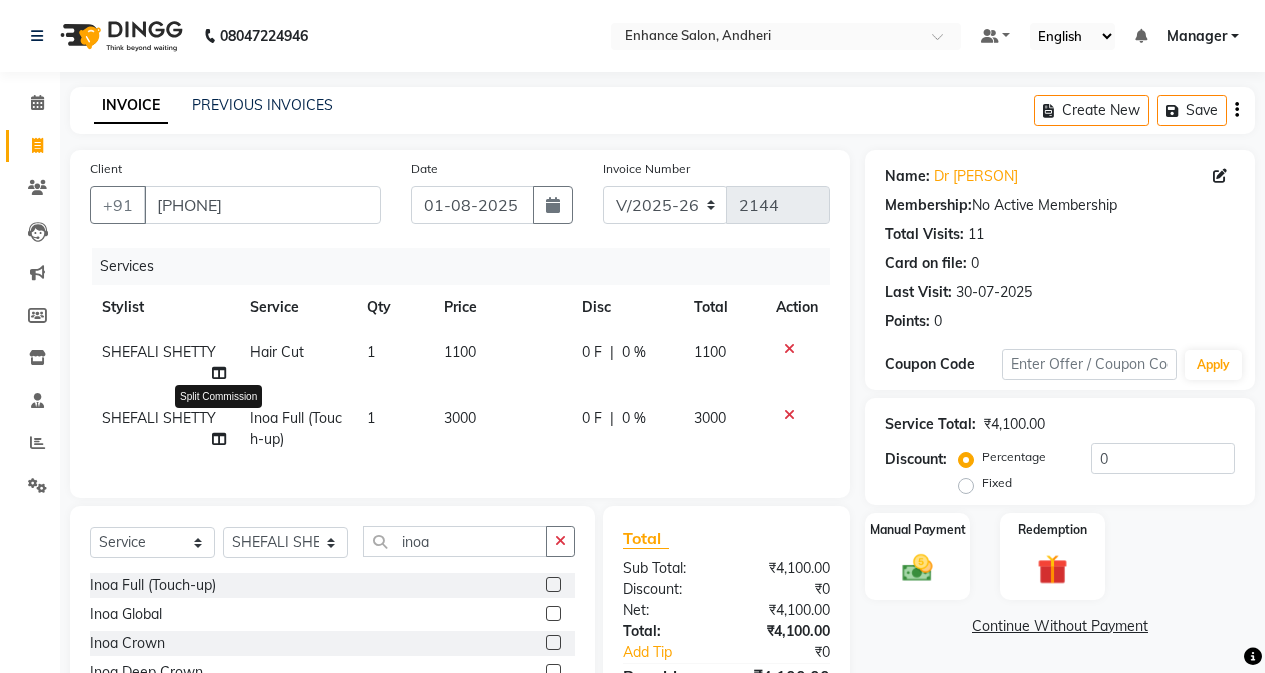 click 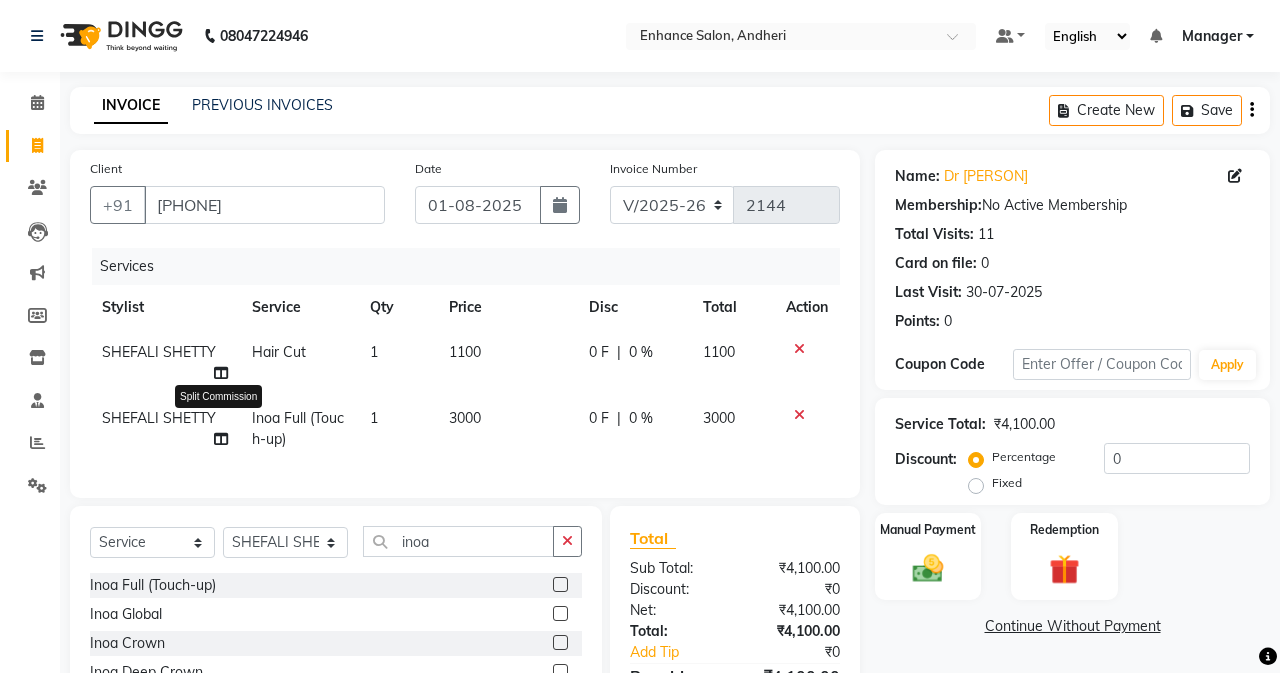 select on "61730" 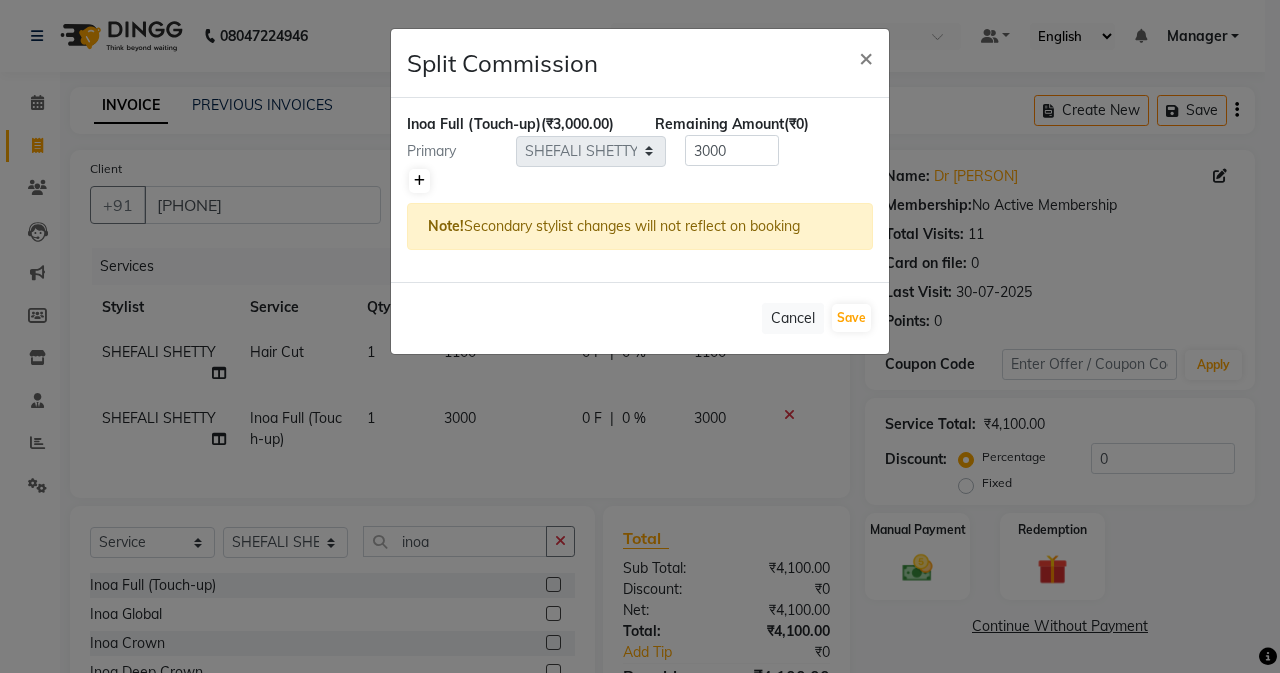 click 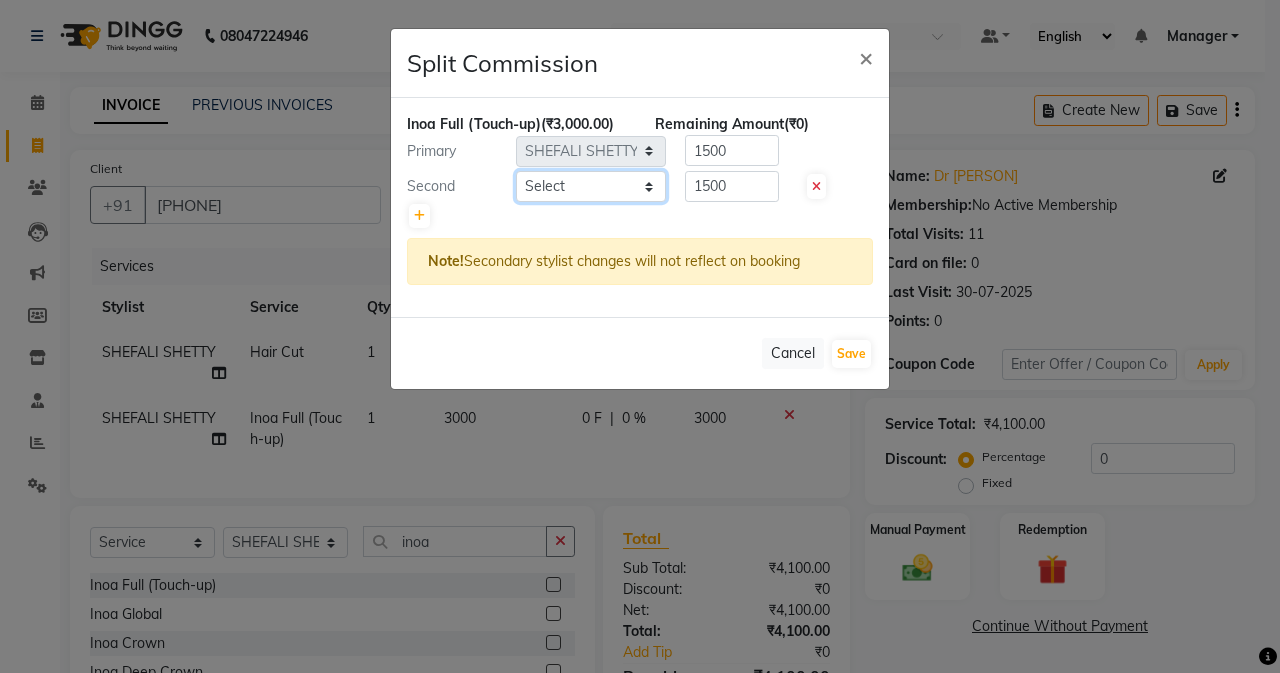 click on "Select  Admin   [PERSON]    [PERSON]   [PERSON]   Manager   [PERSON]   [PERSON]   [PERSON]   [PERSON]   [PERSON]   [PERSON]   [PERSON]   [PERSON]   [PERSON]   [PERSON]   [PERSON]   [PERSON]   [PERSON]   [PERSON]   [PERSON]" 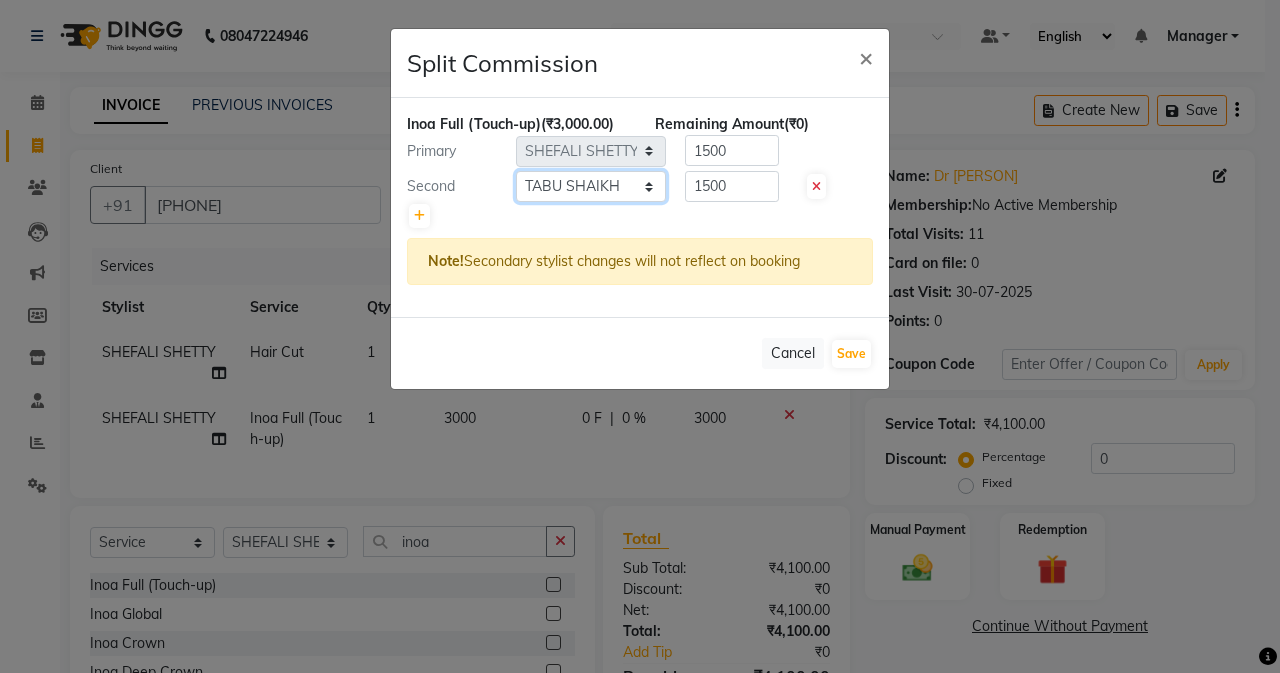 click on "Select  Admin   [PERSON]    [PERSON]   [PERSON]   Manager   [PERSON]   [PERSON]   [PERSON]   [PERSON]   [PERSON]   [PERSON]   [PERSON]   [PERSON]   [PERSON]   [PERSON]   [PERSON]   [PERSON]   [PERSON]   [PERSON]   [PERSON]" 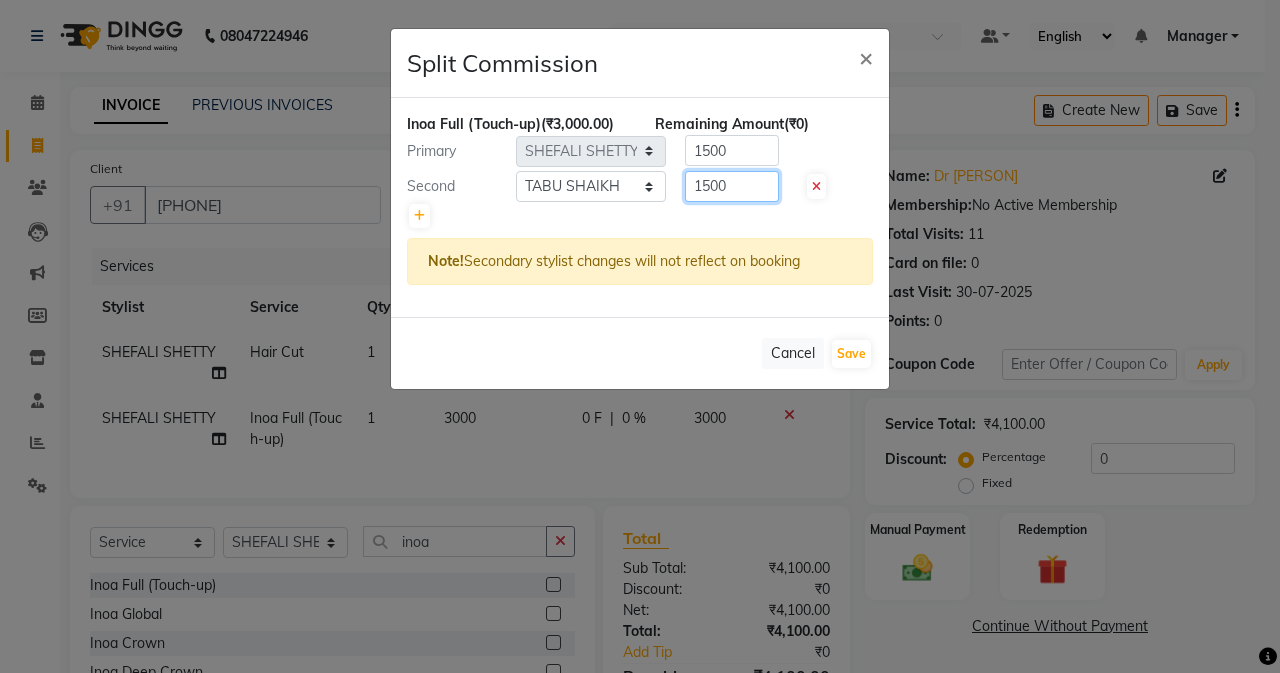 click on "1500" 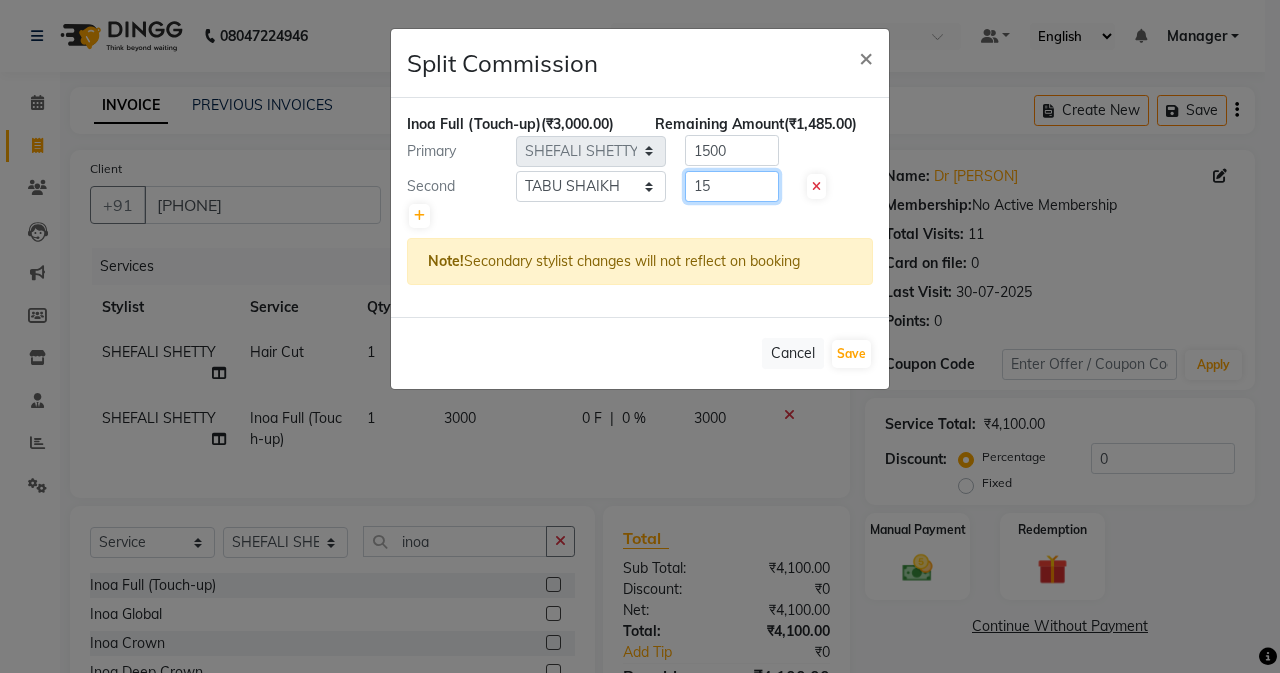 type on "1" 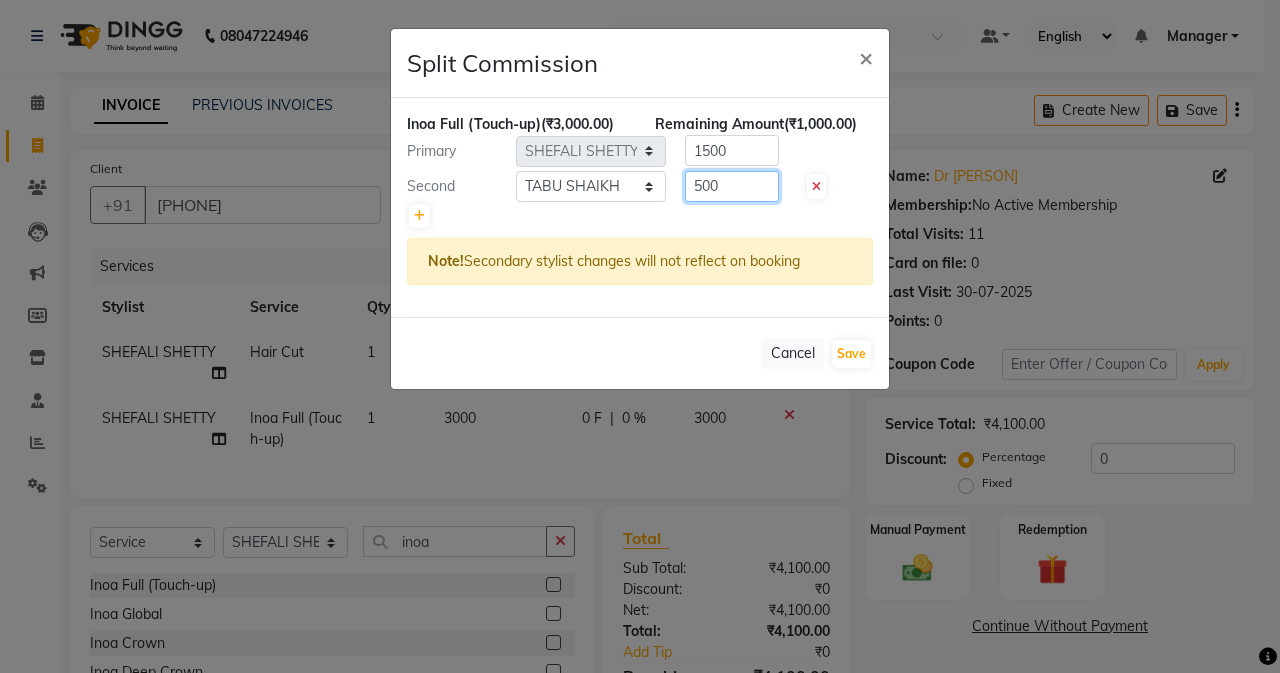 type on "500" 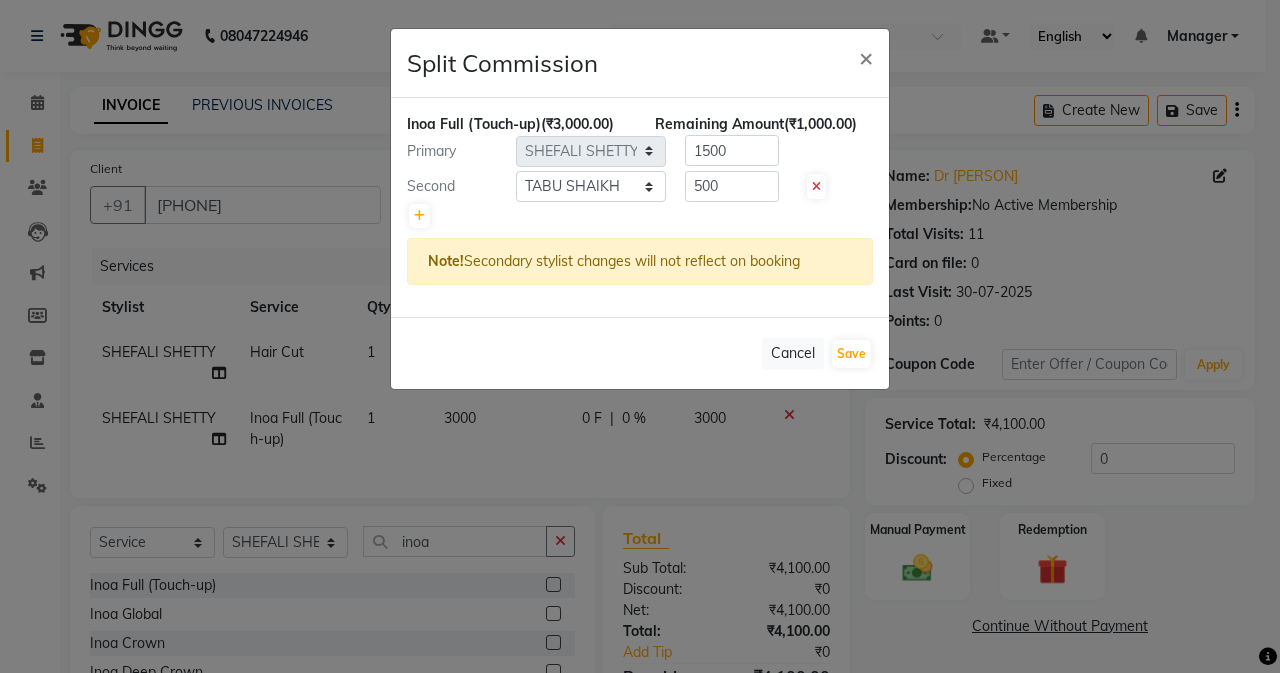 click on "Remaining Amount" 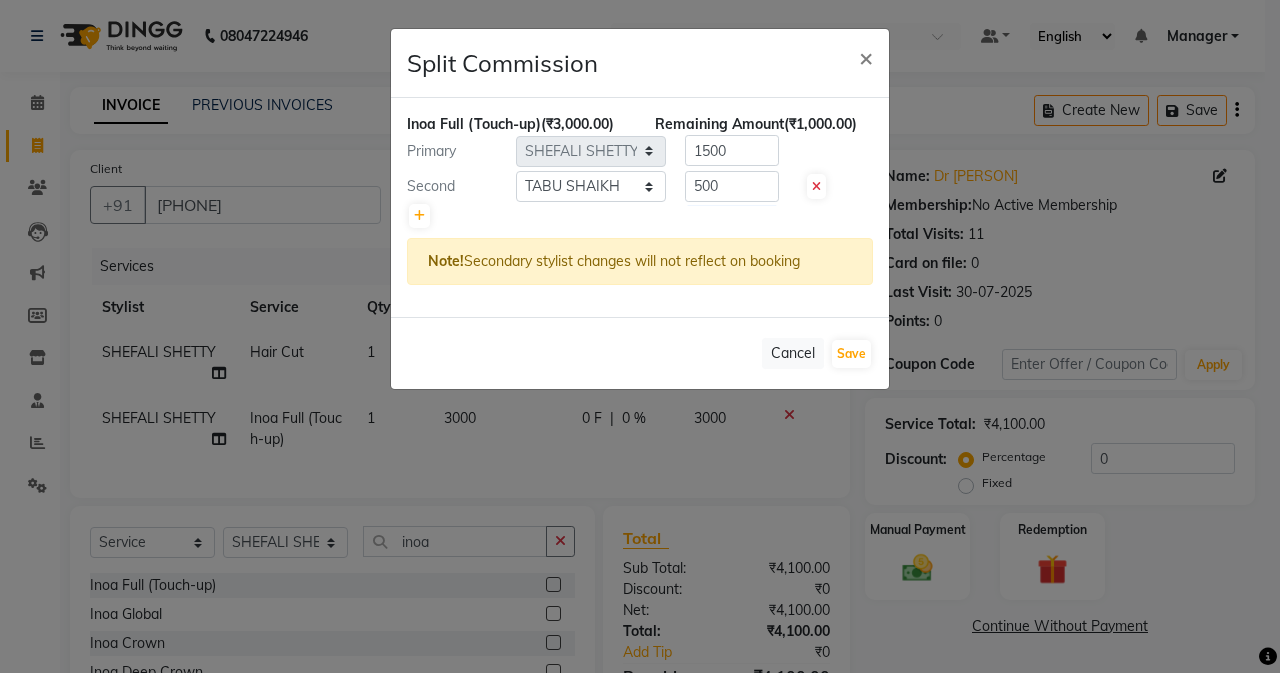drag, startPoint x: 741, startPoint y: 130, endPoint x: 749, endPoint y: 165, distance: 35.902645 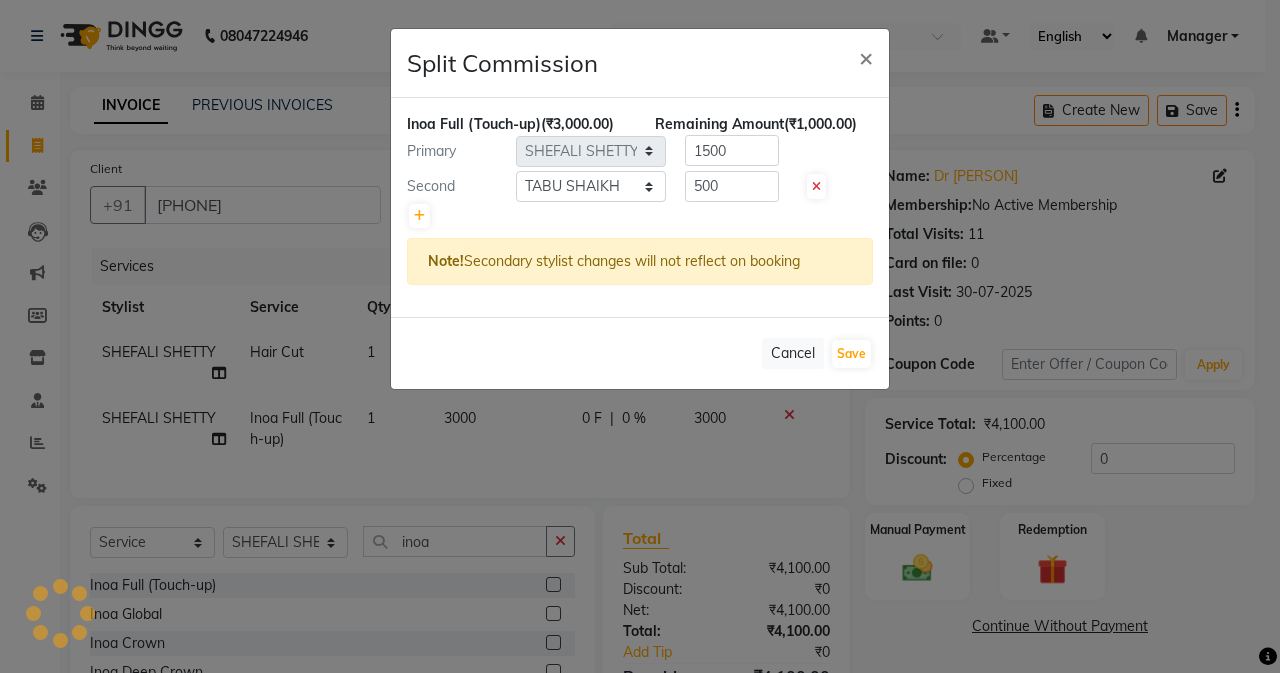 click on "Inoa Full (Touch-up)  (₹3,000.00) Remaining Amount  (₹1,000.00) Primary Select  Admin   [PERSON]    [PERSON]   [PERSON]   Manager   [PERSON]   [PERSON]   [PERSON]   [PERSON]   [PERSON]   [PERSON]   [PERSON]   [PERSON]   [PERSON]   [PERSON]   [PERSON]   [PERSON]   [PERSON]   [PERSON]   [PERSON]  1500 Second Select  Admin   [PERSON]    [PERSON]   [PERSON]   Manager   [PERSON]   [PERSON]   [PERSON]   [PERSON]   [PERSON]   [PERSON]   [PERSON]   [PERSON]   [PERSON]   [PERSON]   [PERSON]   [PERSON]   [PERSON]   [PERSON]   [PERSON]  500 Note!  Secondary stylist changes will not reflect on booking" 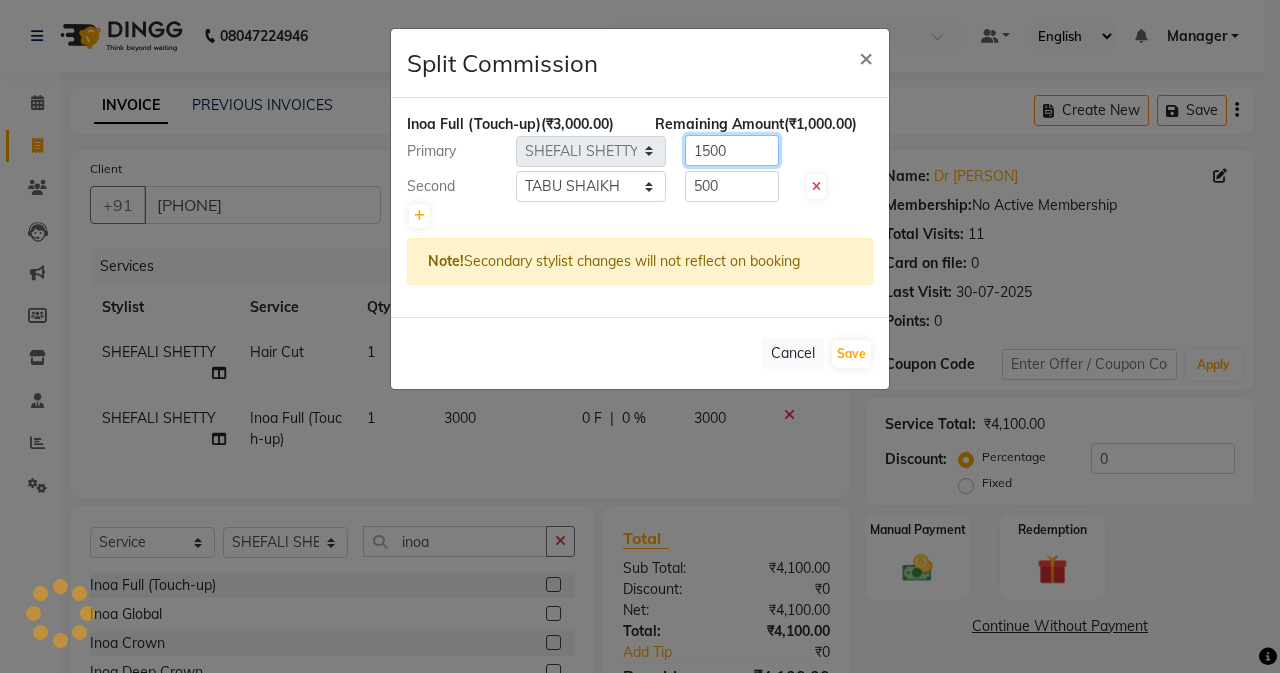 click on "1500" 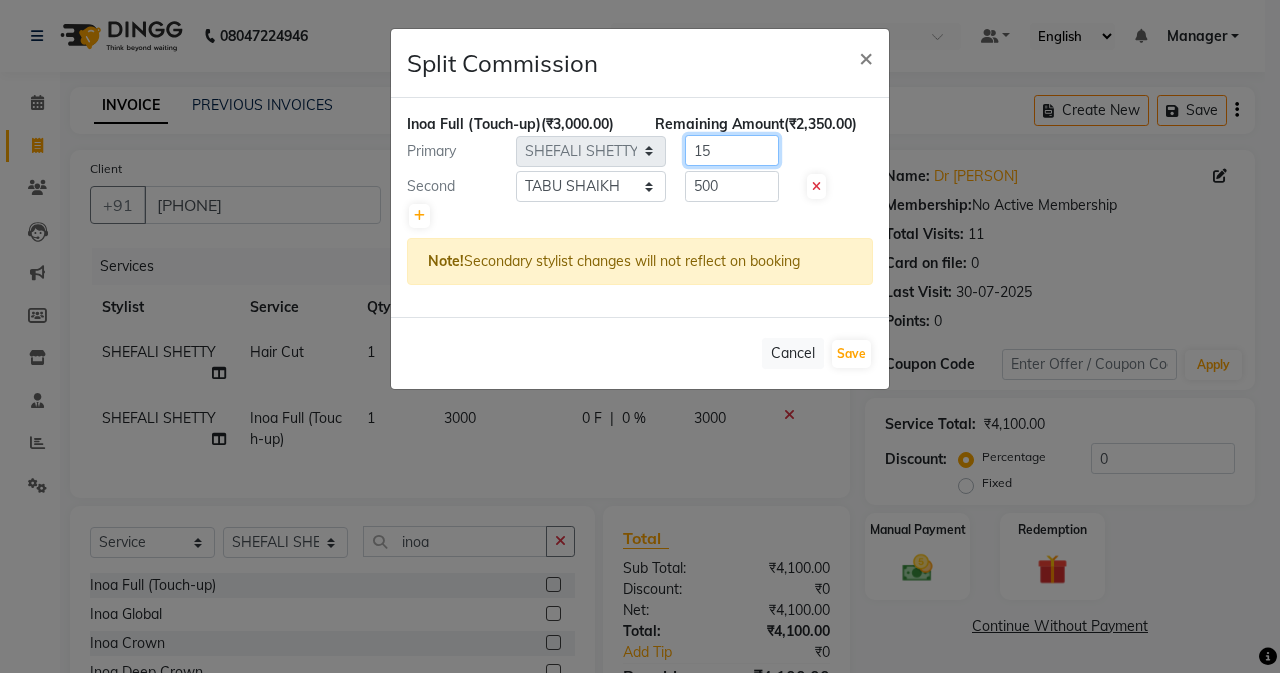 type on "1" 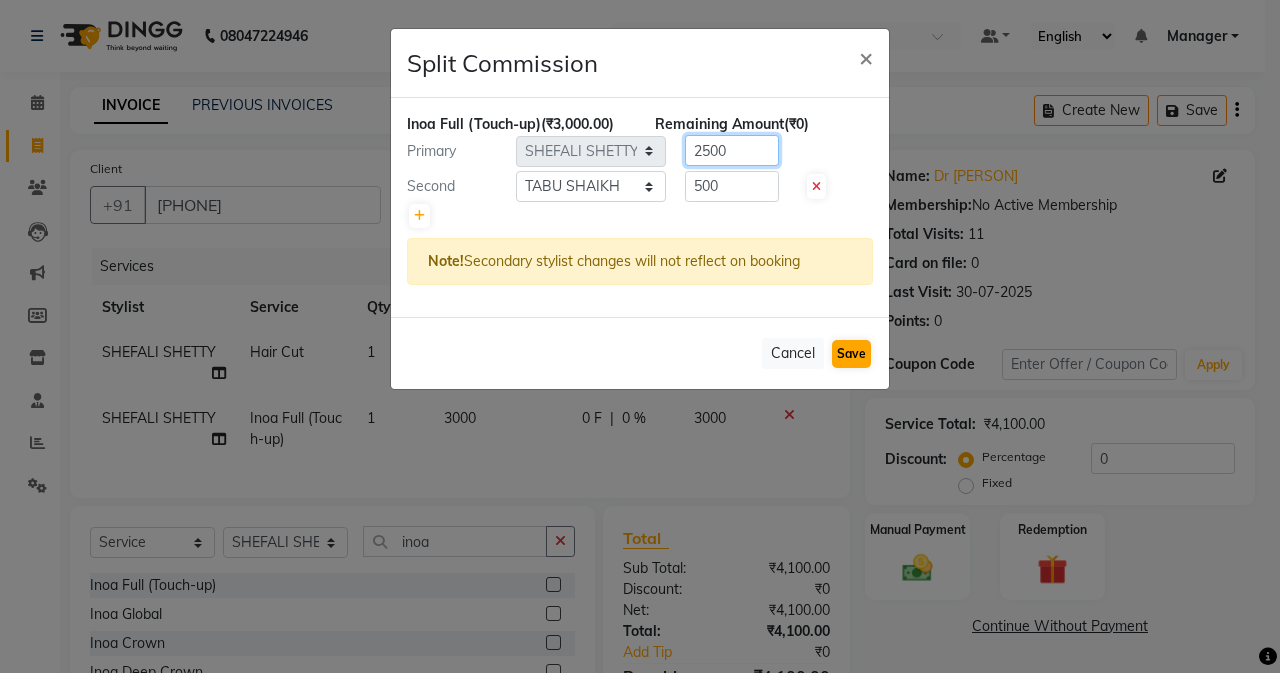 type on "2500" 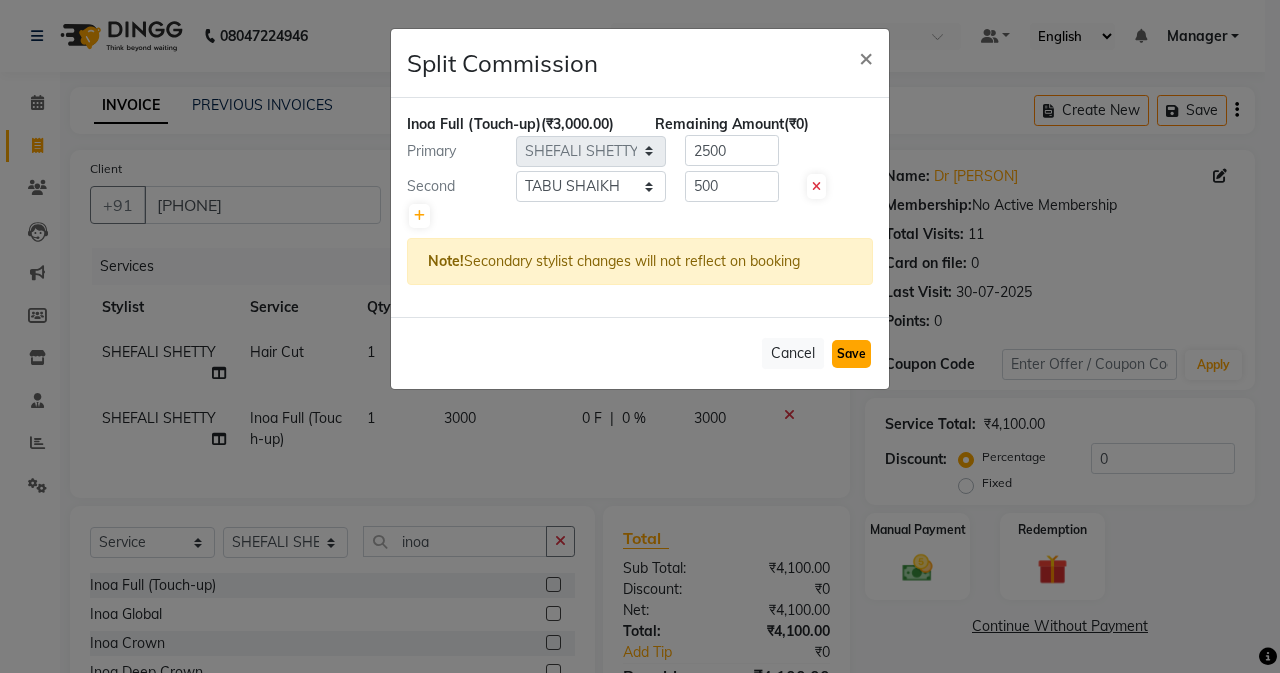 click on "Save" 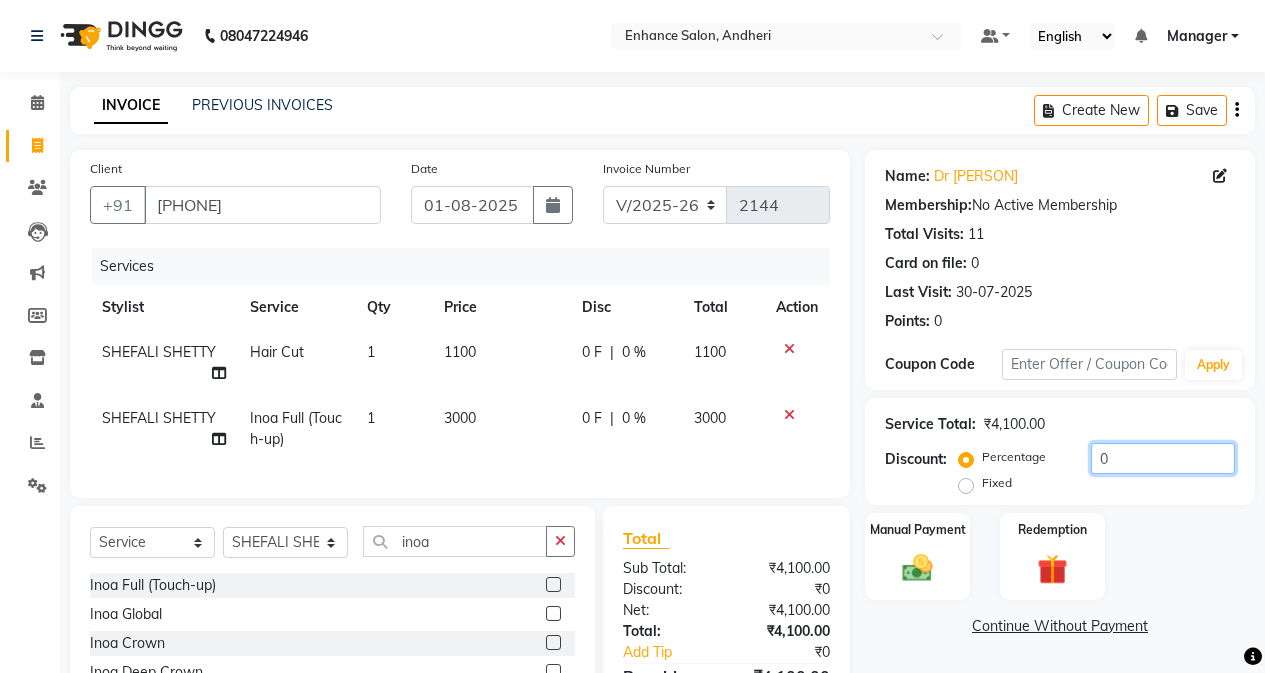 click on "0" 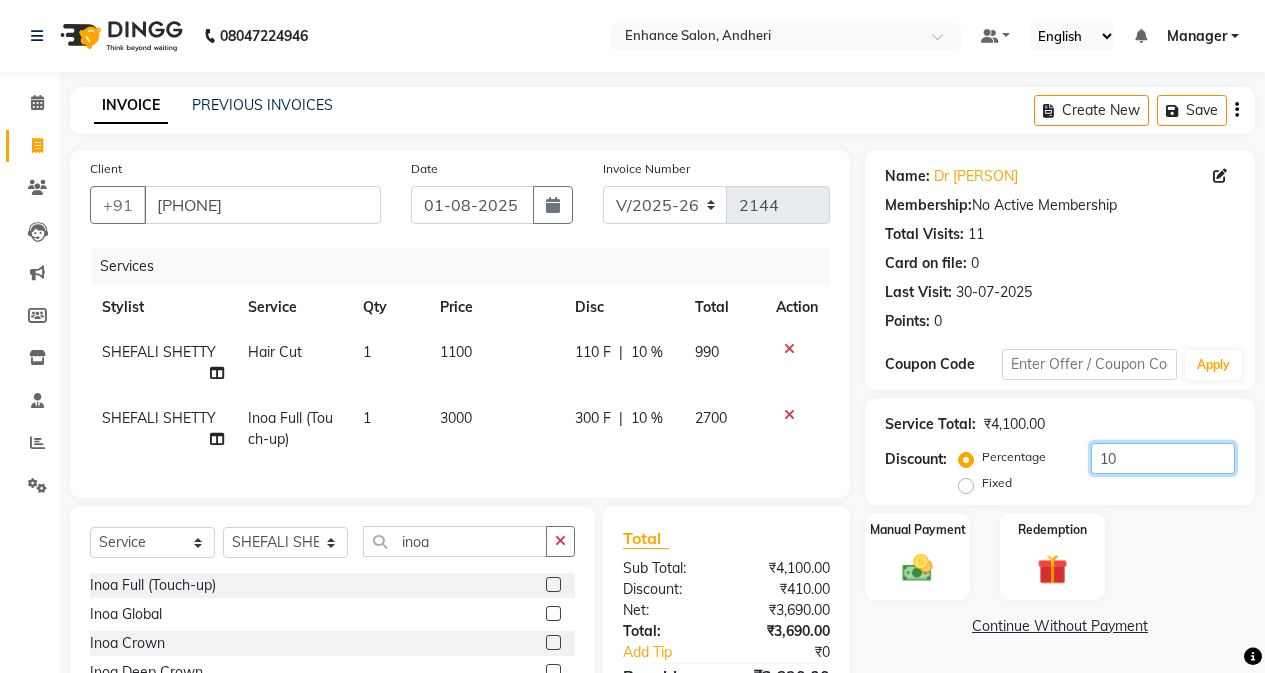 type on "10" 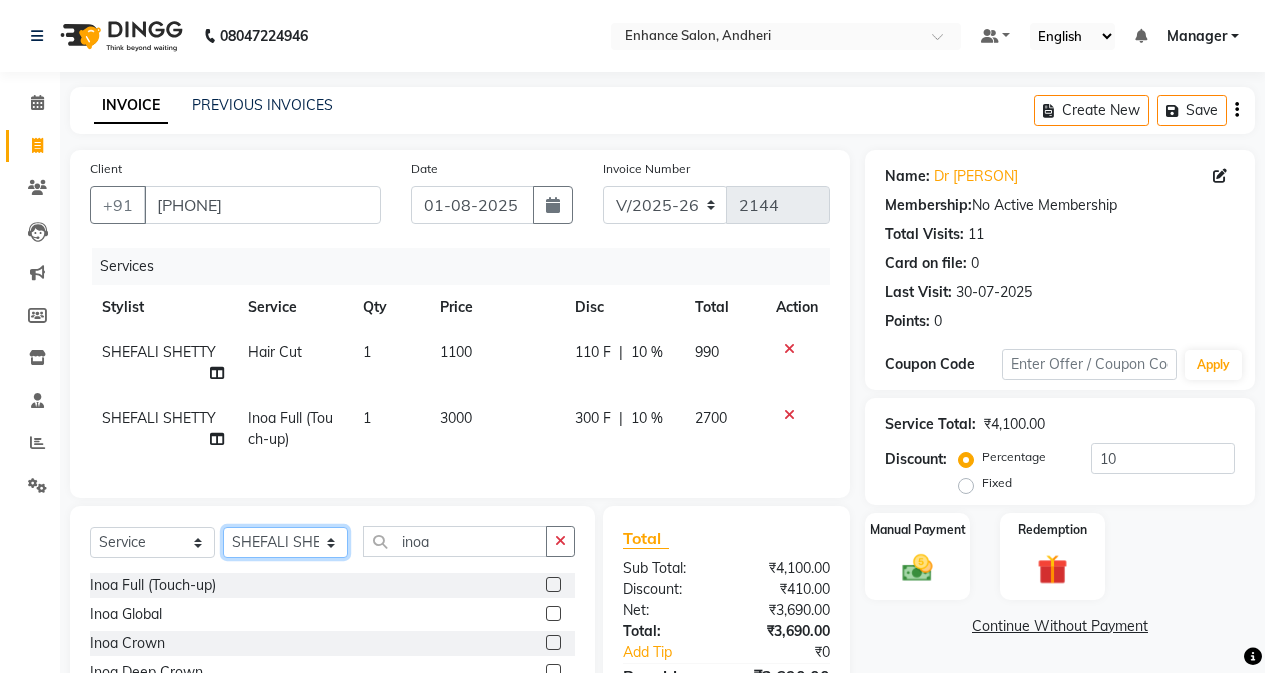 click on "Select Stylist Admin [PERSON] [PERSON] [PERSON] [PERSON] Manager [PERSON] [PERSON] [PERSON] [PERSON] [PERSON] [PERSON] [PERSON] [PERSON] [PERSON] [PERSON] [PERSON] [PERSON] [PERSON] [PERSON] [PERSON]" 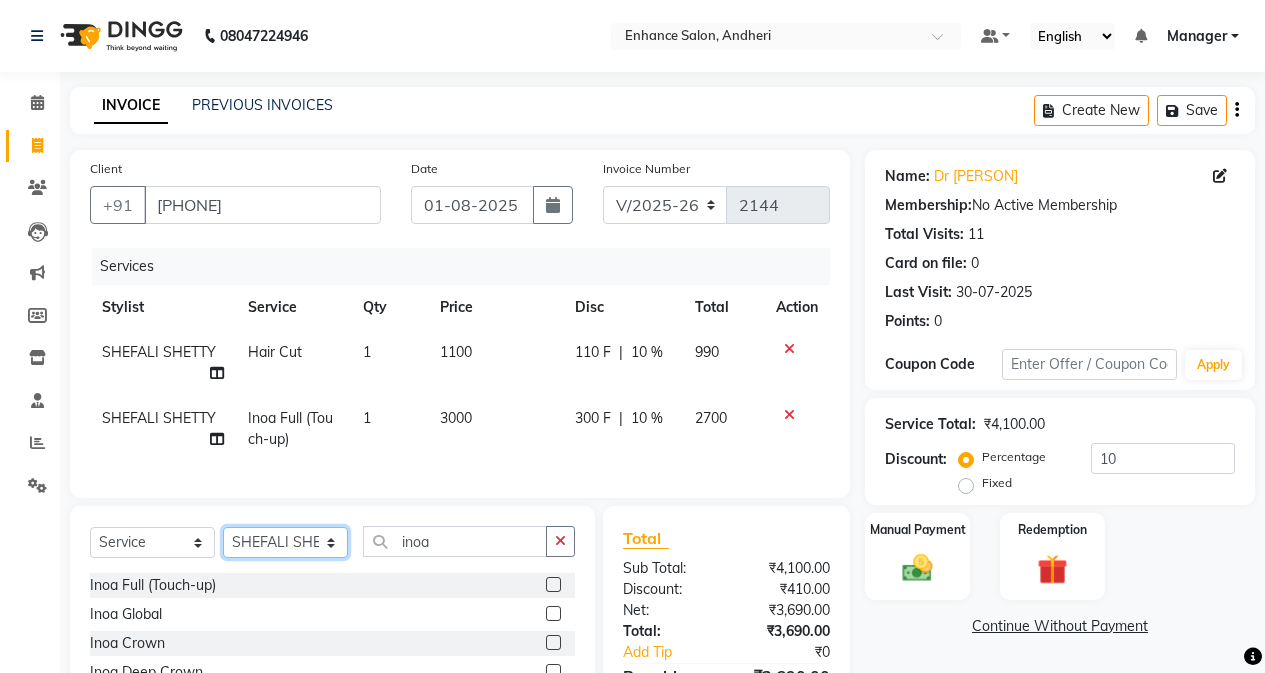 select on "61775" 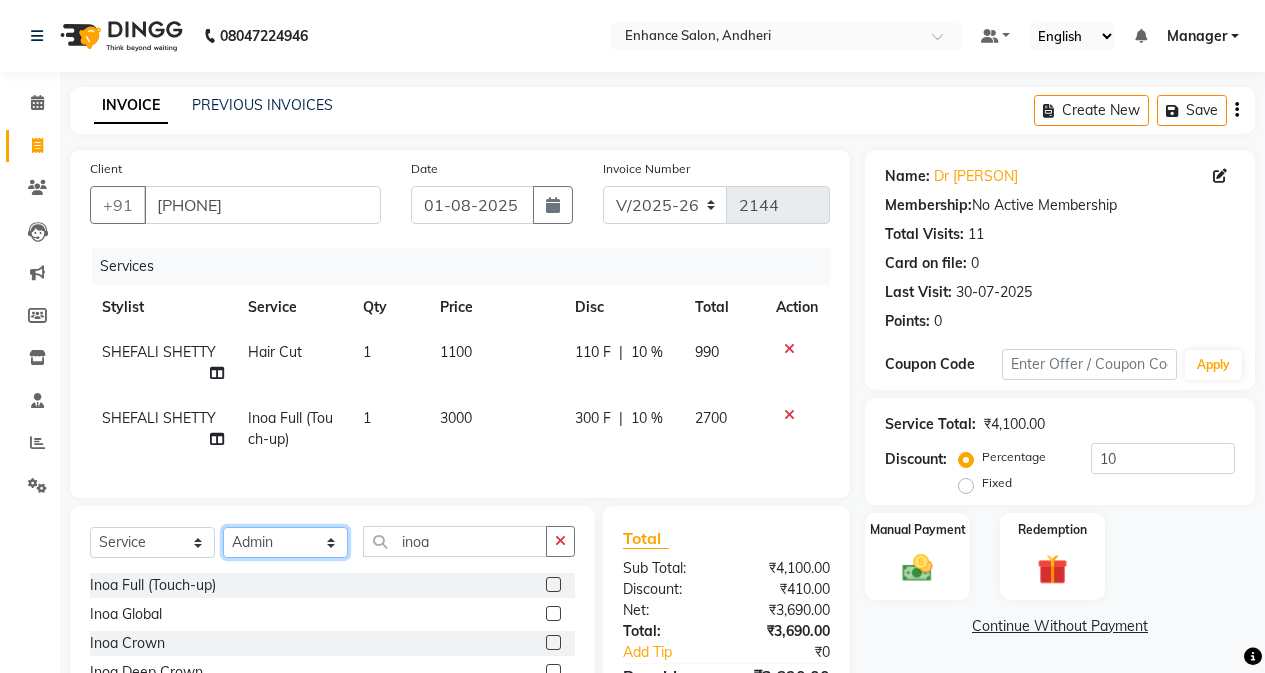 click on "Select Stylist Admin [PERSON] [PERSON] [PERSON] [PERSON] Manager [PERSON] [PERSON] [PERSON] [PERSON] [PERSON] [PERSON] [PERSON] [PERSON] [PERSON] [PERSON] [PERSON] [PERSON] [PERSON] [PERSON] [PERSON]" 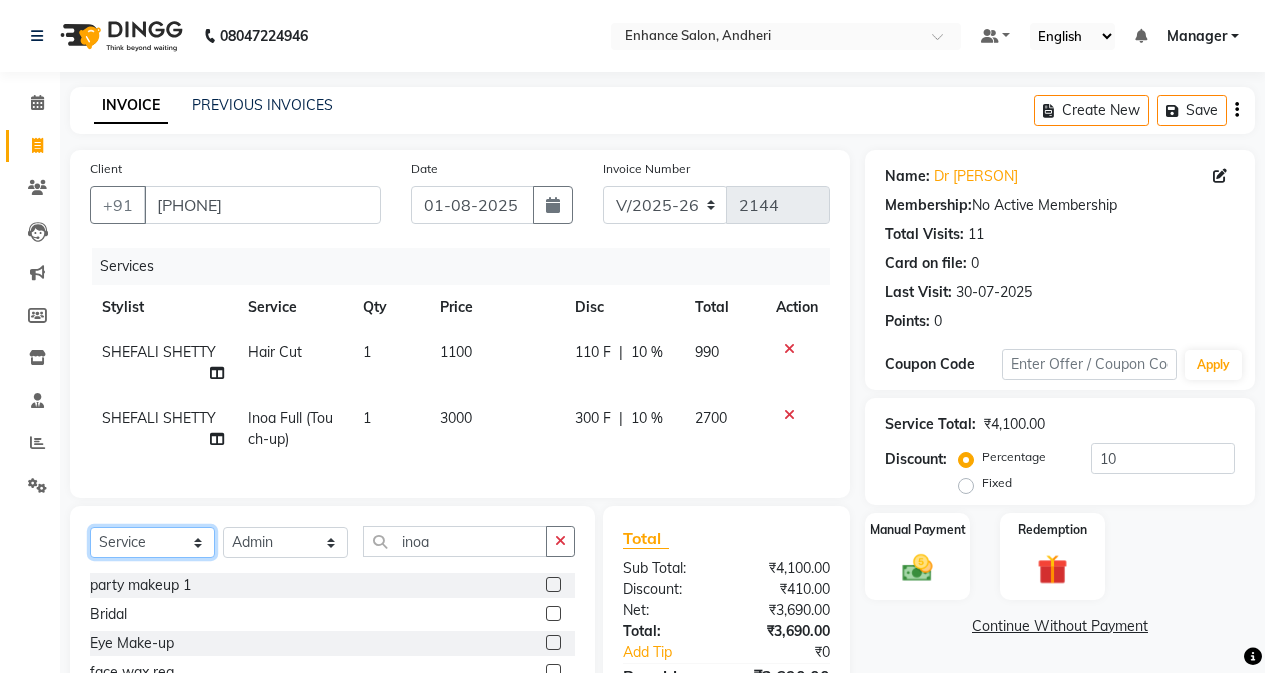 click on "Select  Service  Product  Membership  Package Voucher Prepaid Gift Card" 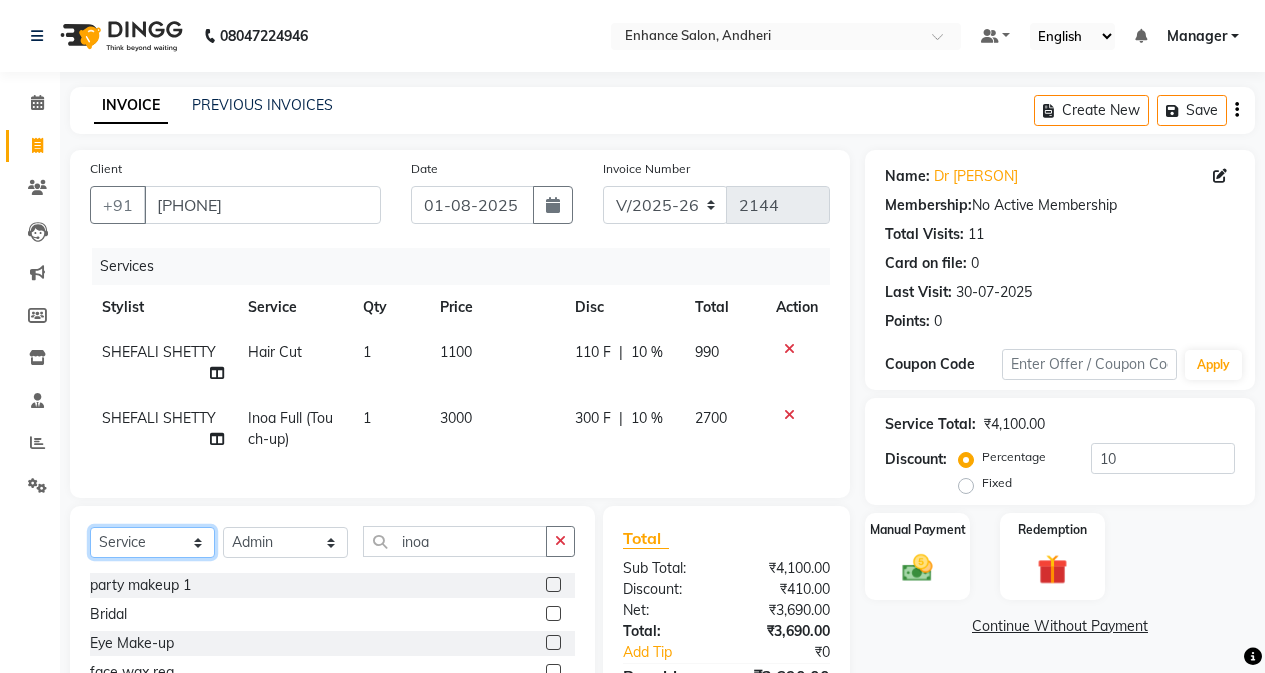 select on "product" 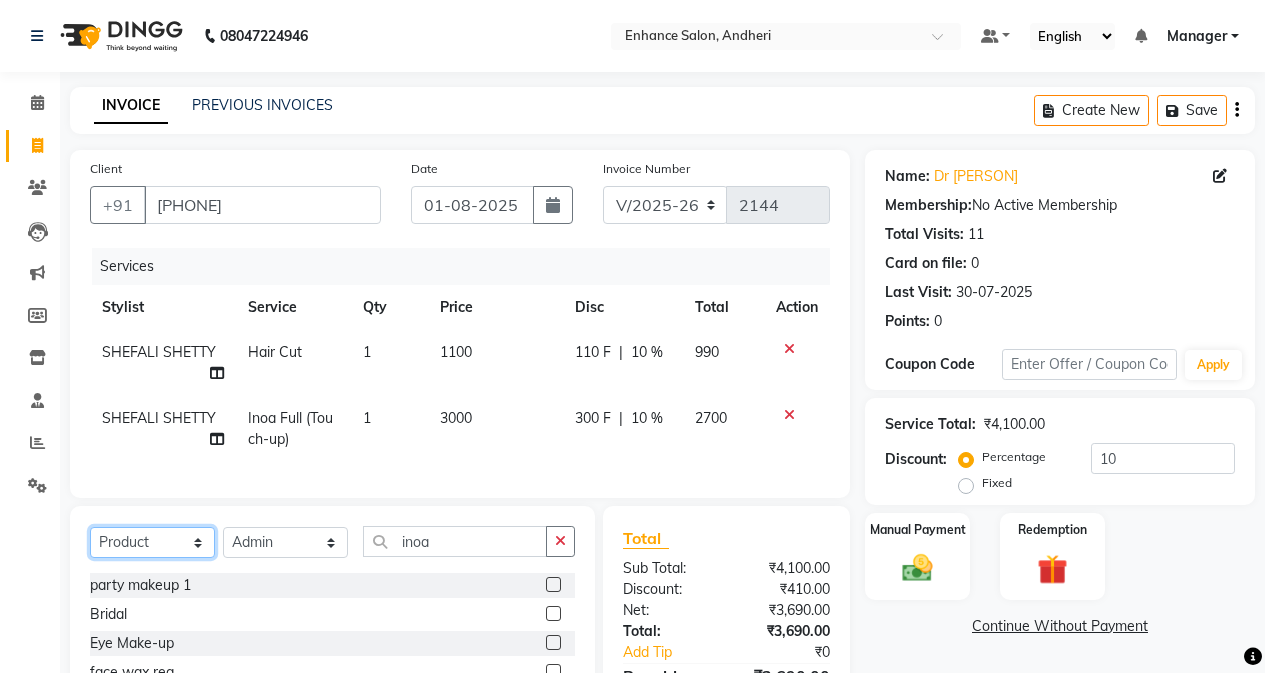 click on "Select  Service  Product  Membership  Package Voucher Prepaid Gift Card" 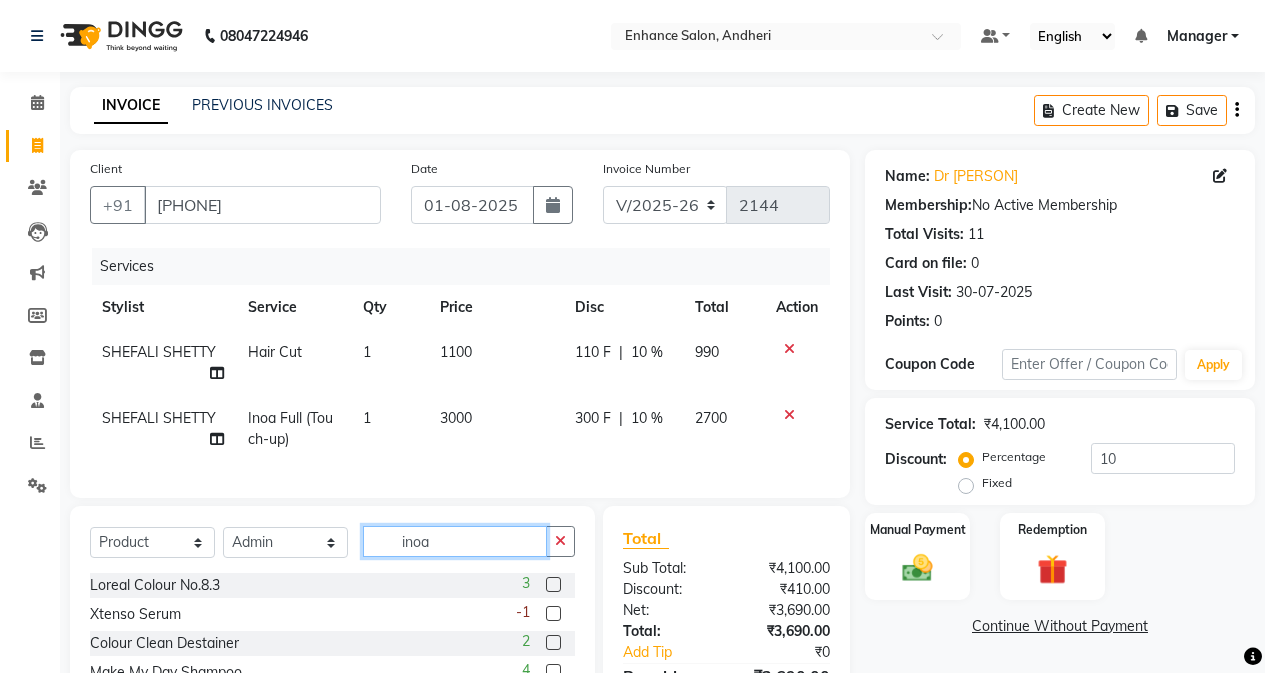 click on "inoa" 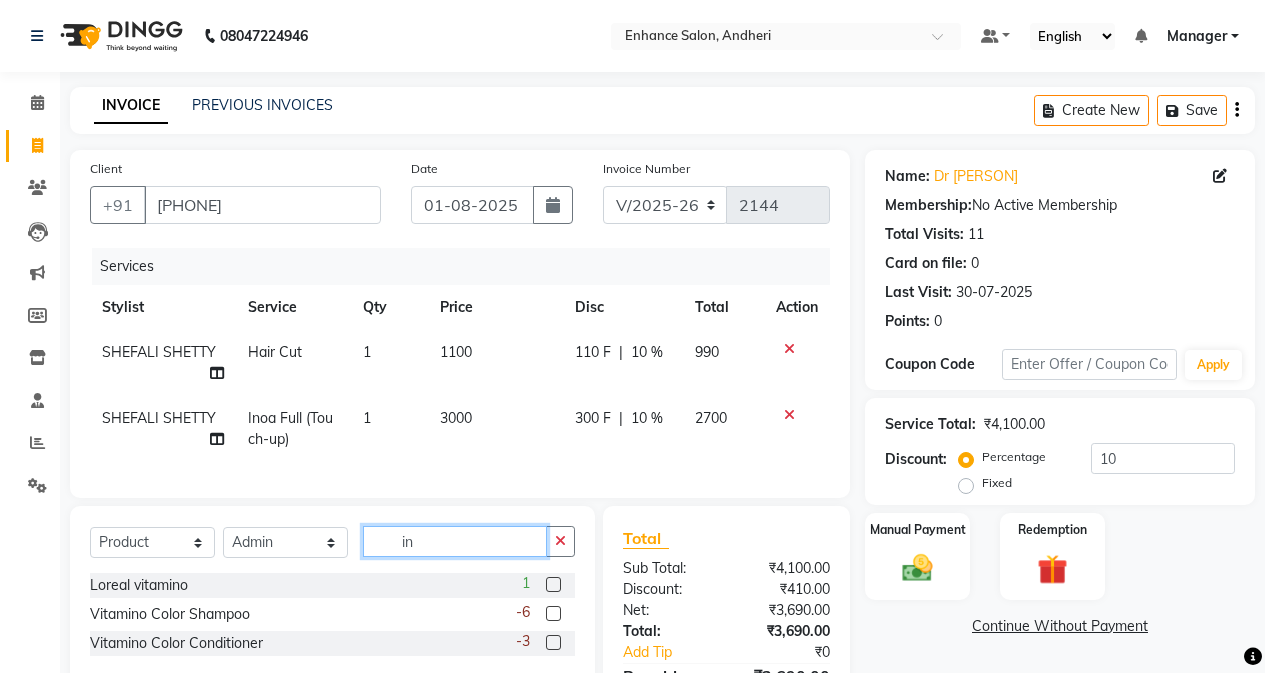 type on "i" 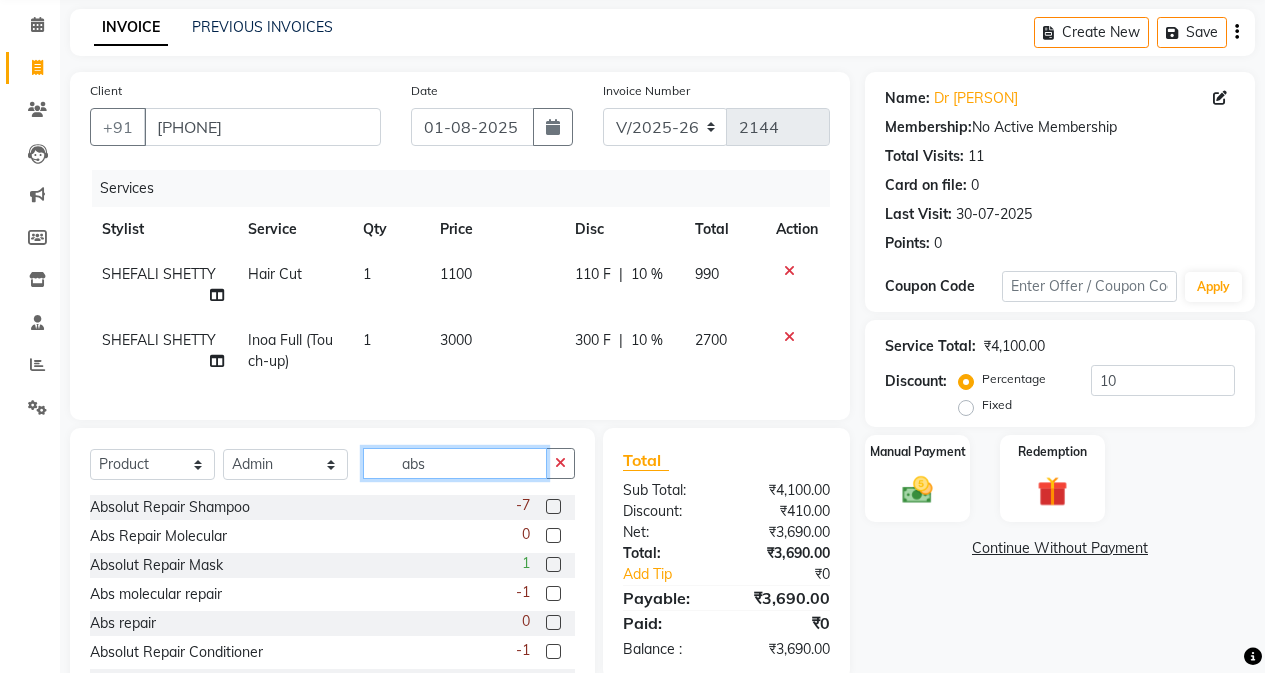 scroll, scrollTop: 100, scrollLeft: 0, axis: vertical 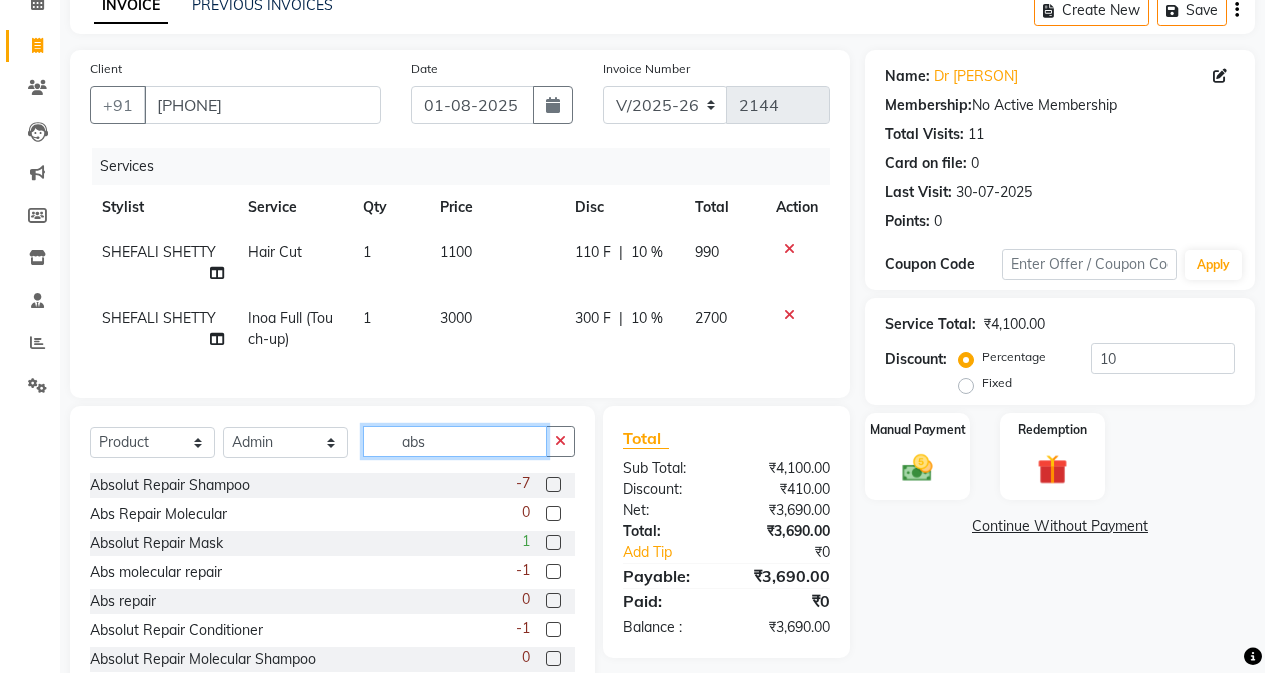 type on "abs" 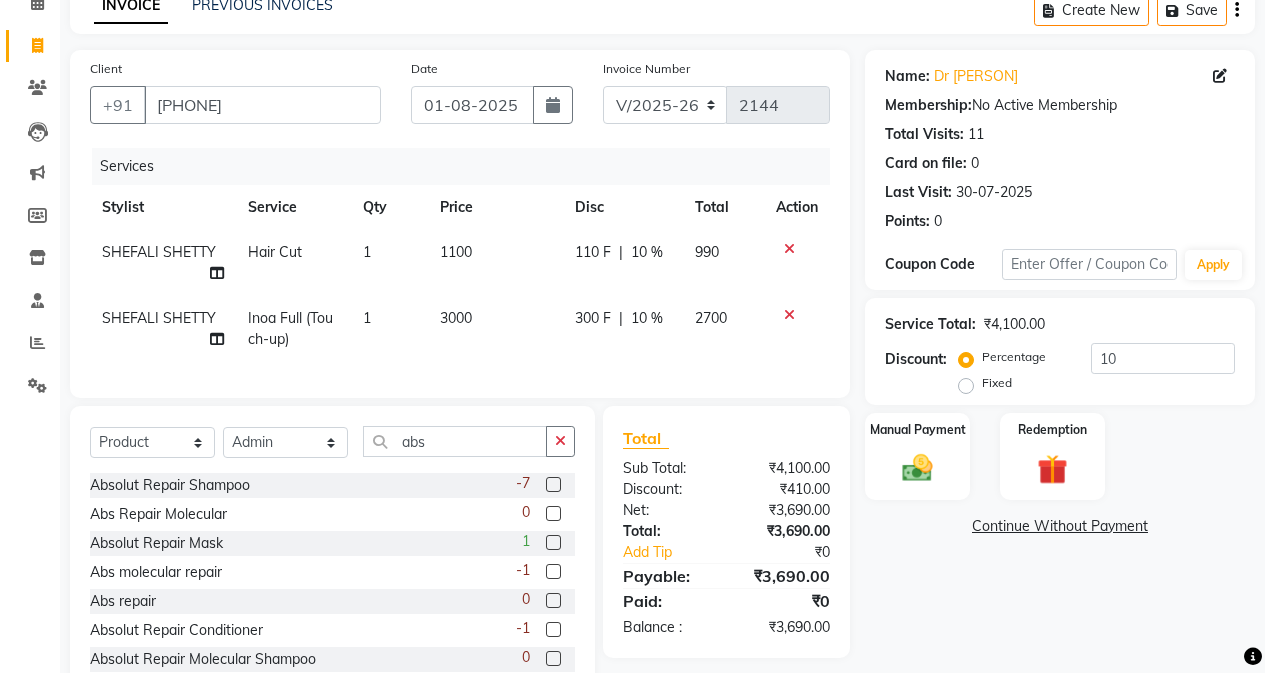 click 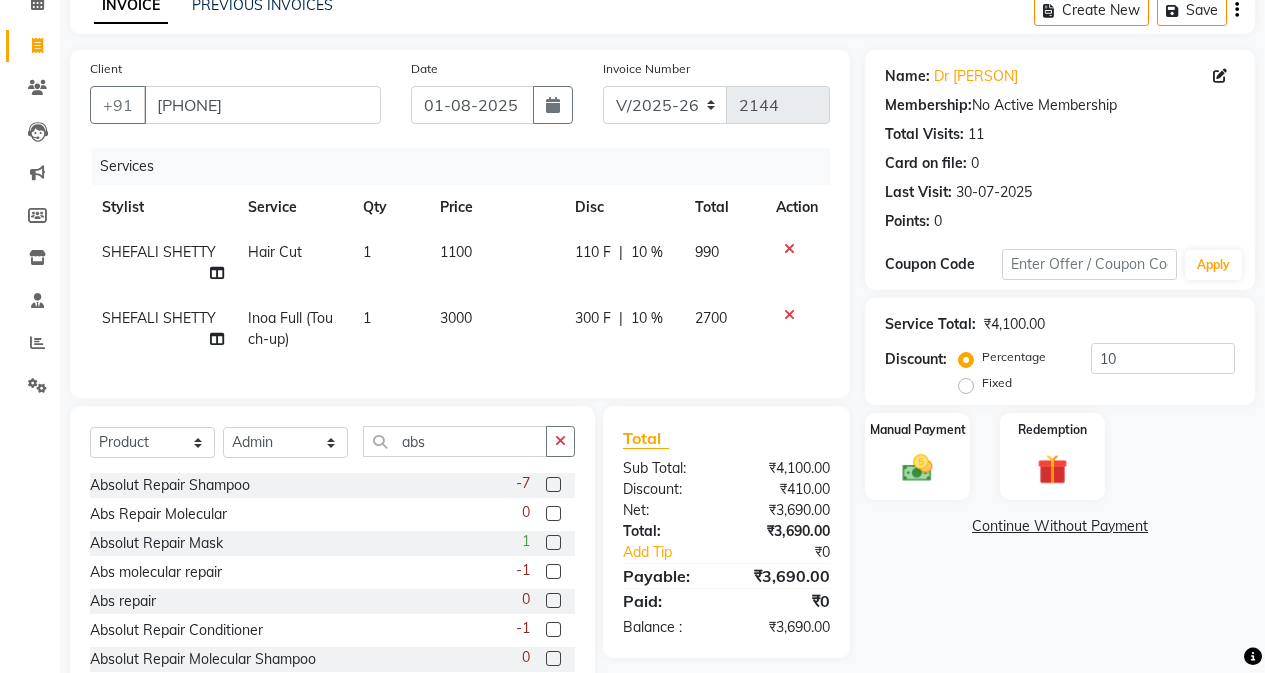 click at bounding box center [552, 543] 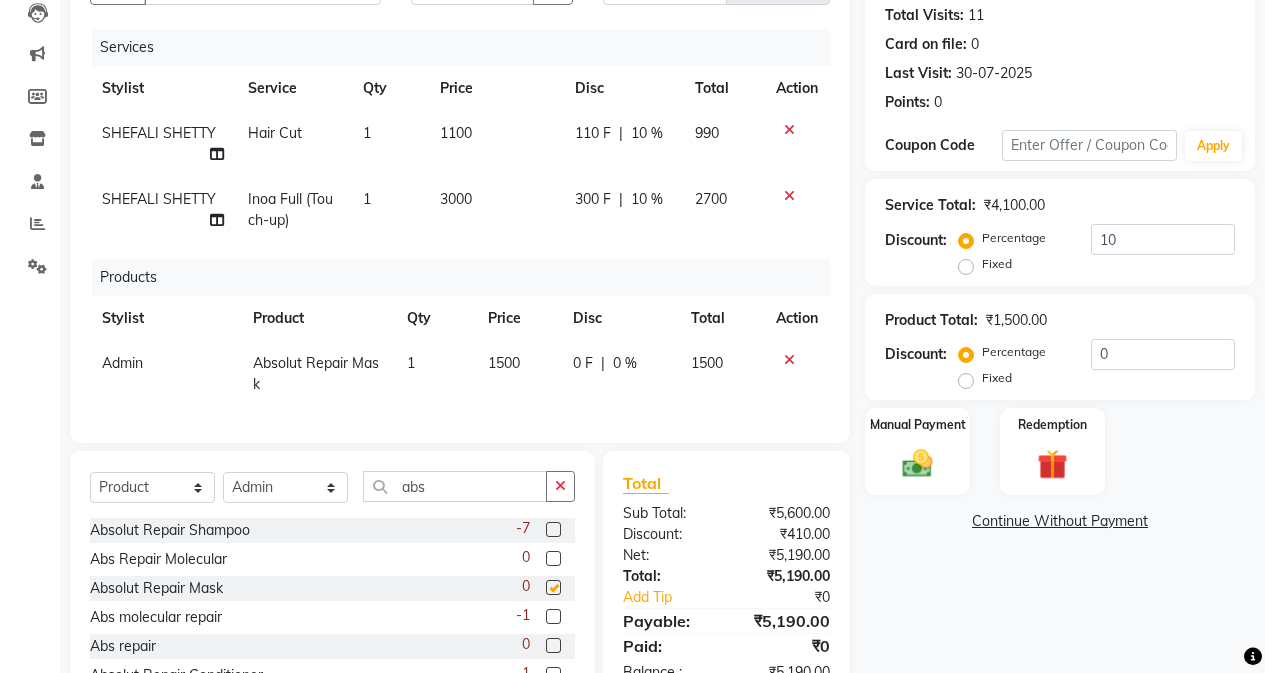scroll, scrollTop: 337, scrollLeft: 0, axis: vertical 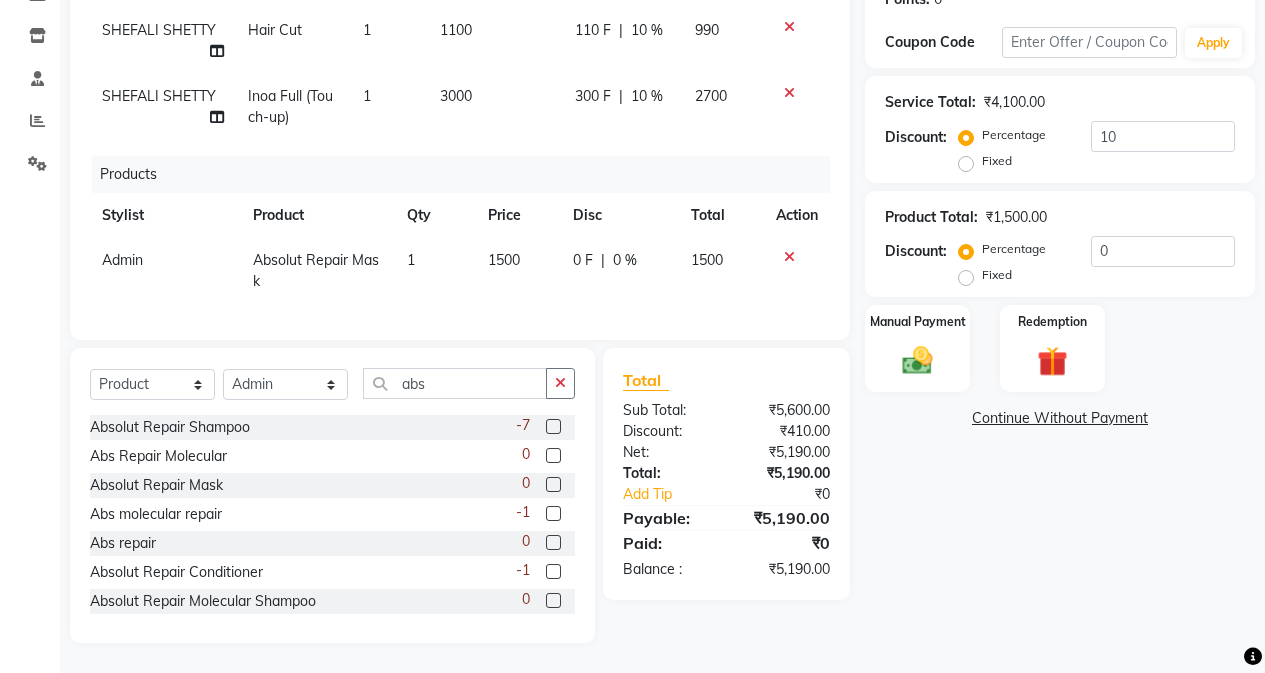 checkbox on "false" 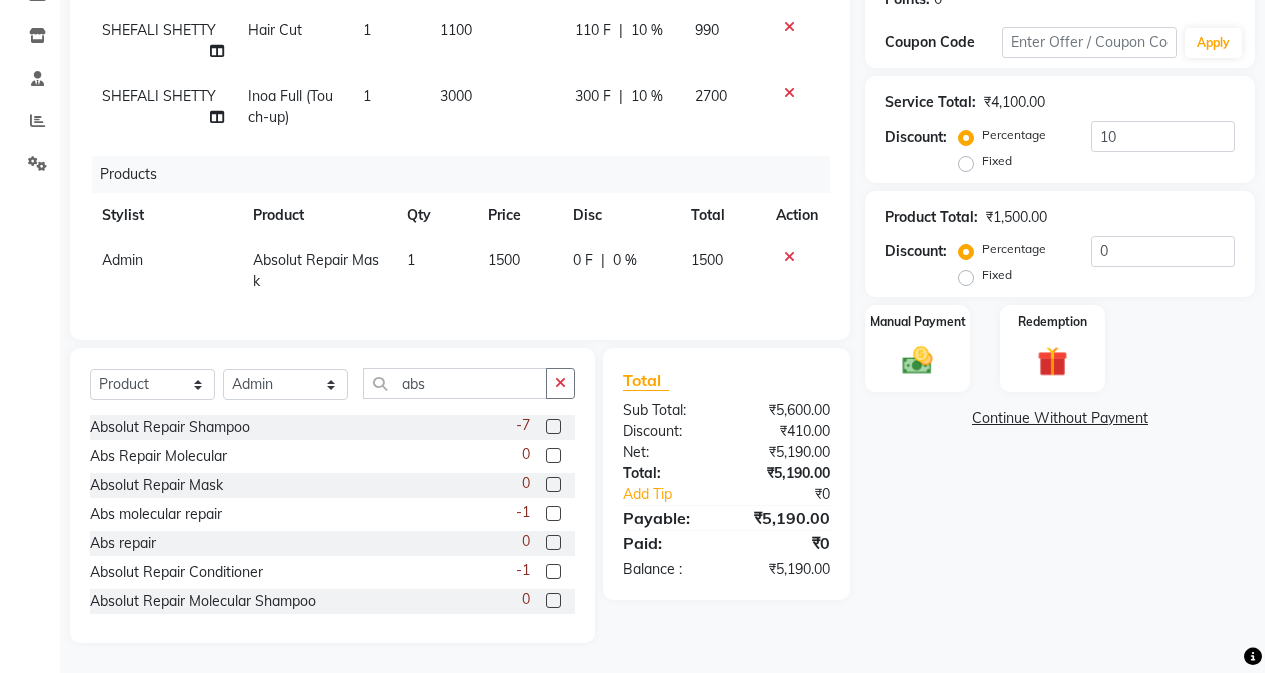 click 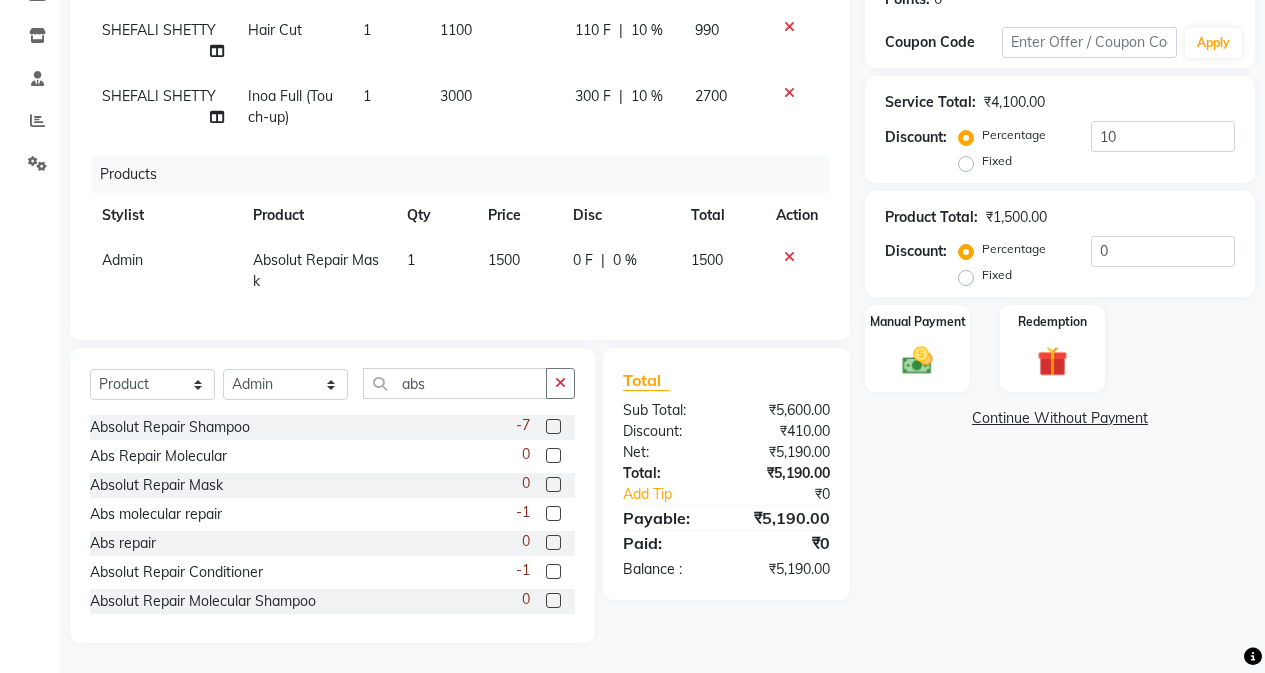 click at bounding box center (552, 427) 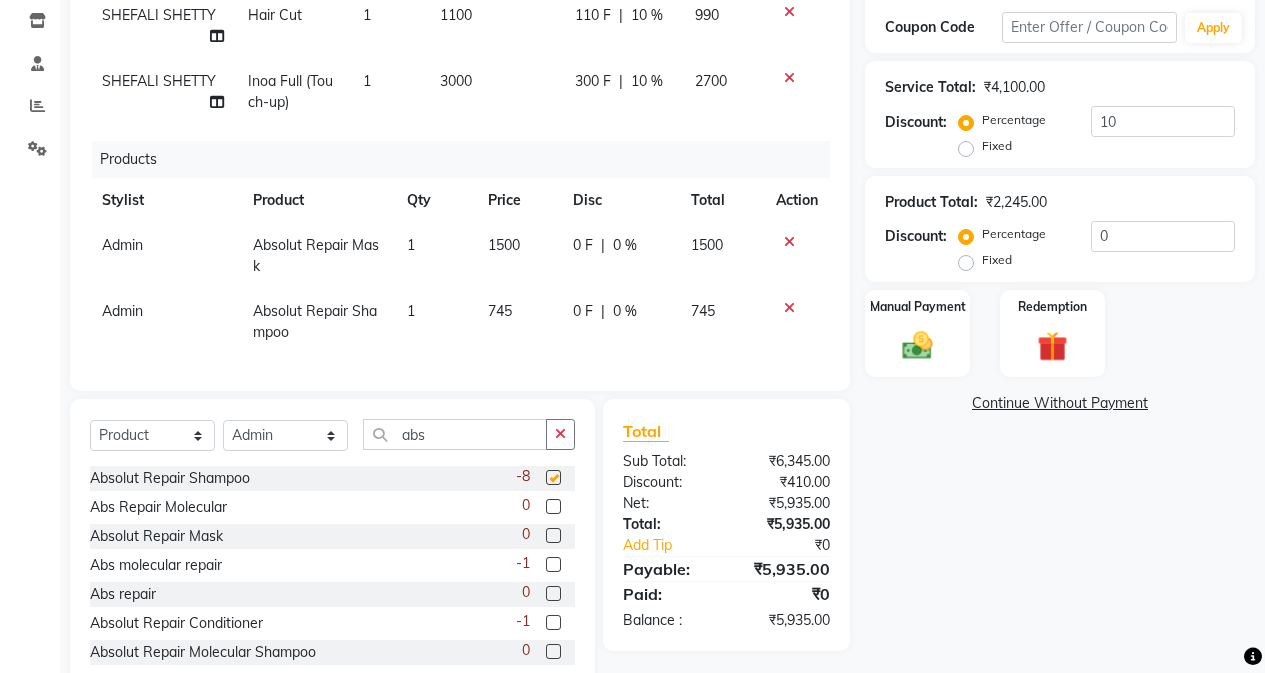 checkbox on "false" 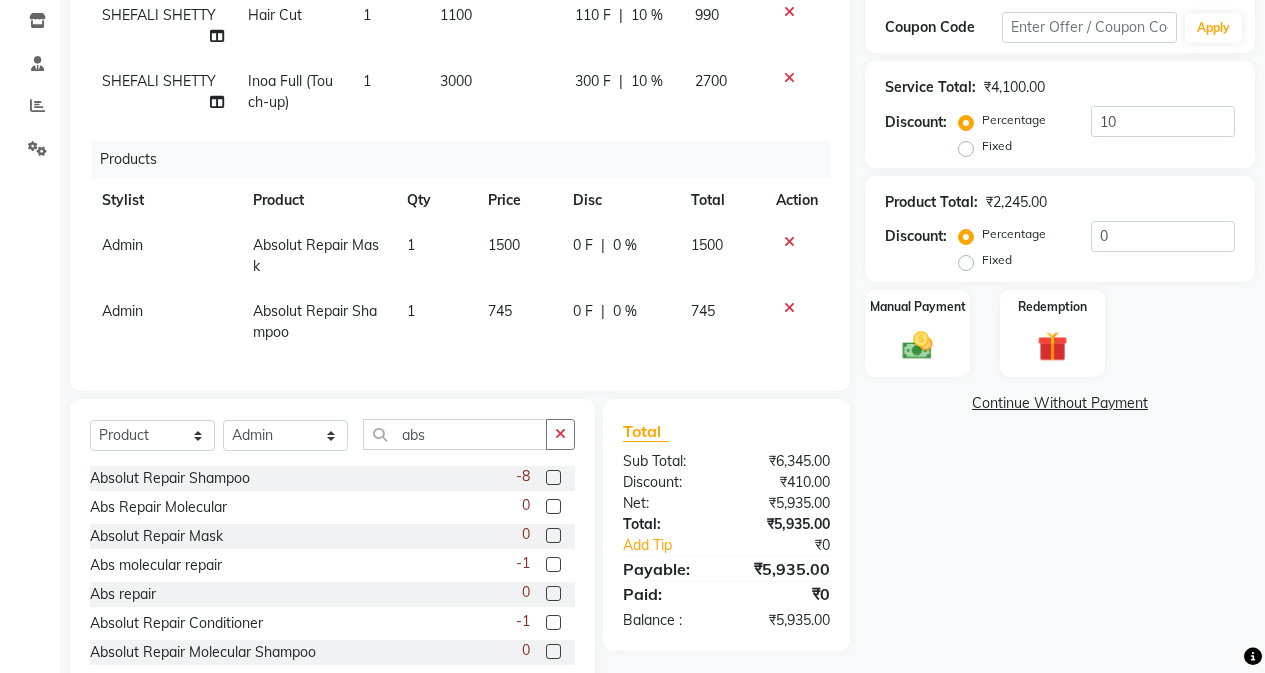 click on "745" 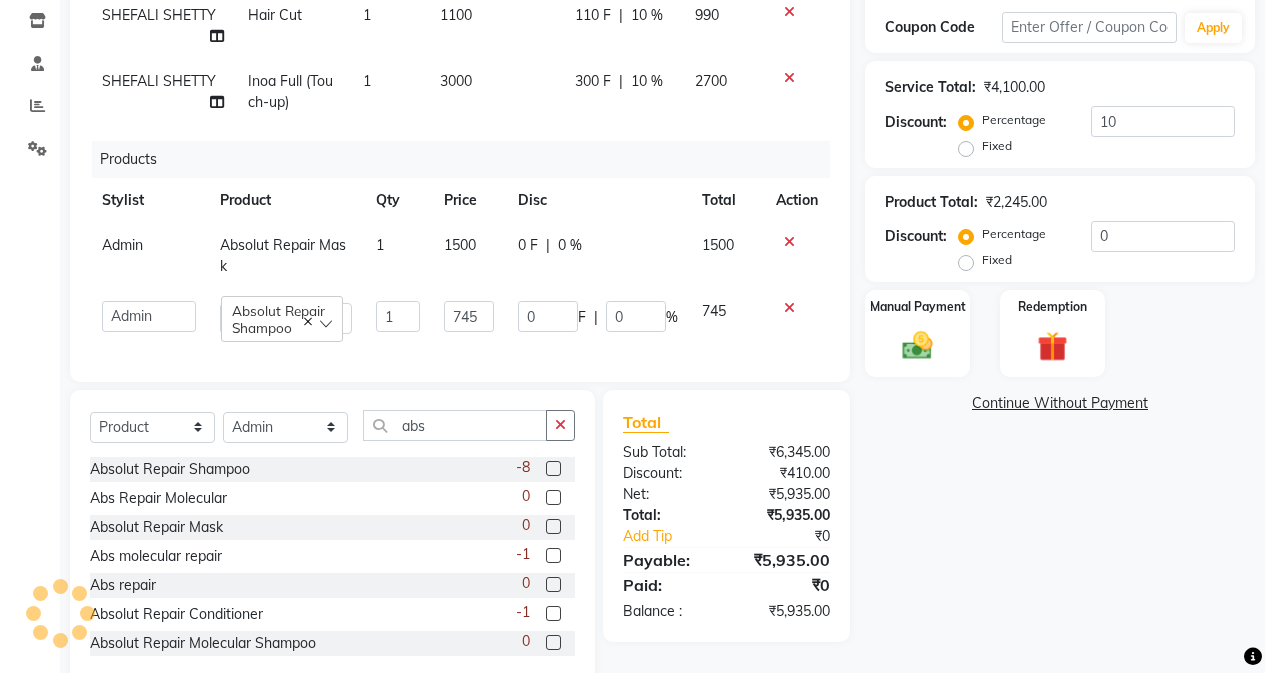 click on "1500" 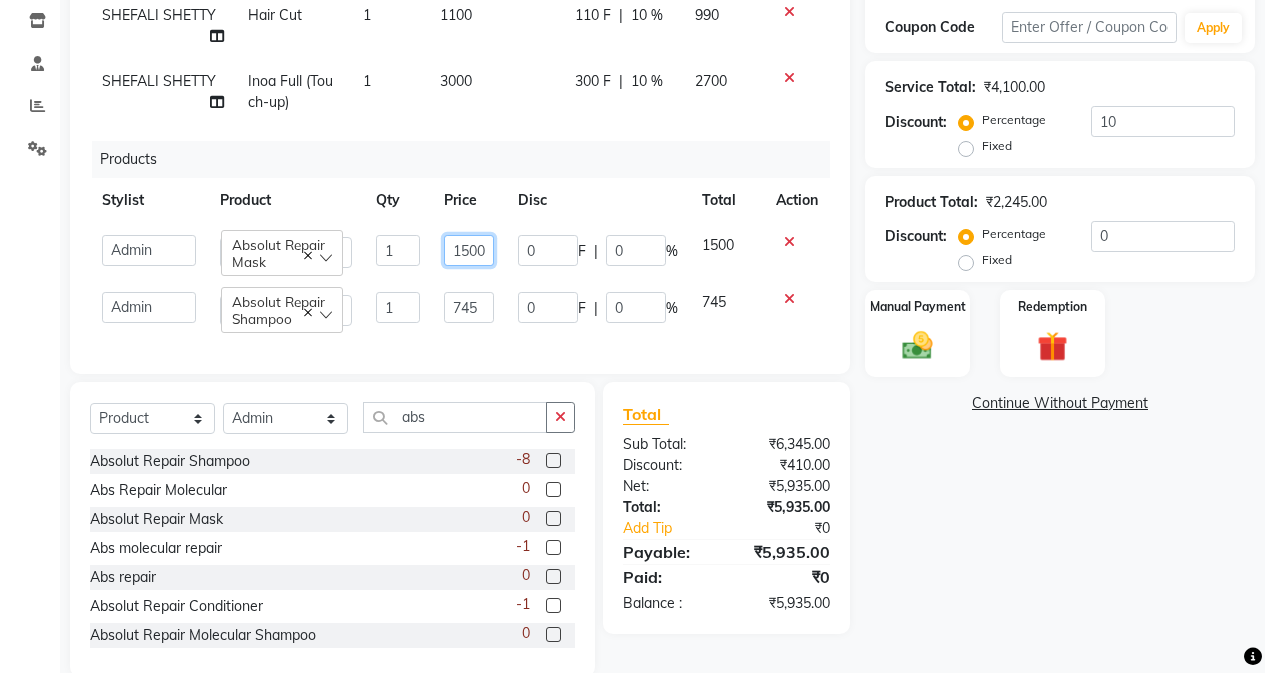 click on "1500" 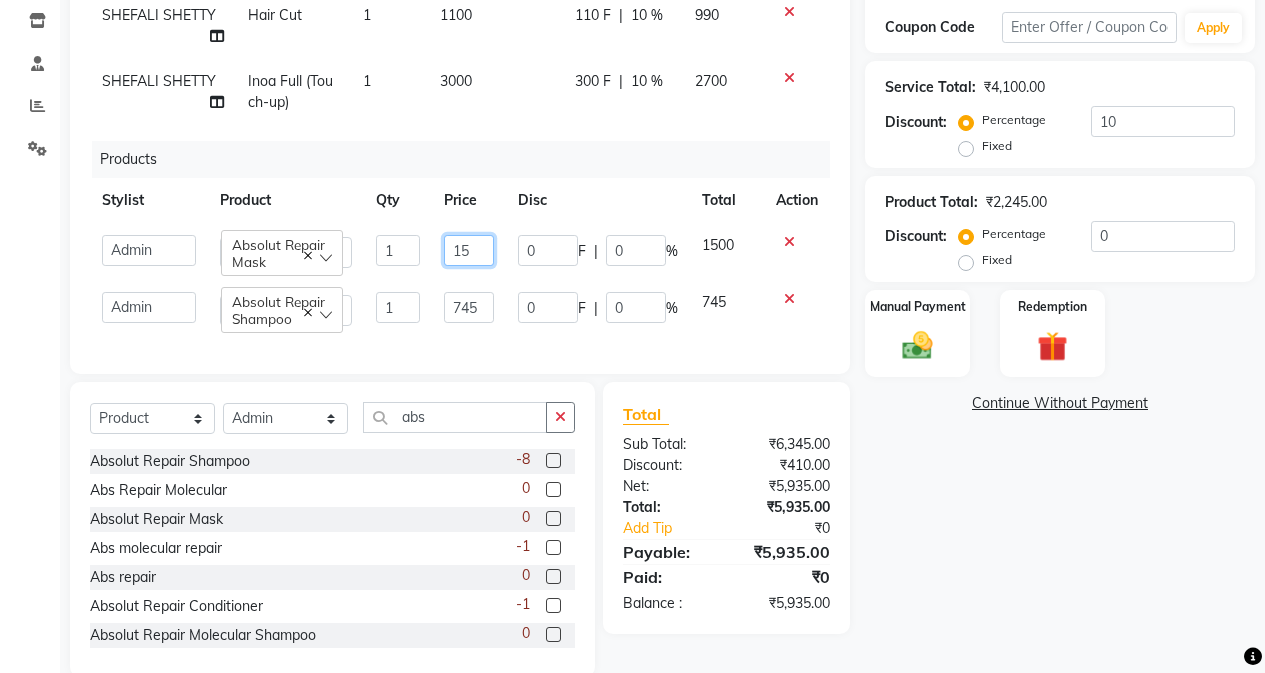 type on "1" 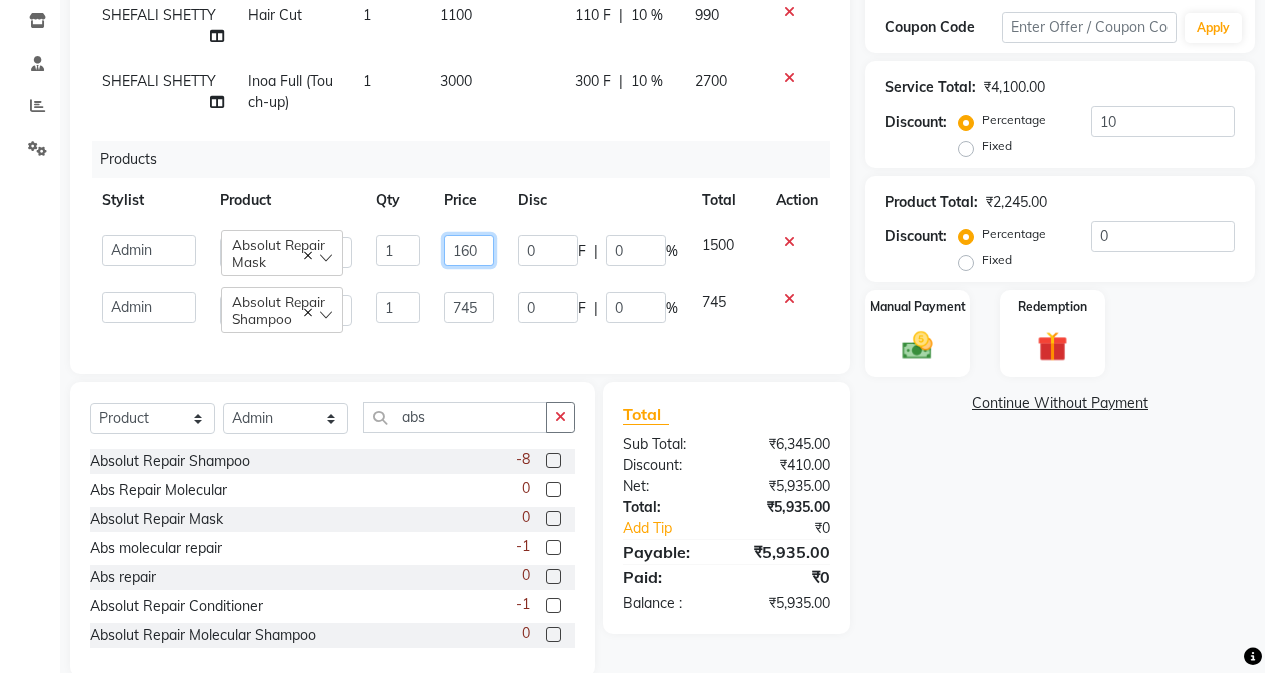 type on "1600" 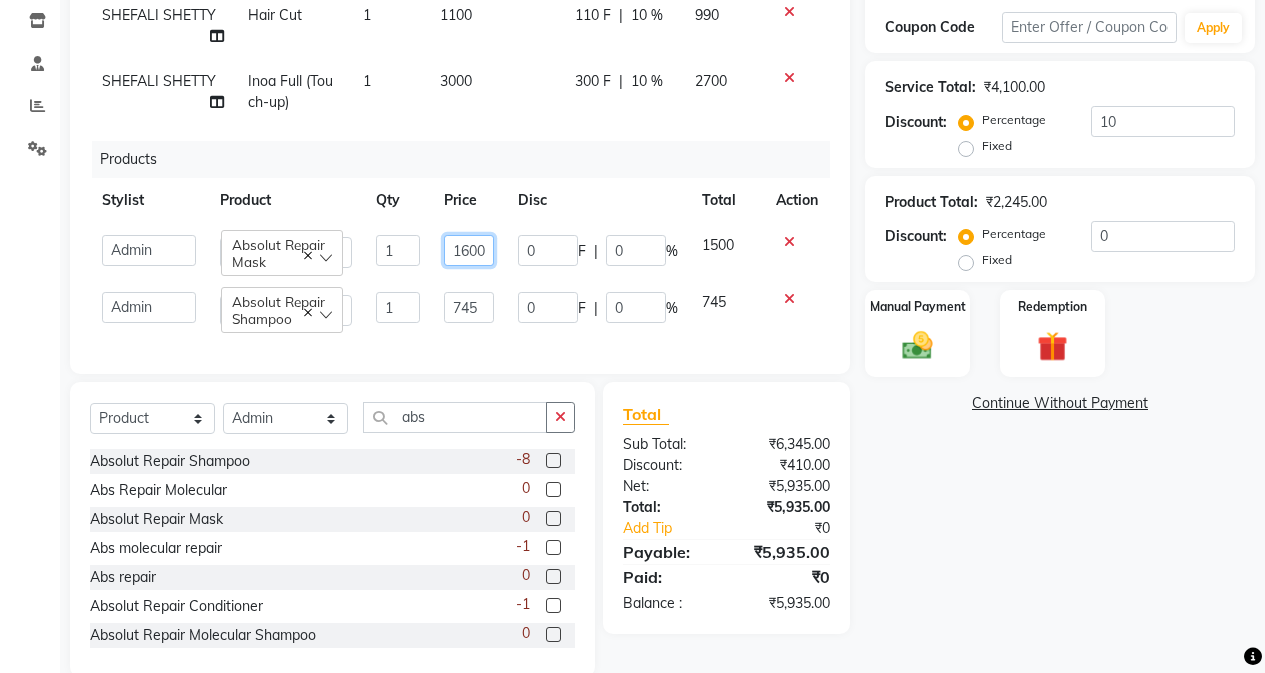 scroll, scrollTop: 0, scrollLeft: 2, axis: horizontal 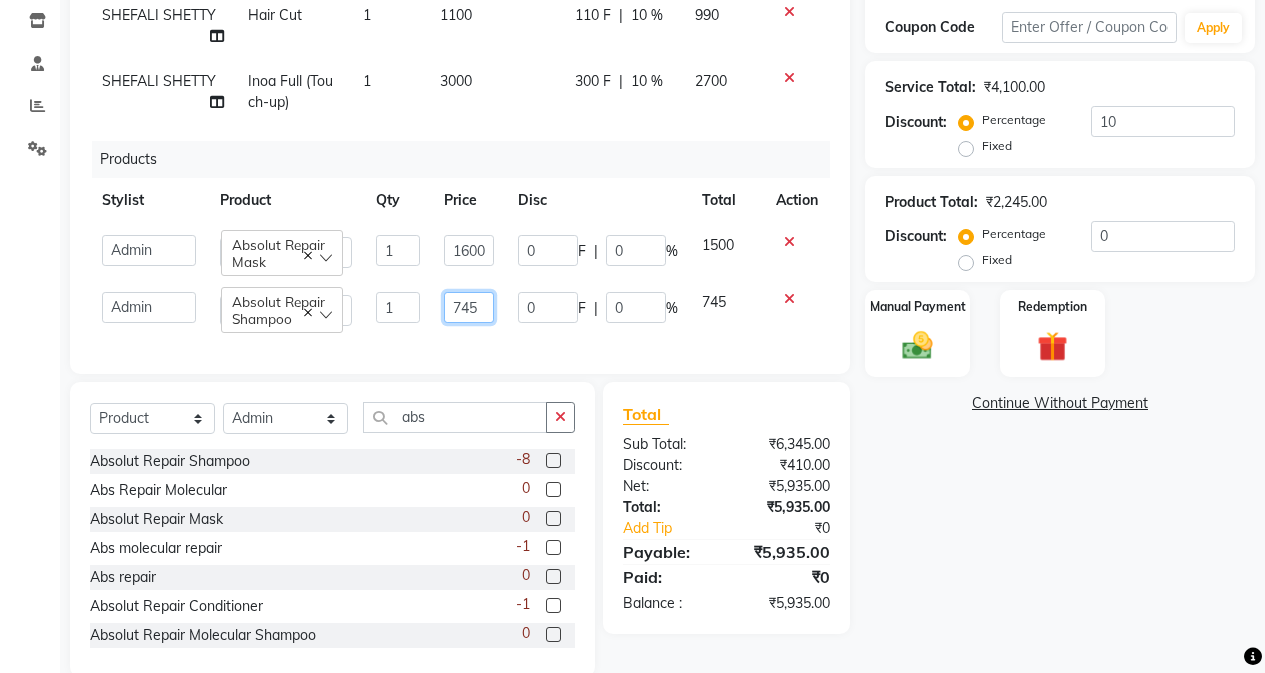 click on "745" 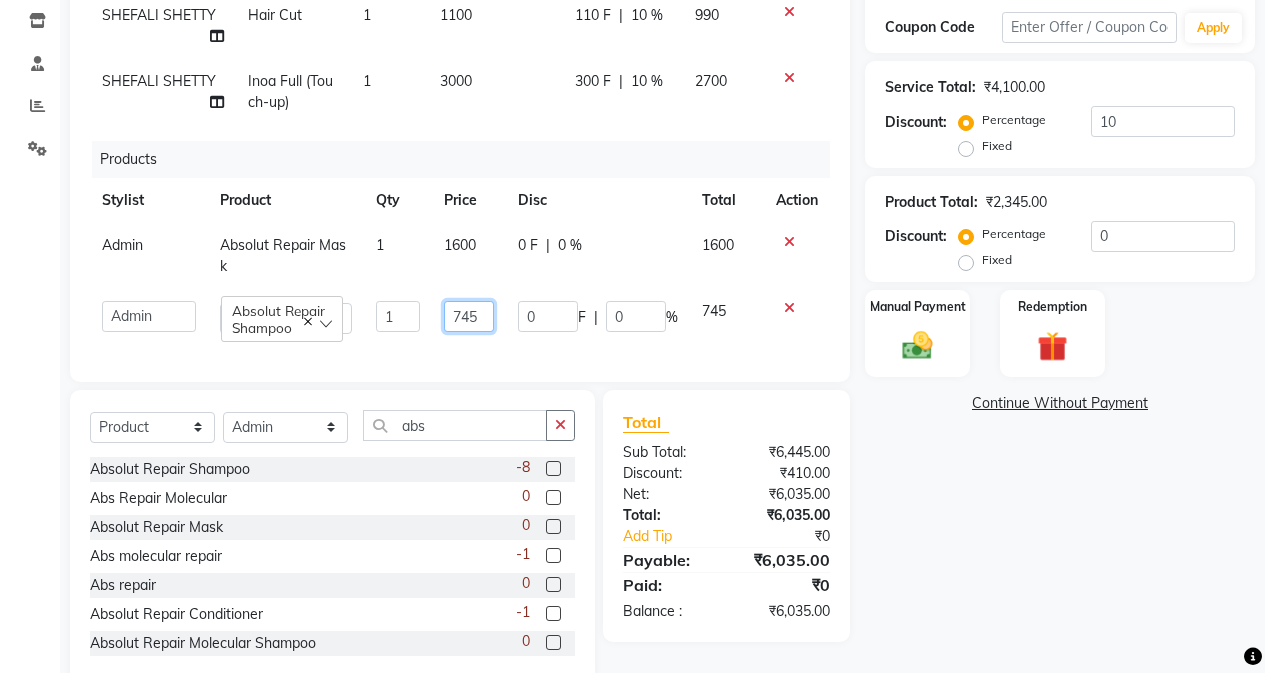 click on "745" 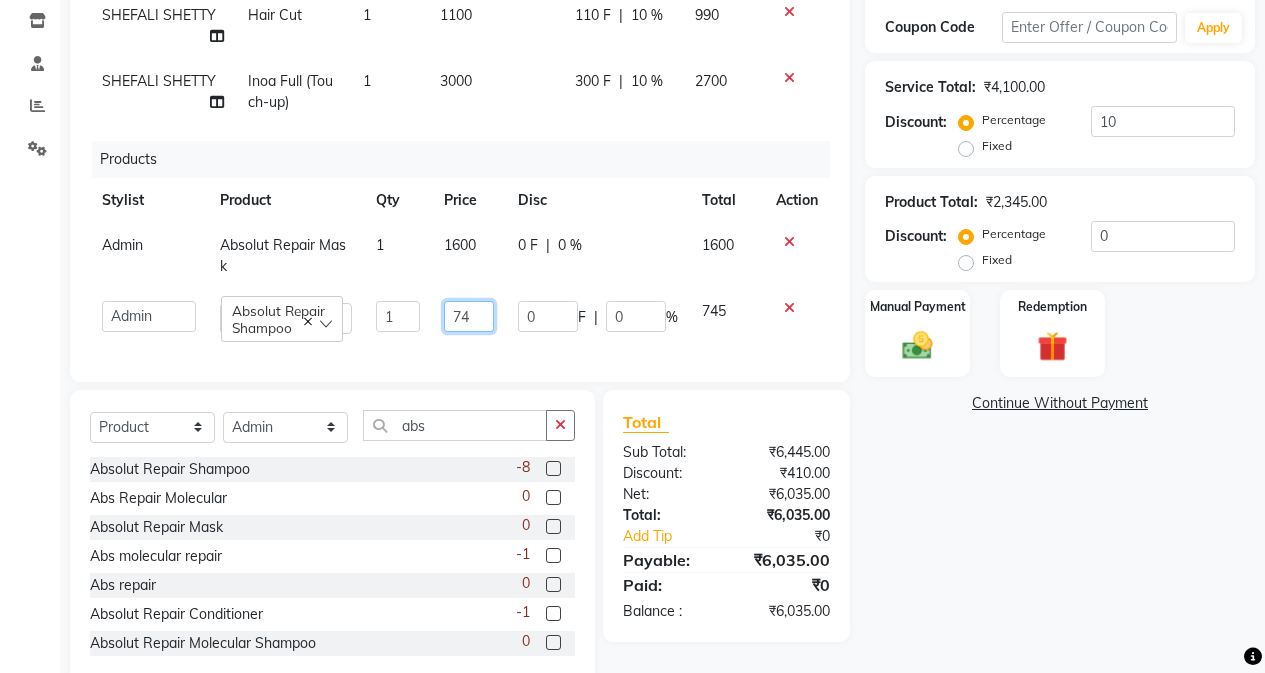 type on "7" 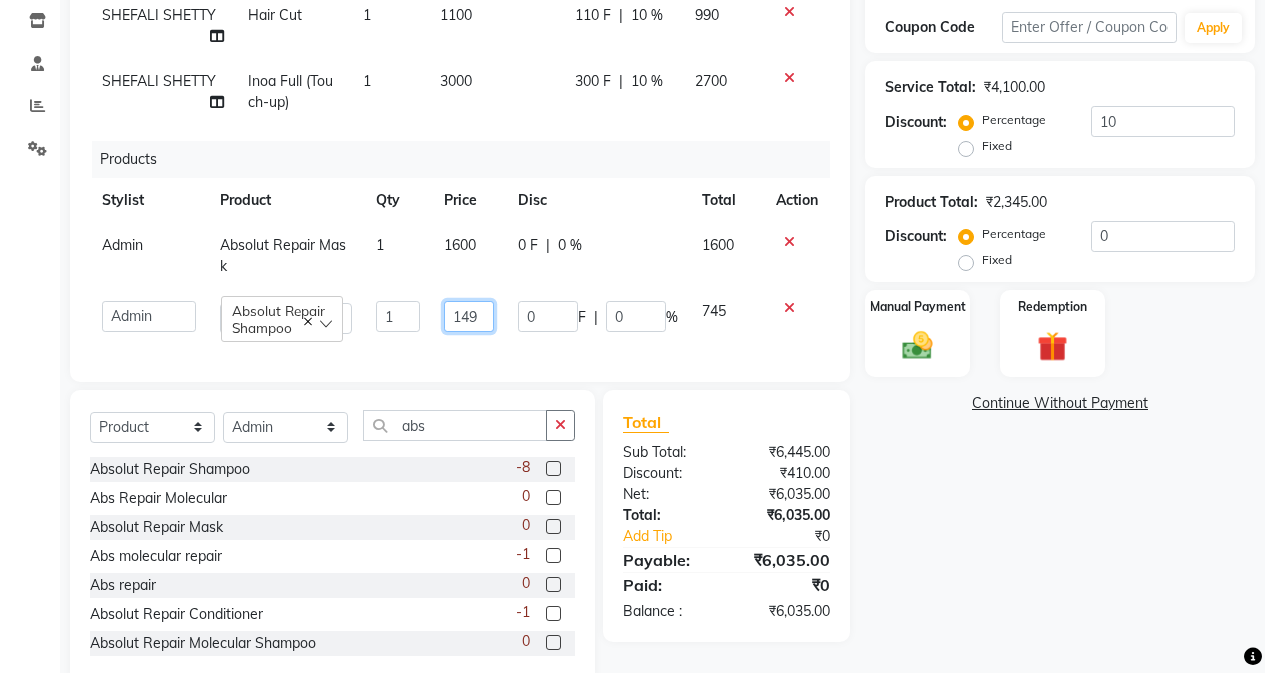 type on "1490" 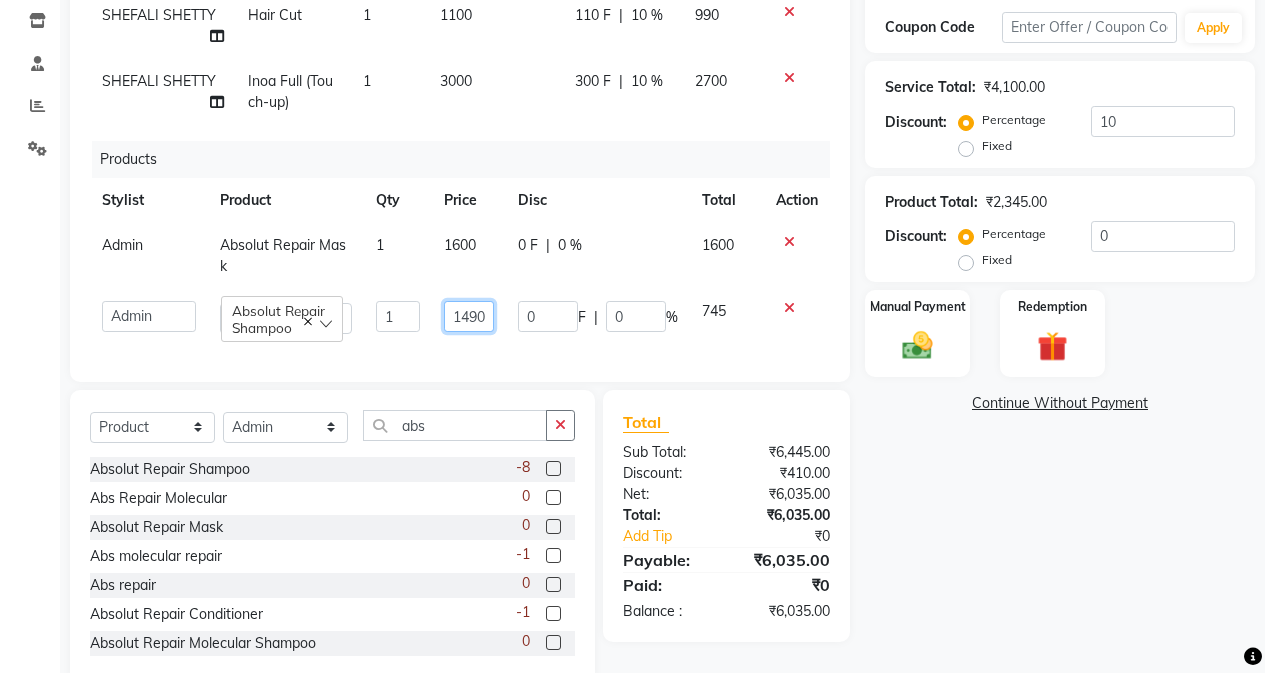 scroll, scrollTop: 0, scrollLeft: 2, axis: horizontal 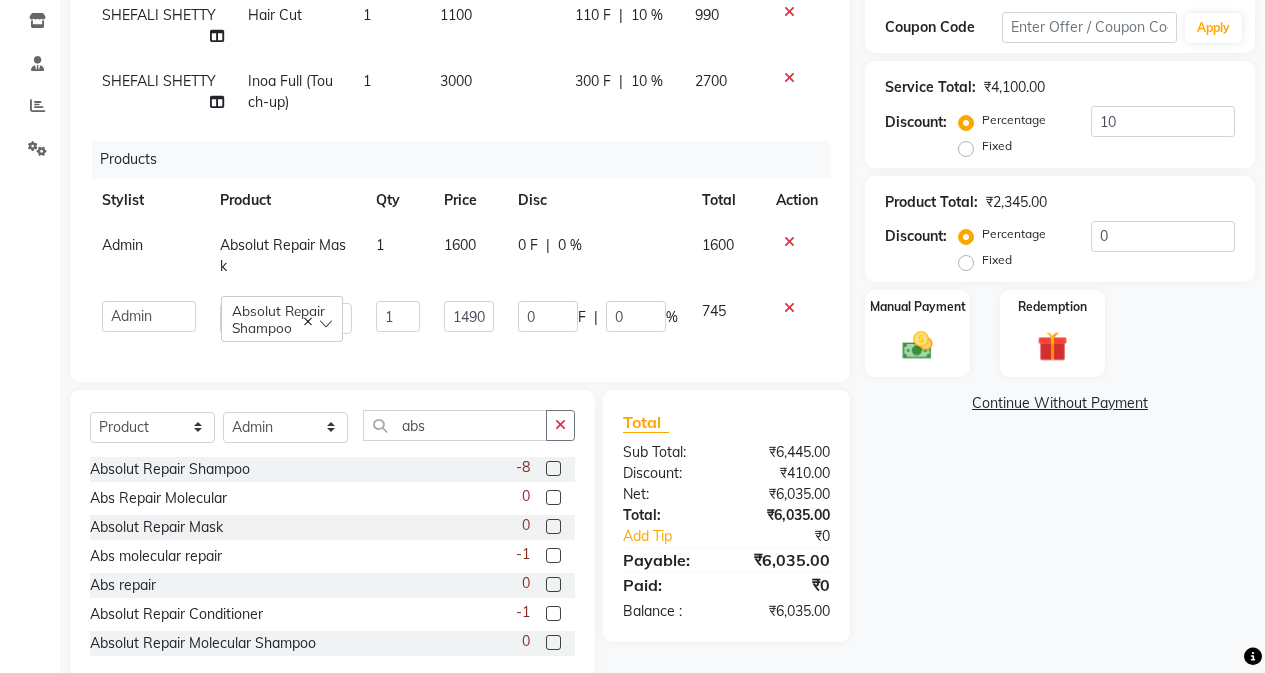 click on "Name: Dr [PERSON]  Membership:  No Active Membership  Total Visits:  11 Card on file:  0 Last Visit:   30-07-2025 Points:   0  Coupon Code Apply Service Total:  ₹4,100.00  Discount:  Percentage   Fixed  10 Product Total:  ₹2,345.00  Discount:  Percentage   Fixed  0 Manual Payment Redemption  Continue Without Payment" 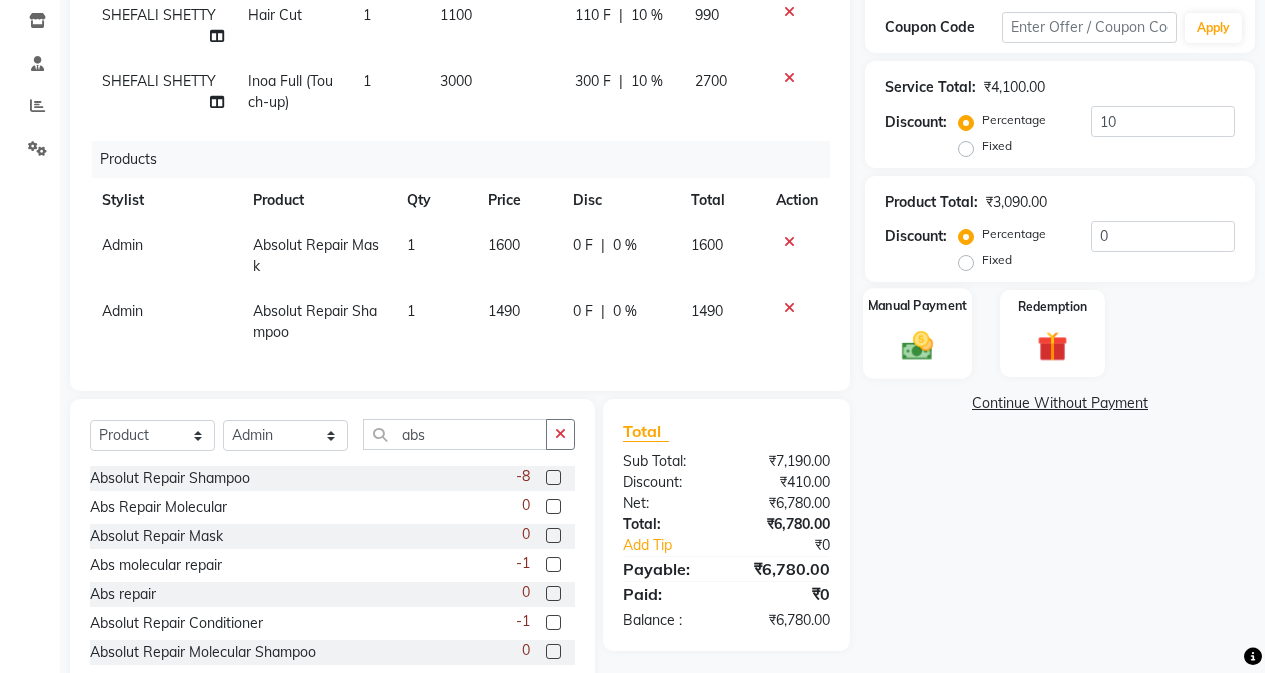 click 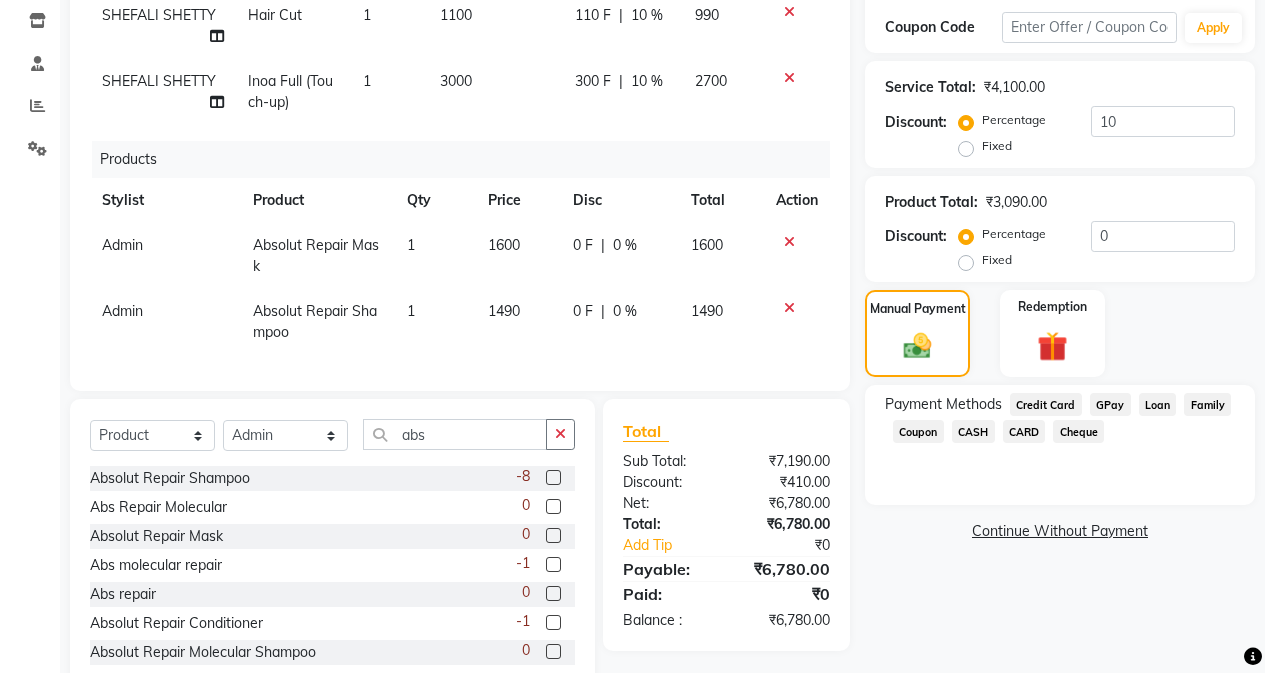 click on "GPay" 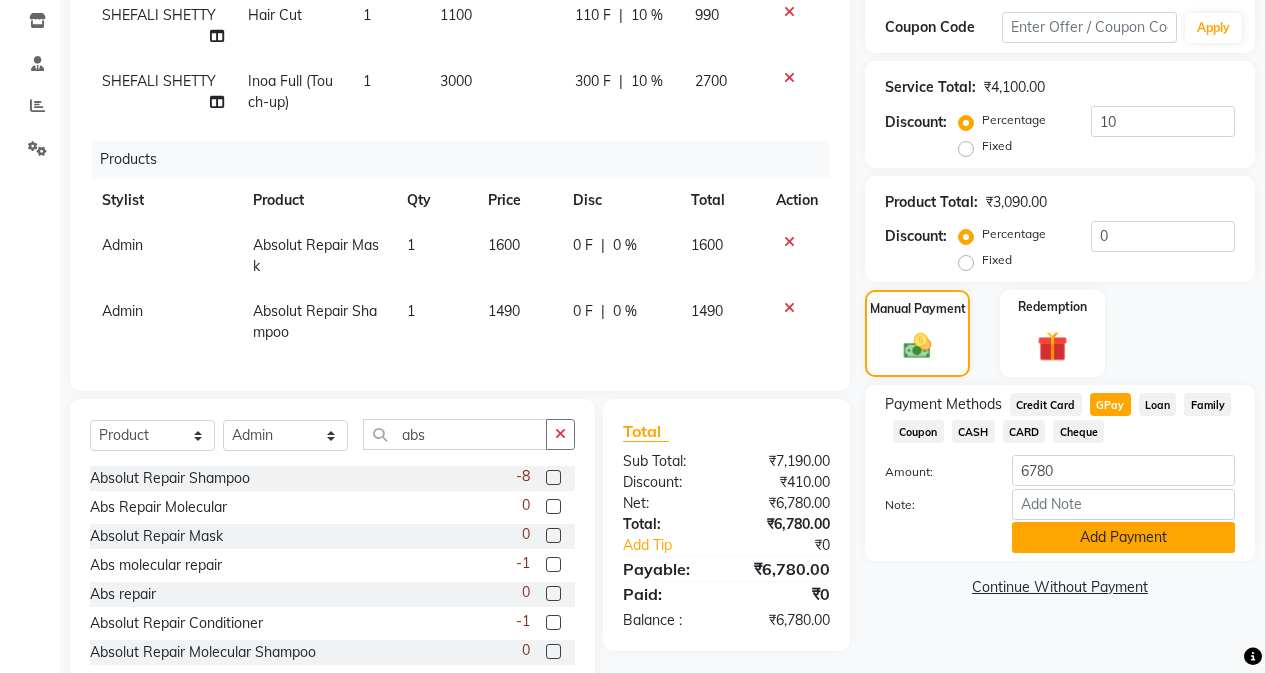 click on "Add Payment" 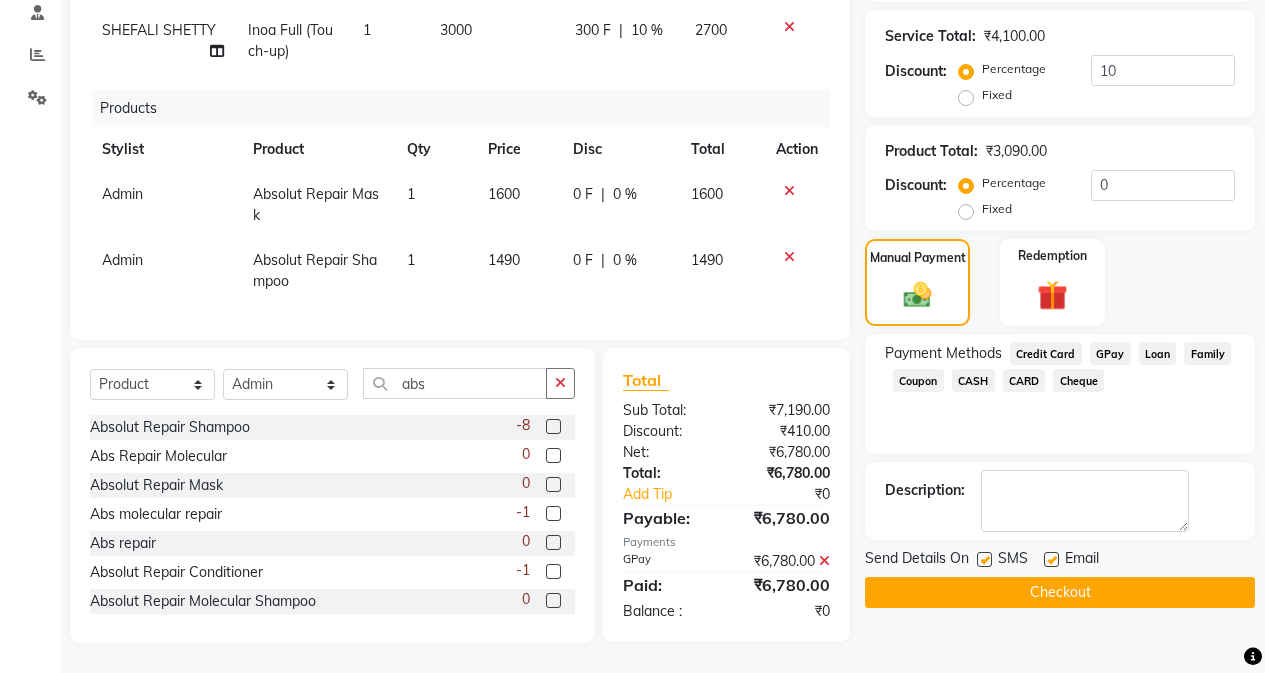 click on "Checkout" 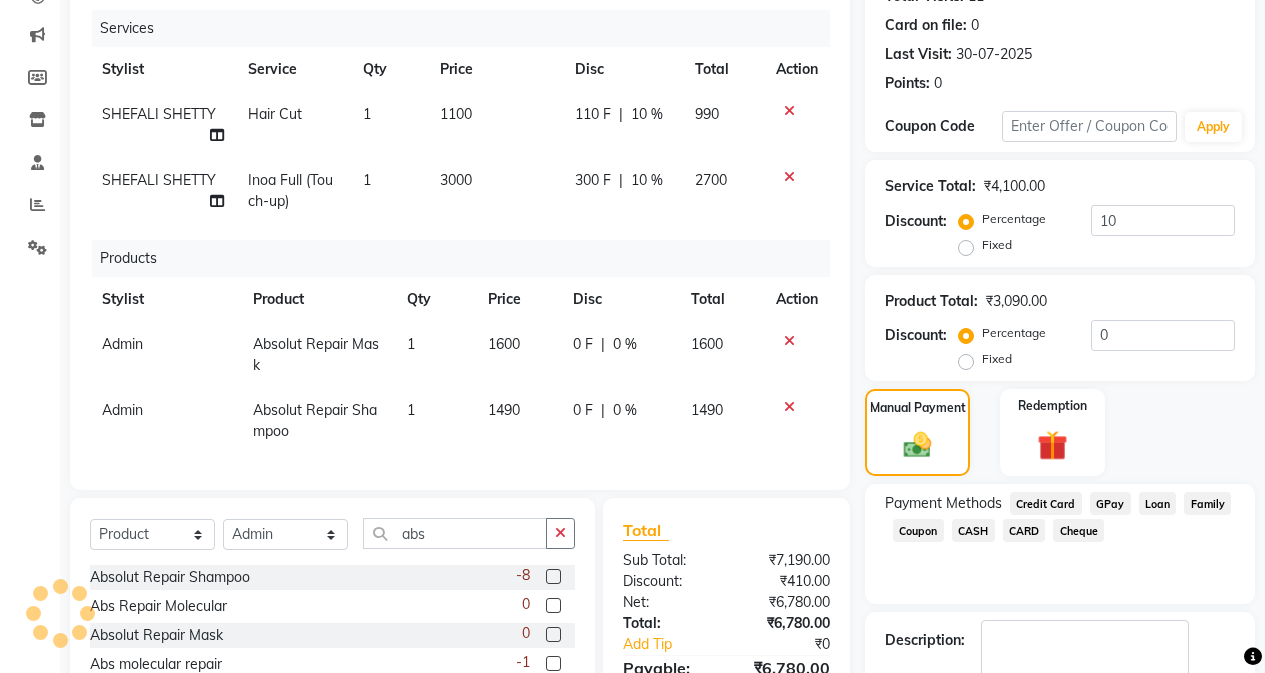 scroll, scrollTop: 3, scrollLeft: 0, axis: vertical 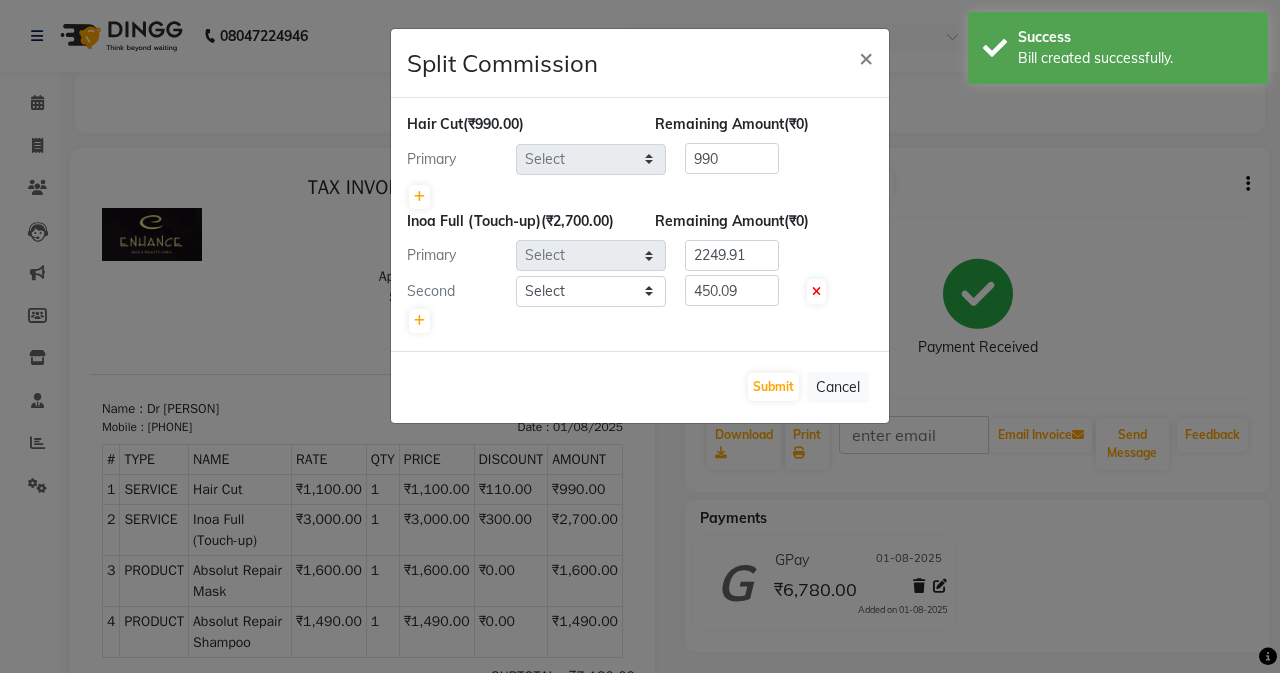 select on "61730" 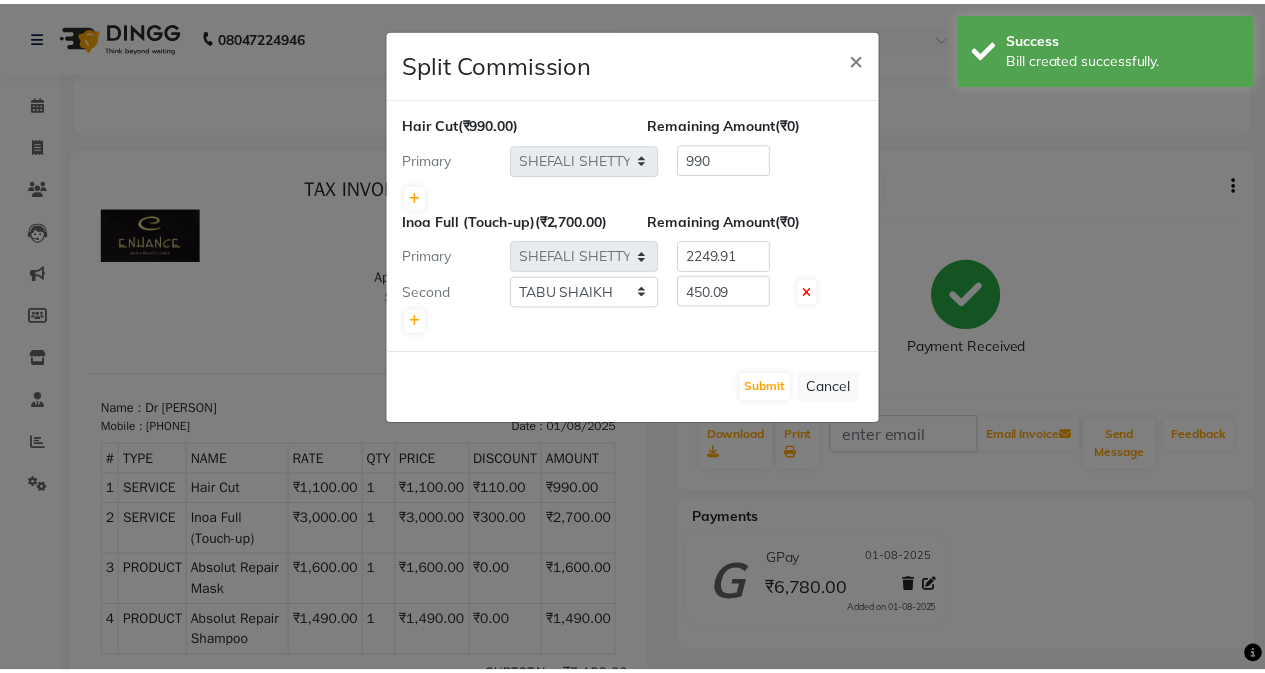 scroll, scrollTop: 0, scrollLeft: 0, axis: both 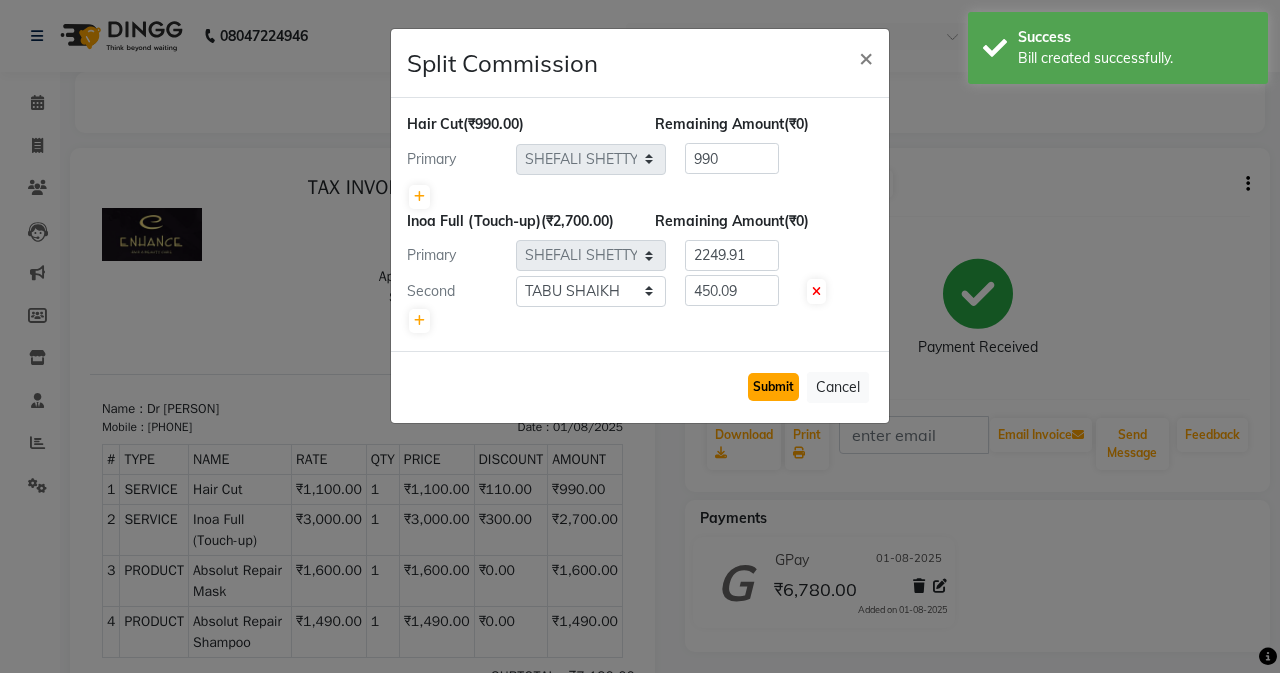 click on "Submit" 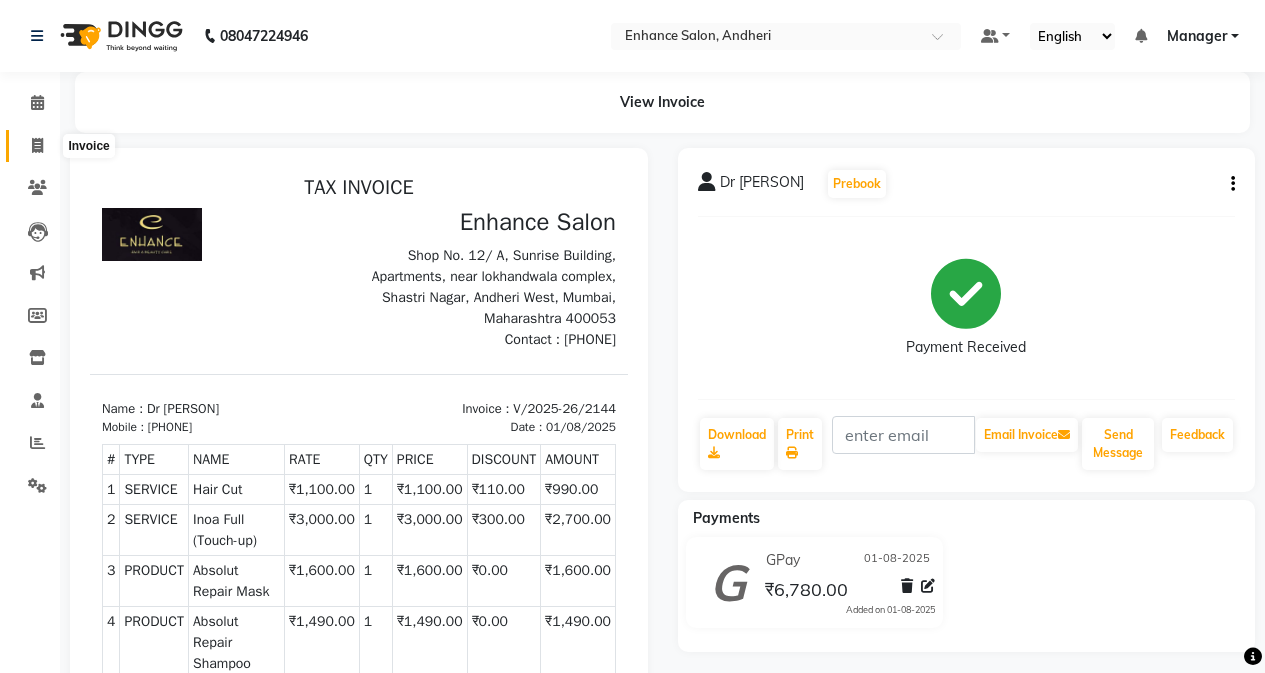 click 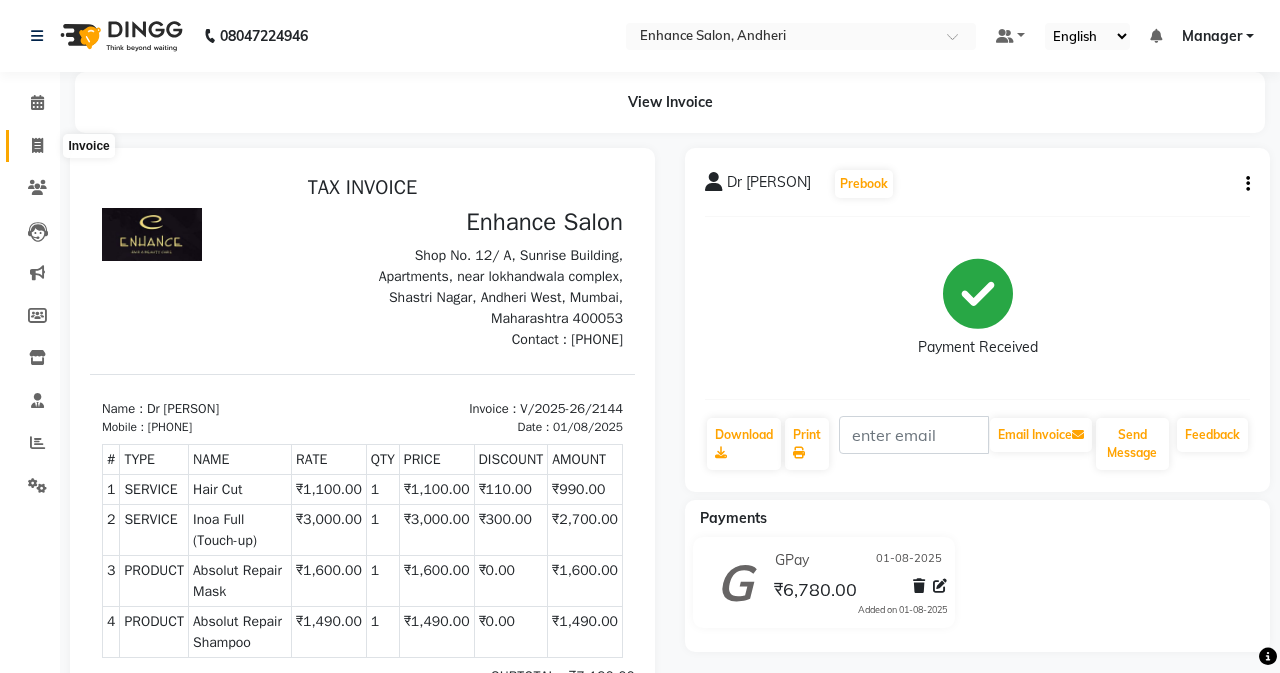 select on "service" 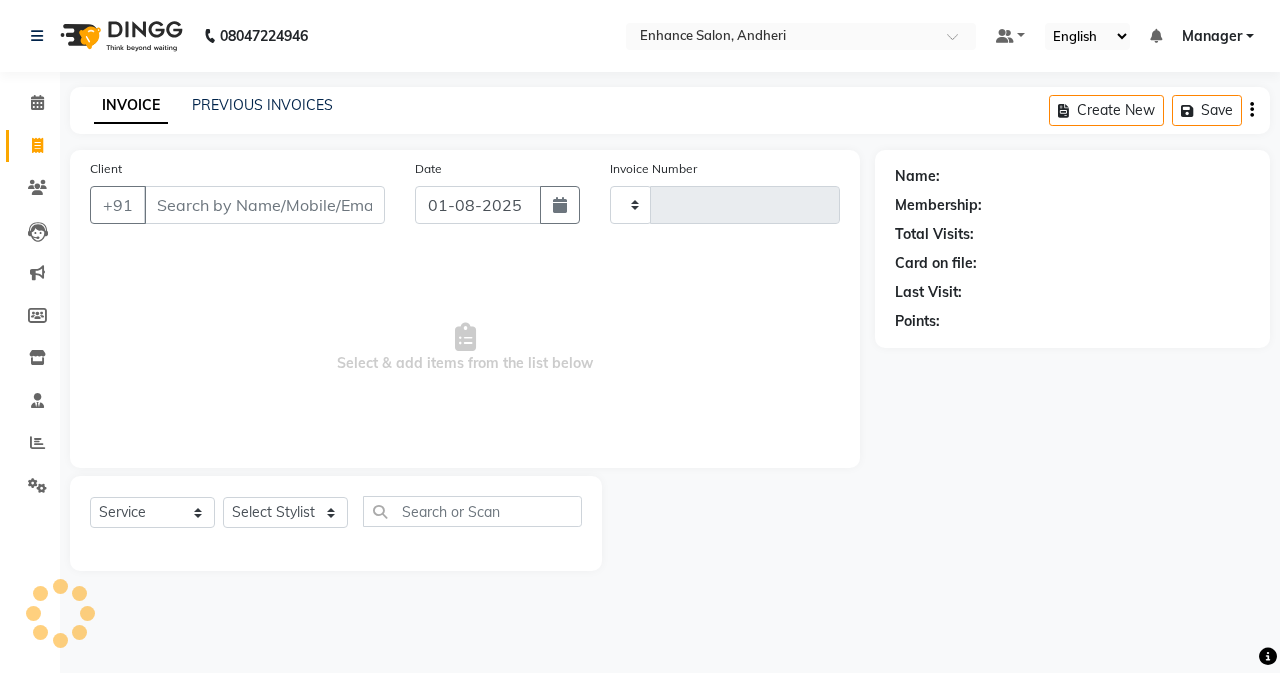 type on "2145" 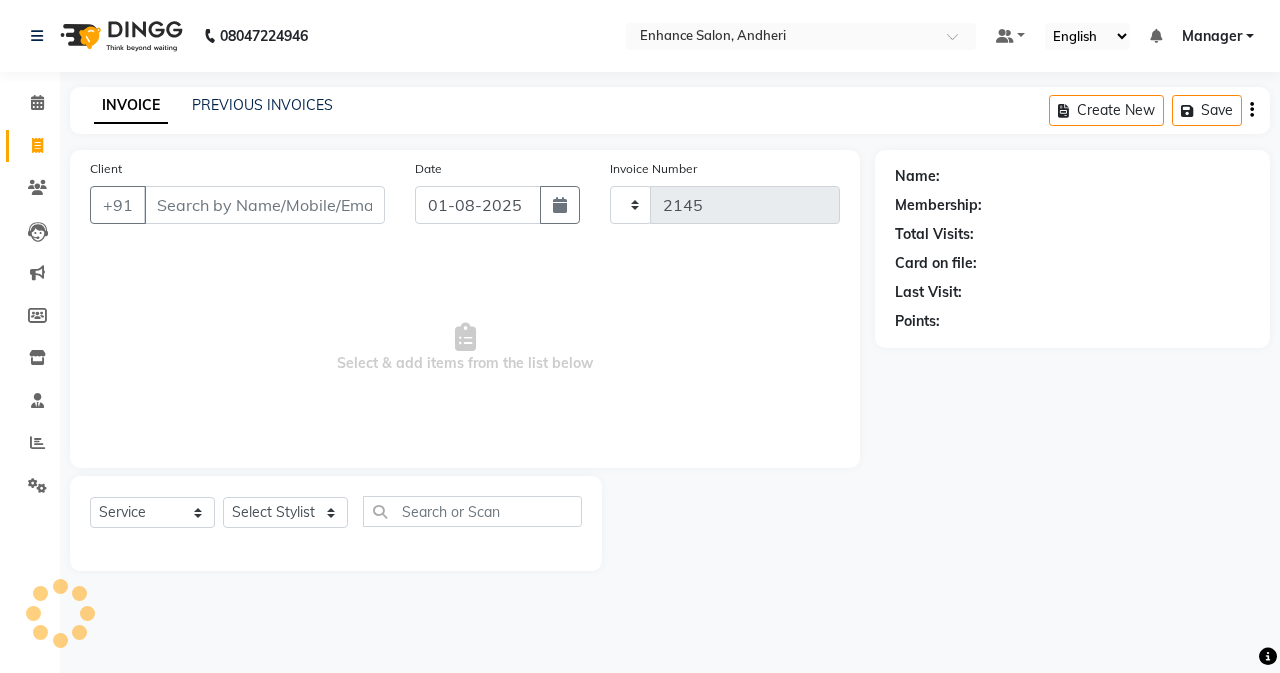 select on "7236" 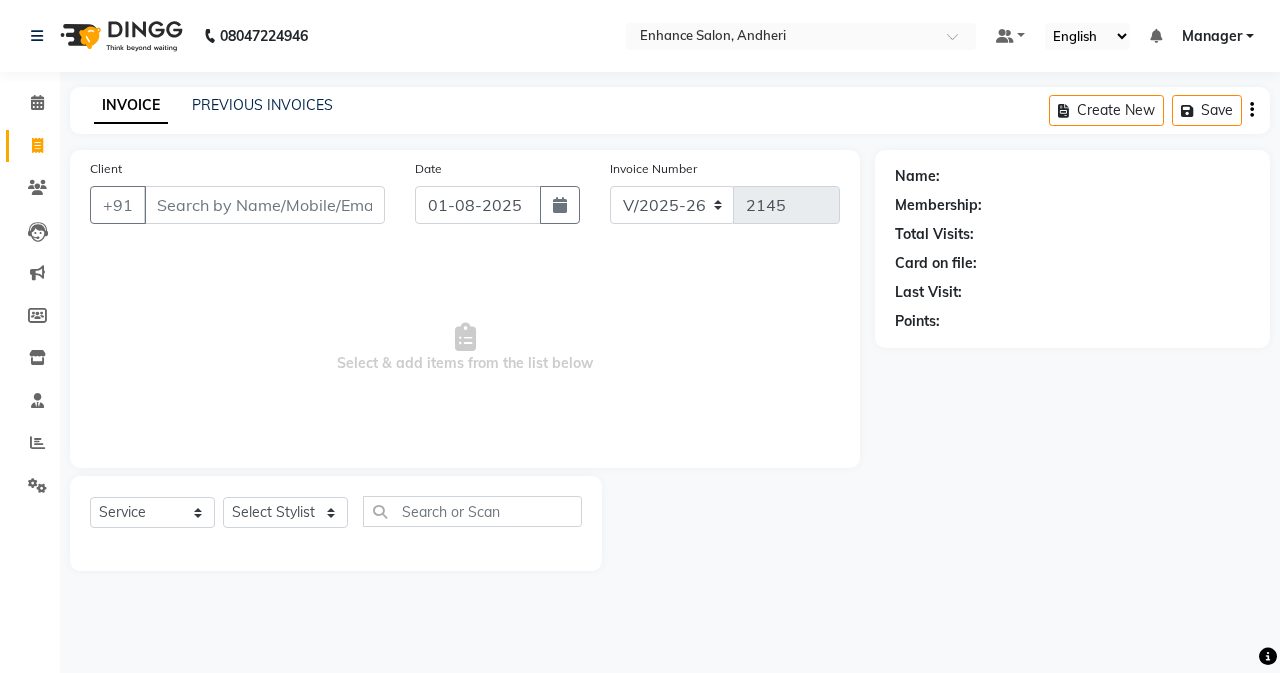 click on "Settings" 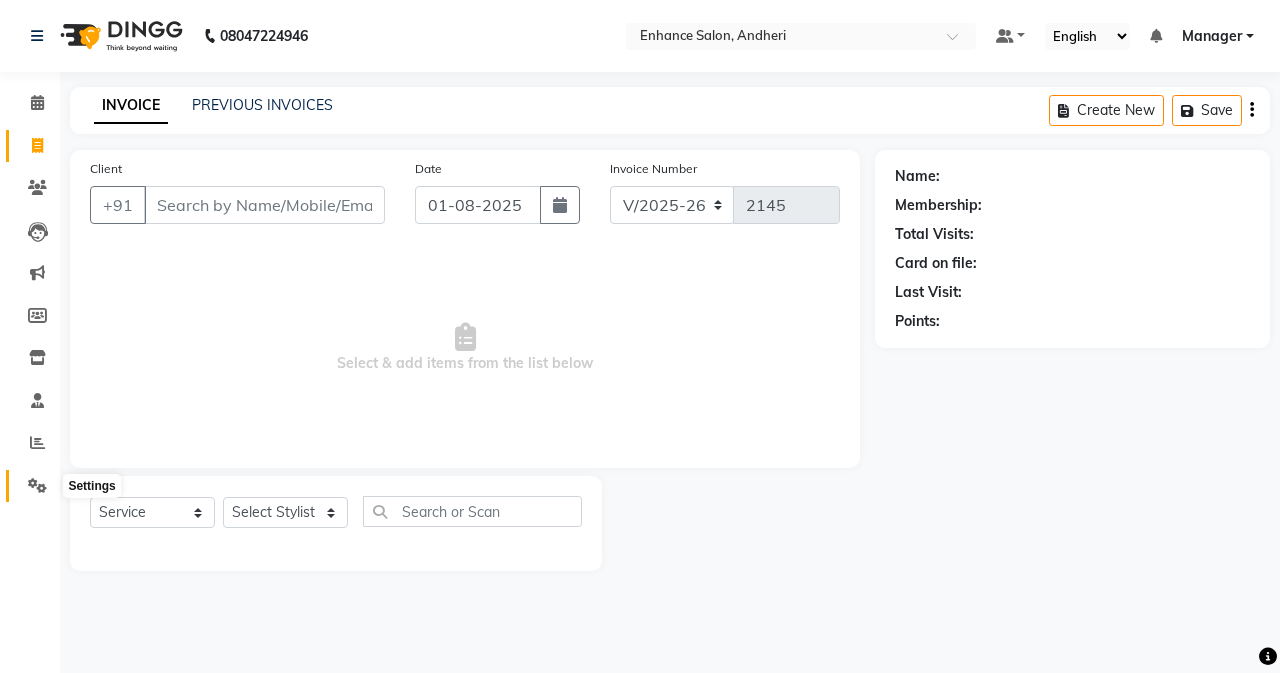 click 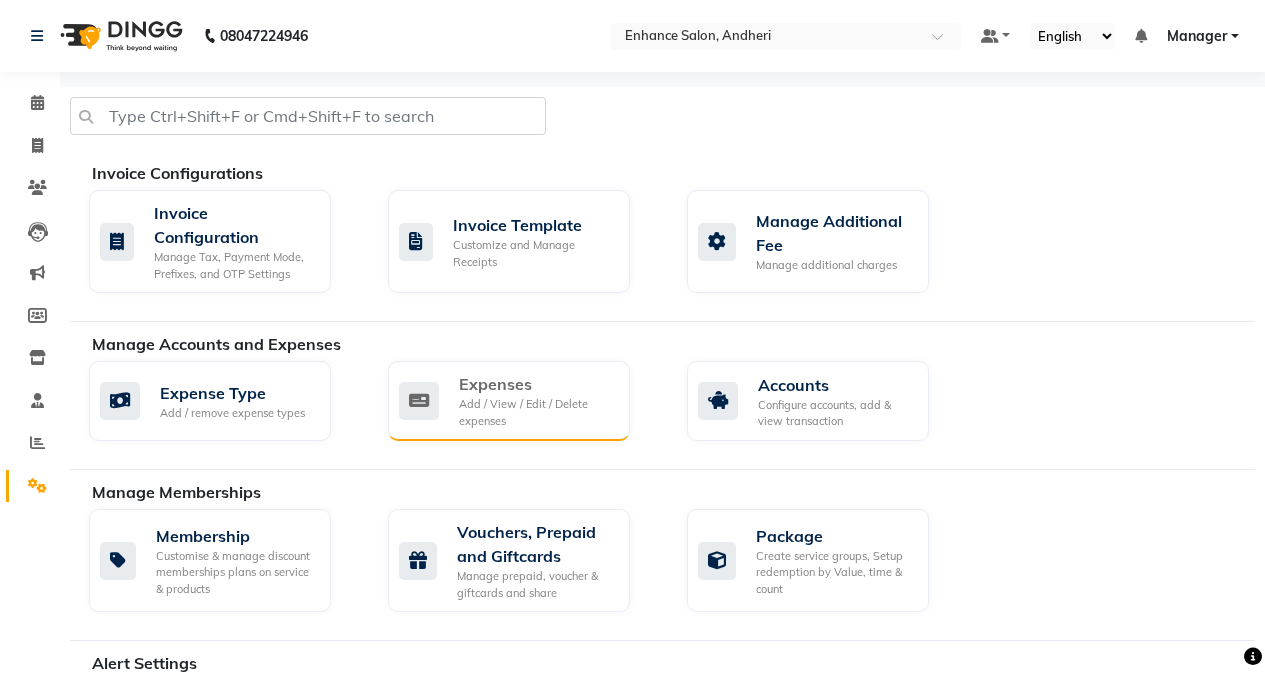 click on "Expenses" 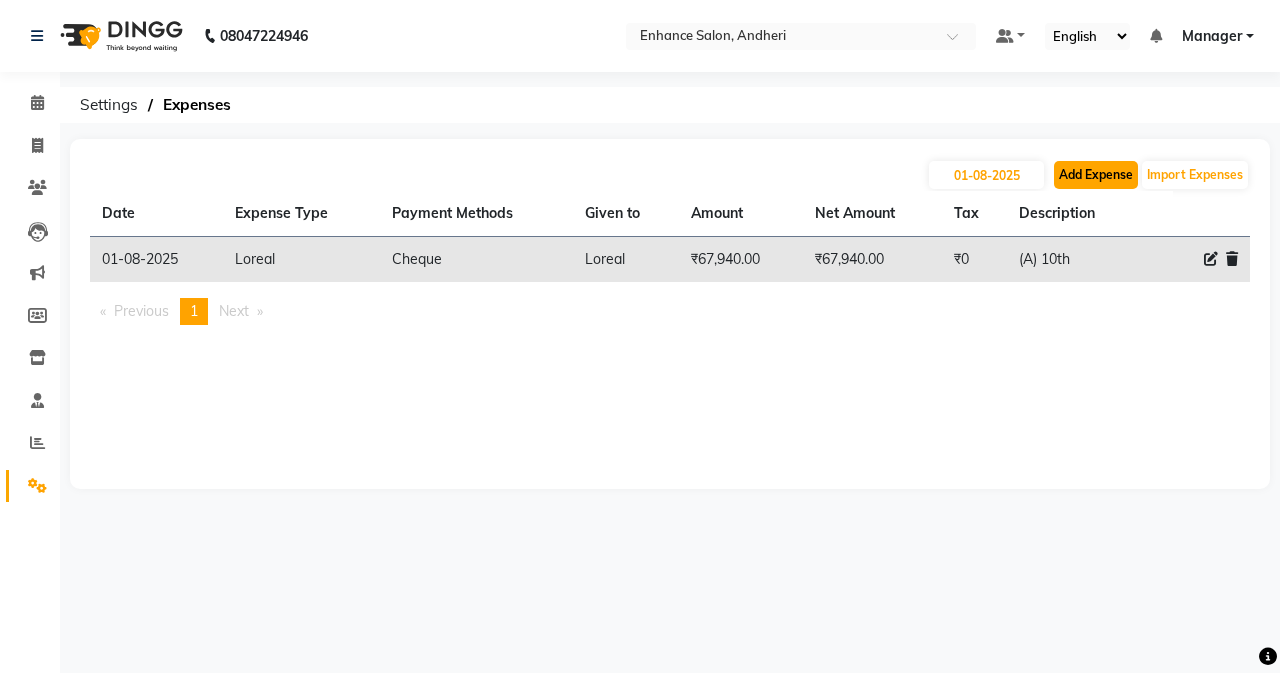 click on "Add Expense" 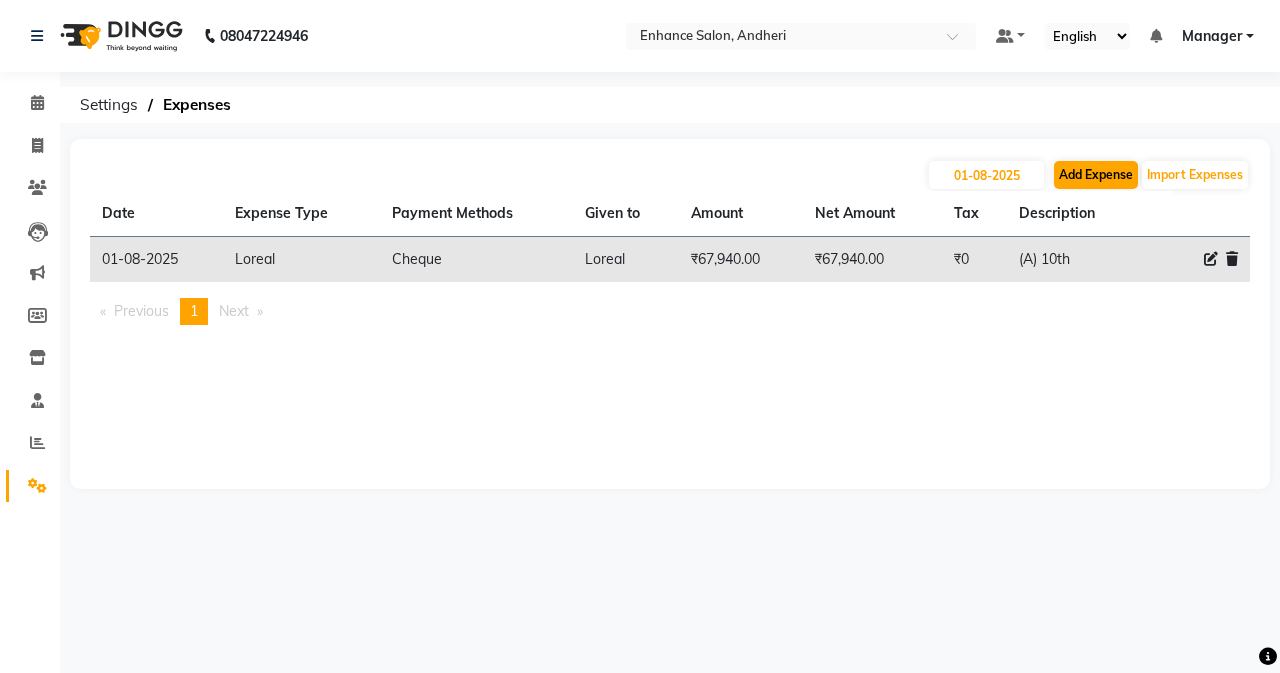 select on "1" 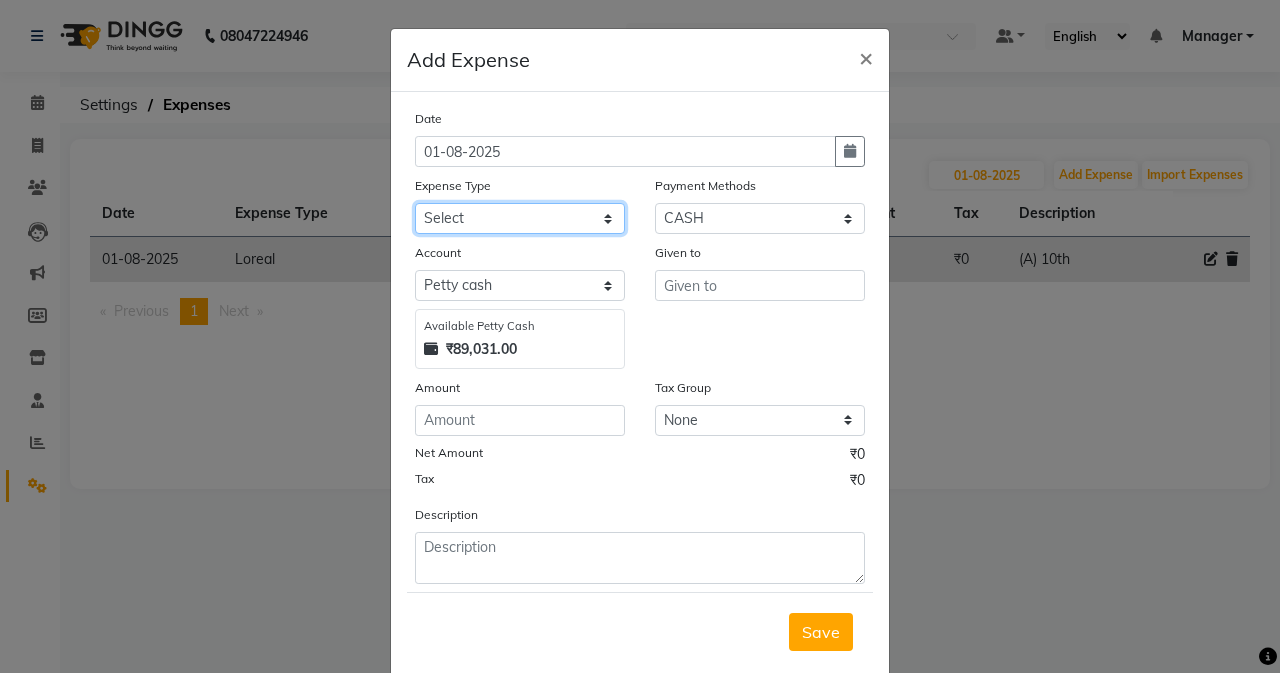 click on "Select Advance Salary Air Condition Rouf Aroma auto money Beauty Bazaar Beauty Palace Beauty Zone Blue sky bombino Botox cell phone Client Snack dejado nails deja returned Dhobi Dione Dmart electrician Electricity Equipment Eyelash Floractive Fragnace general store getwell medical GST Laundry Loreal Maintenance Mali Mayur Milk Shake Miscellaneous Other overtime Pantry Product Ranu Nails Raza computer Rent restaurant Return money Salary Satnique serenite shefali shivshankar Soaked Social Media Staff Snacks stationary sweeper Tata power Tax Tea Manoj Tea & Refreshment Tip toiletry Utilities Water Bill wax we fast" 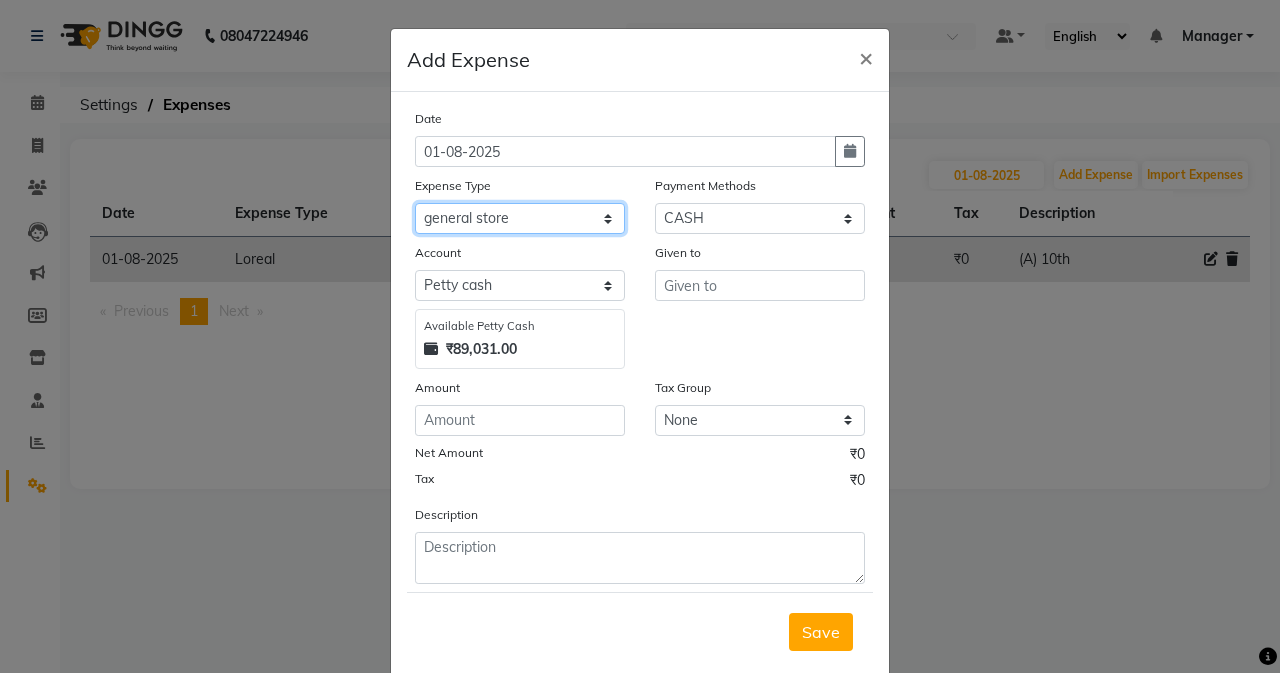 click on "Select Advance Salary Air Condition Rouf Aroma auto money Beauty Bazaar Beauty Palace Beauty Zone Blue sky bombino Botox cell phone Client Snack dejado nails deja returned Dhobi Dione Dmart electrician Electricity Equipment Eyelash Floractive Fragnace general store getwell medical GST Laundry Loreal Maintenance Mali Mayur Milk Shake Miscellaneous Other overtime Pantry Product Ranu Nails Raza computer Rent restaurant Return money Salary Satnique serenite shefali shivshankar Soaked Social Media Staff Snacks stationary sweeper Tata power Tax Tea Manoj Tea & Refreshment Tip toiletry Utilities Water Bill wax we fast" 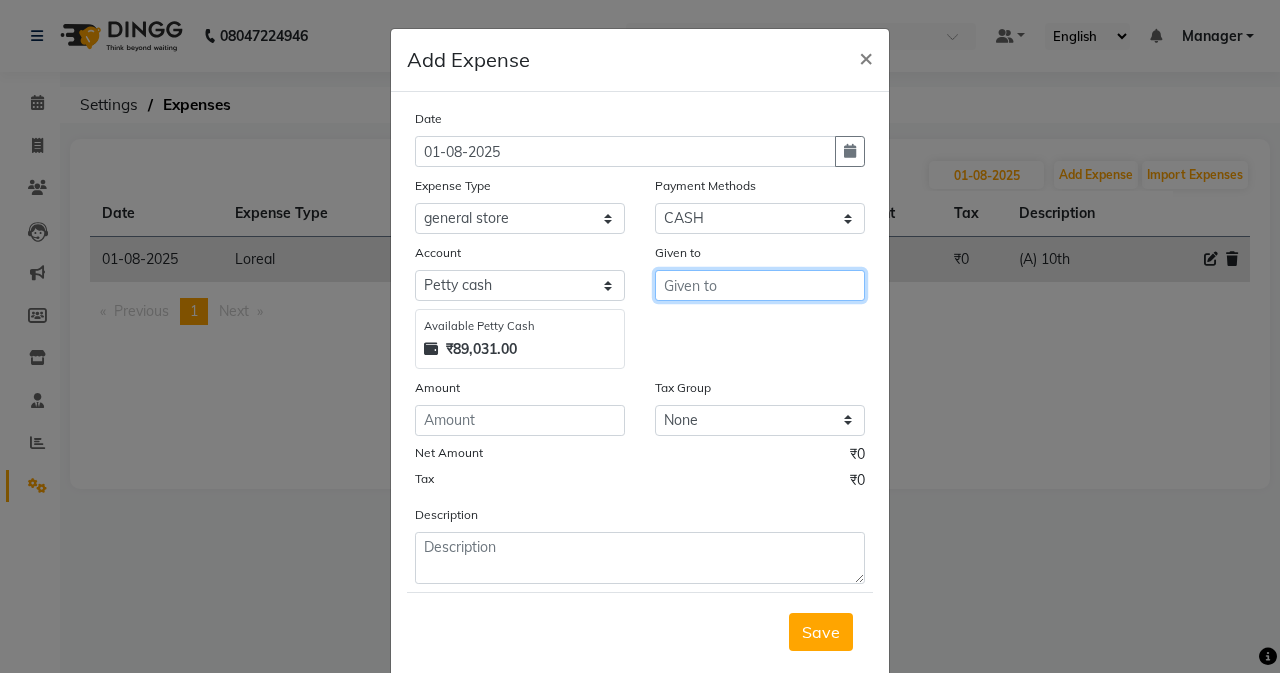 click at bounding box center [760, 285] 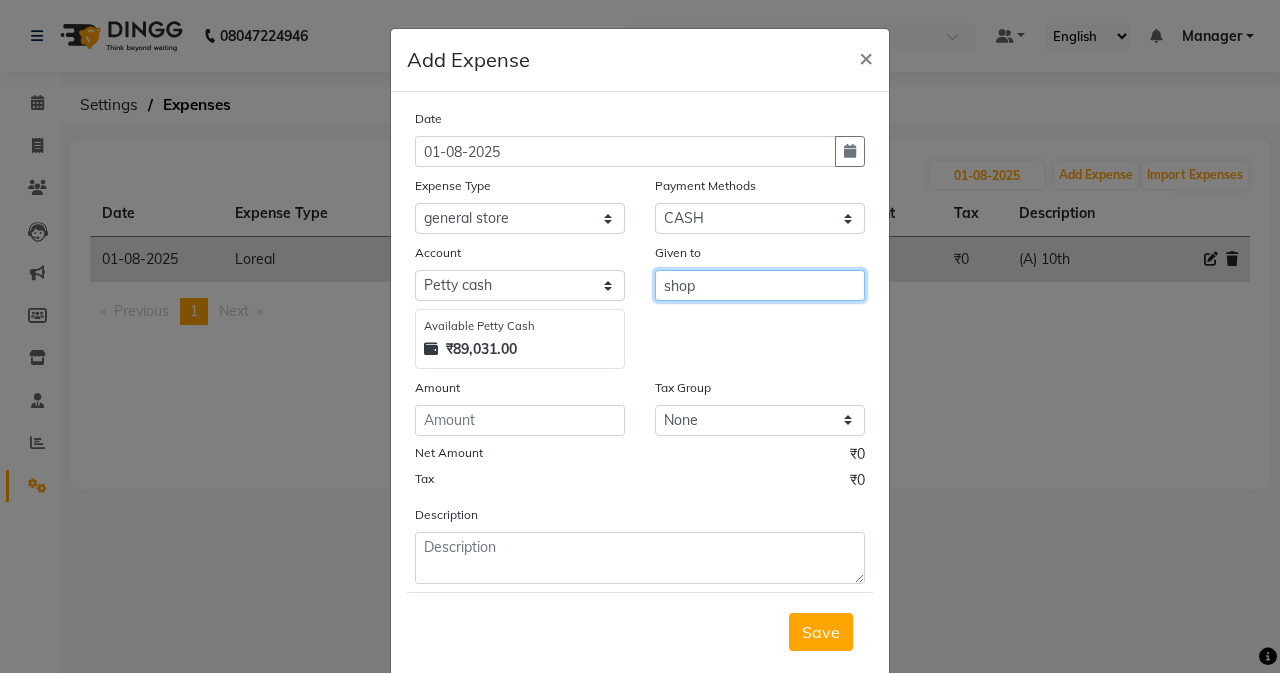 type on "shop" 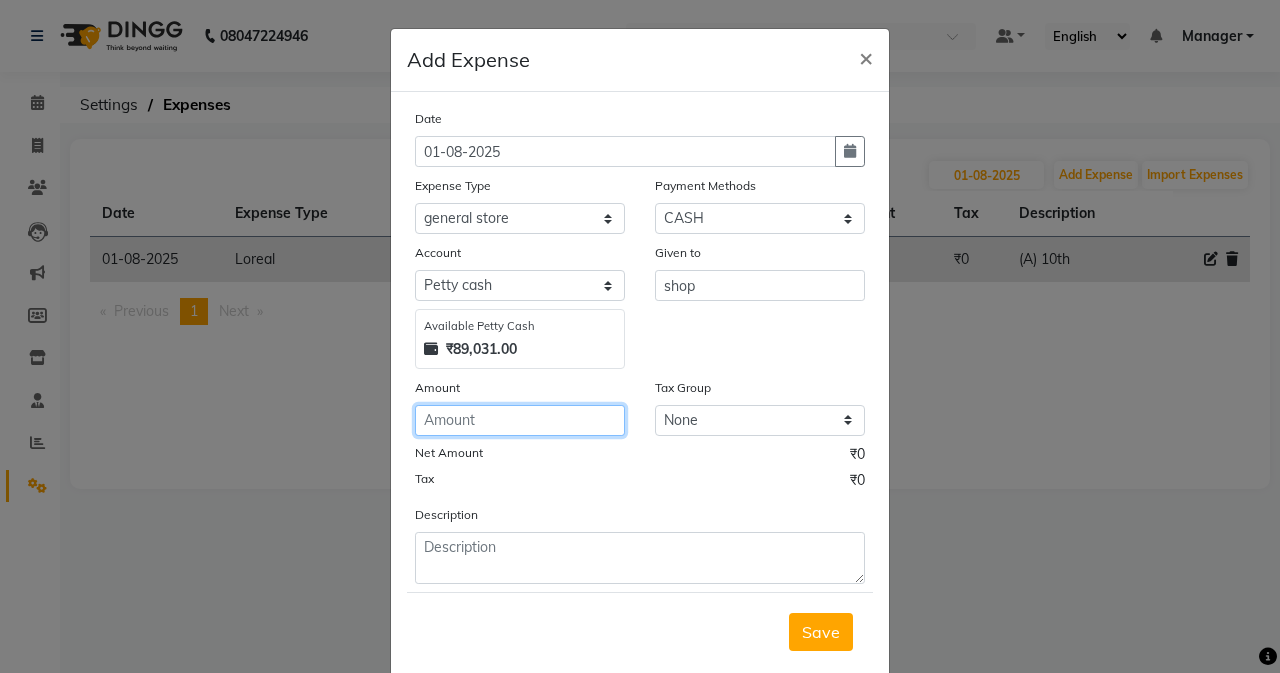 click 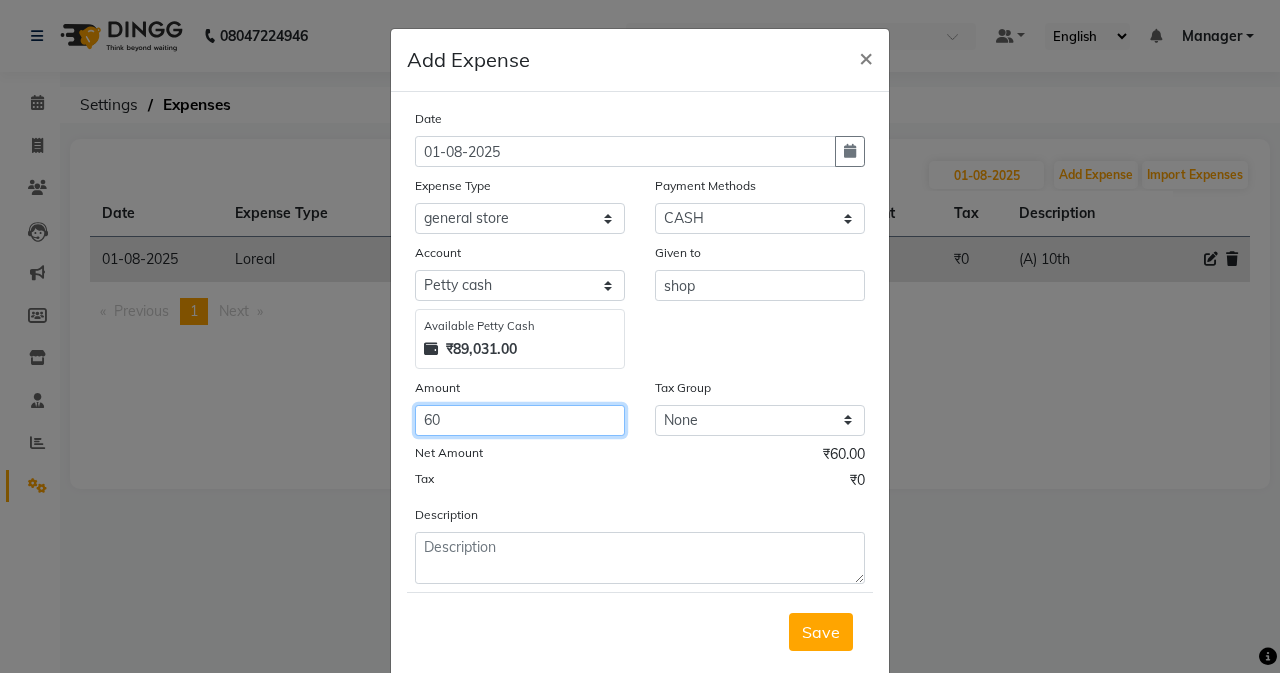 type on "60" 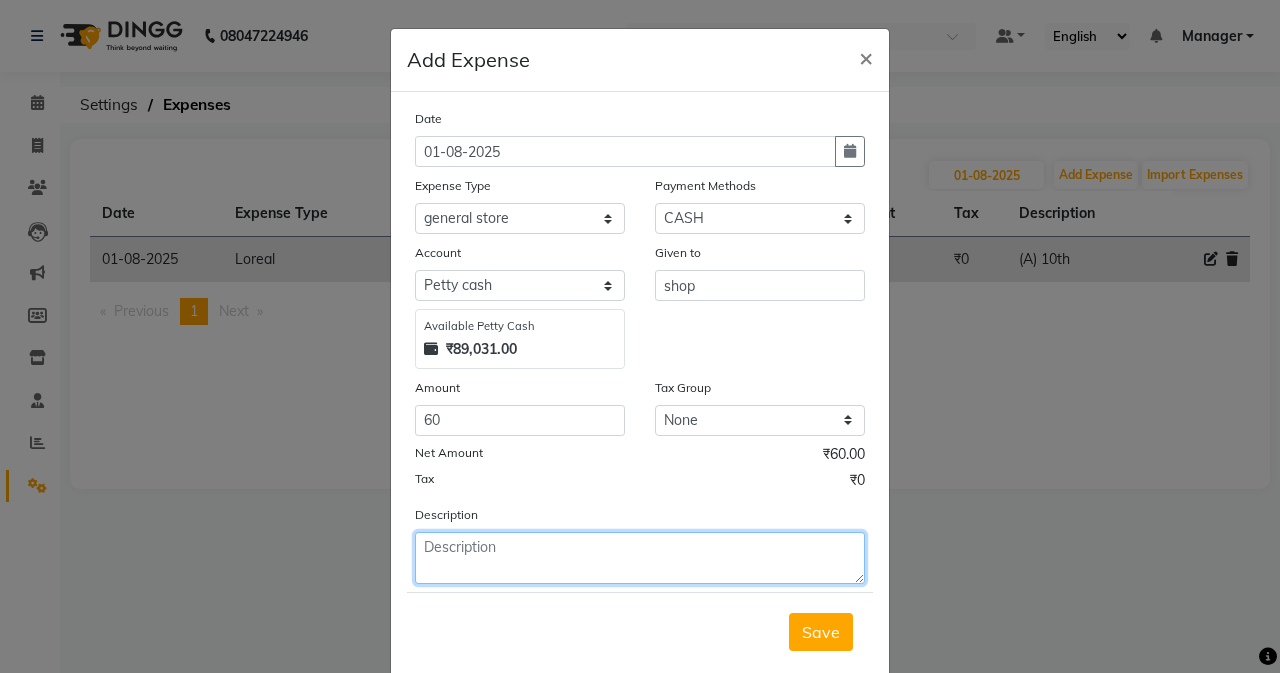click 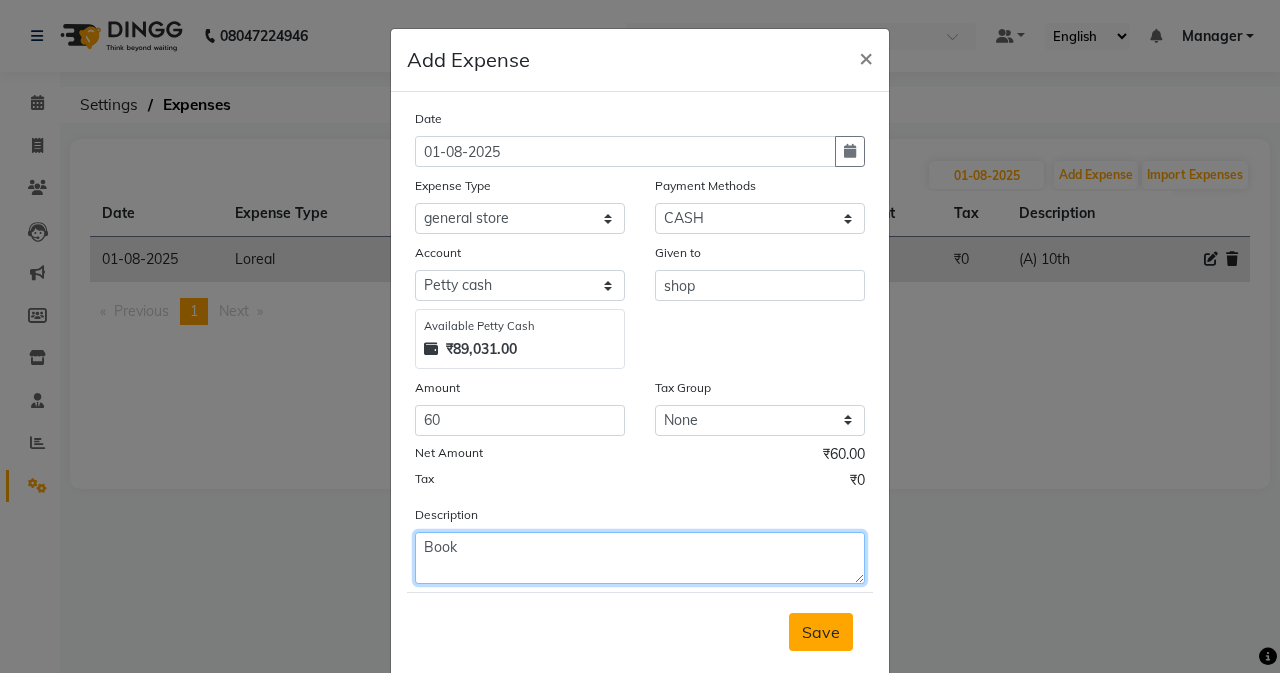 type on "Book" 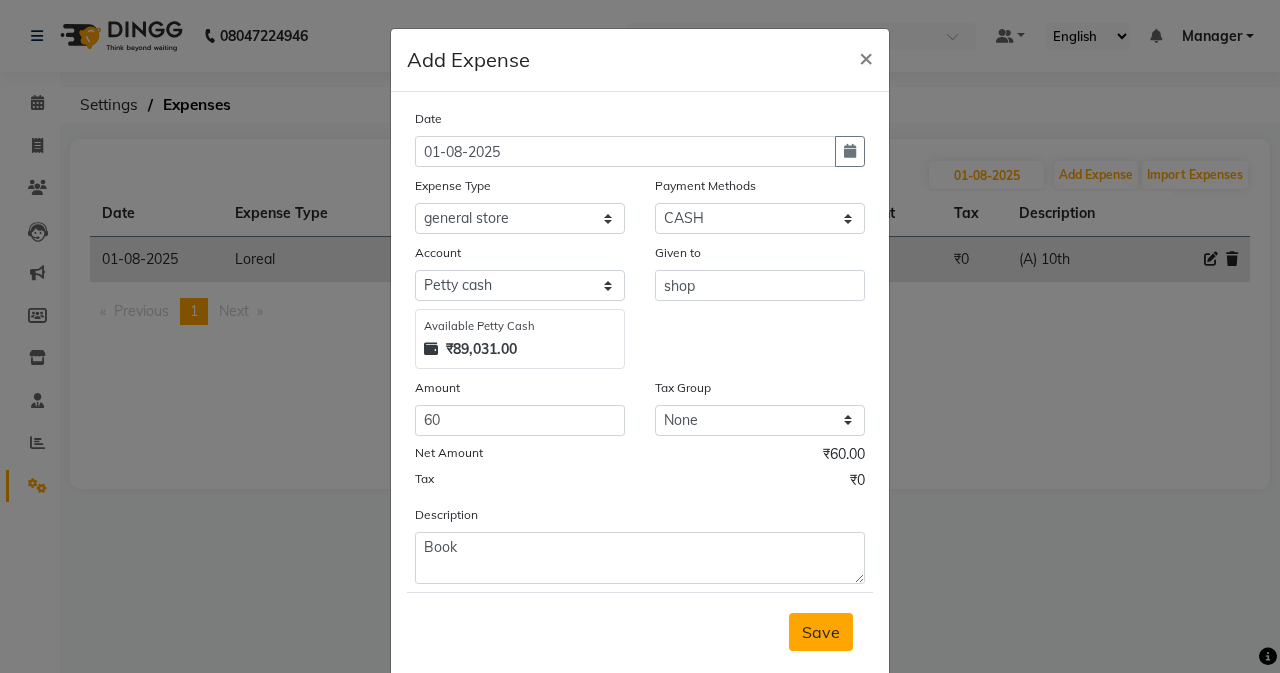 click on "Save" at bounding box center (821, 632) 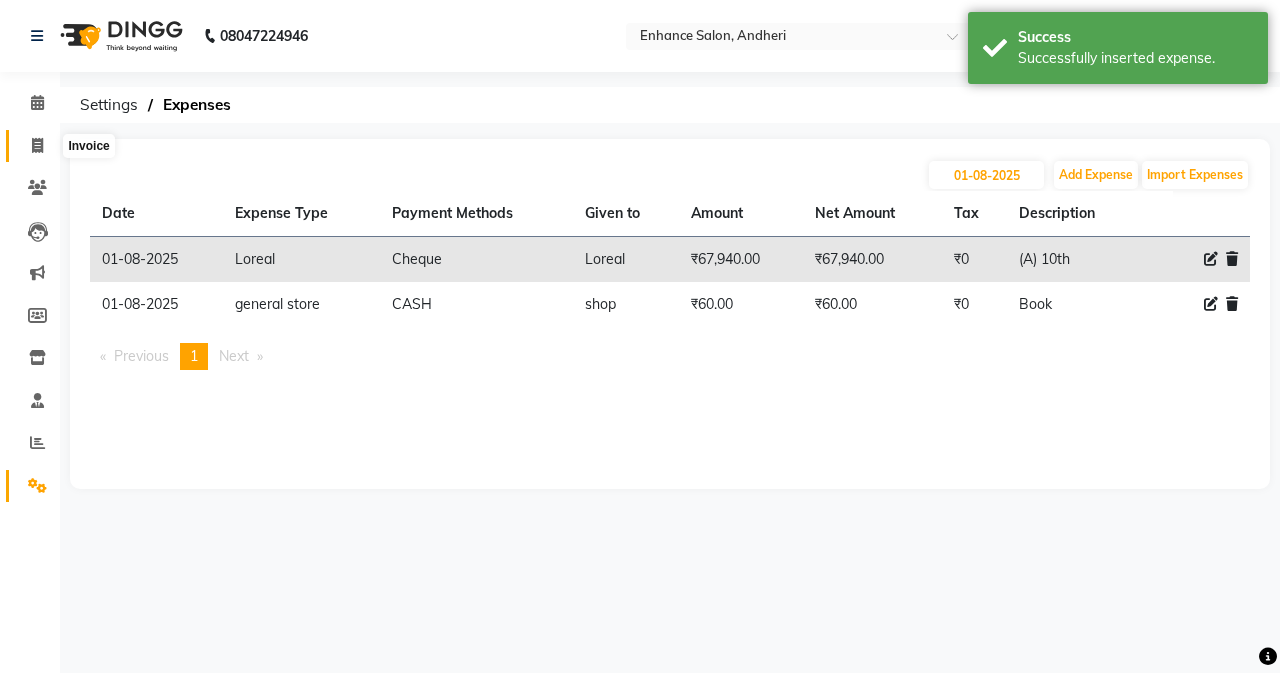 click 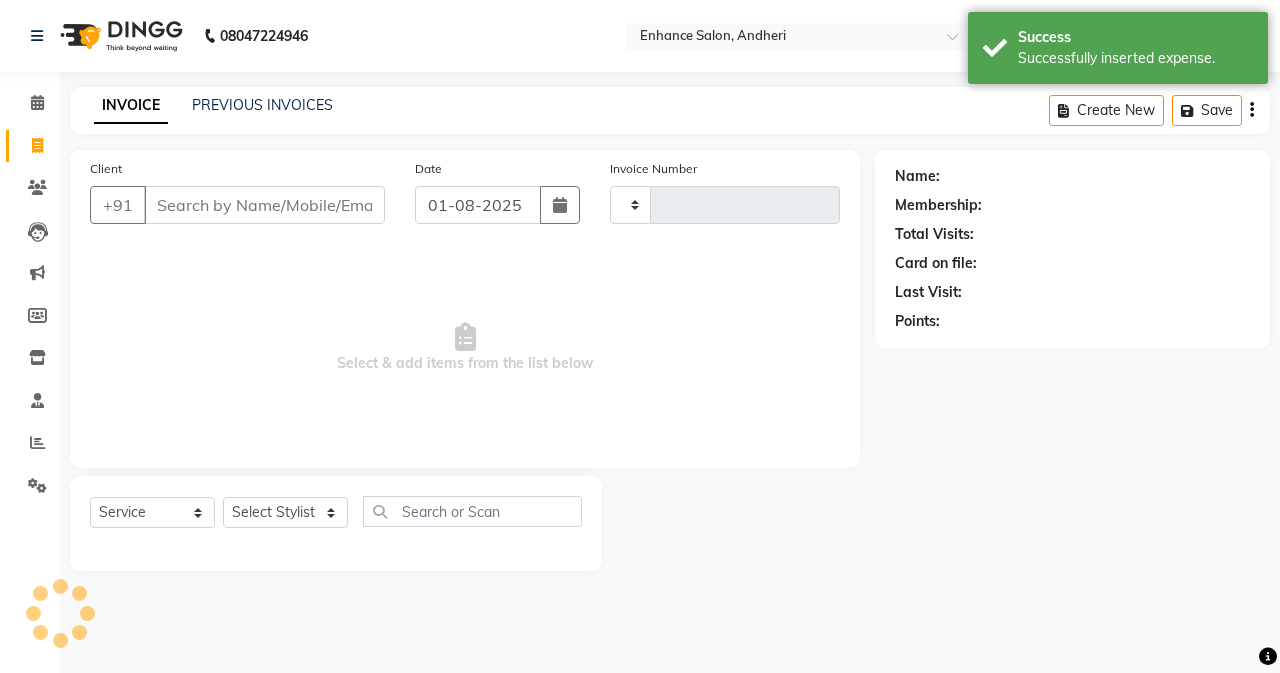 type on "2145" 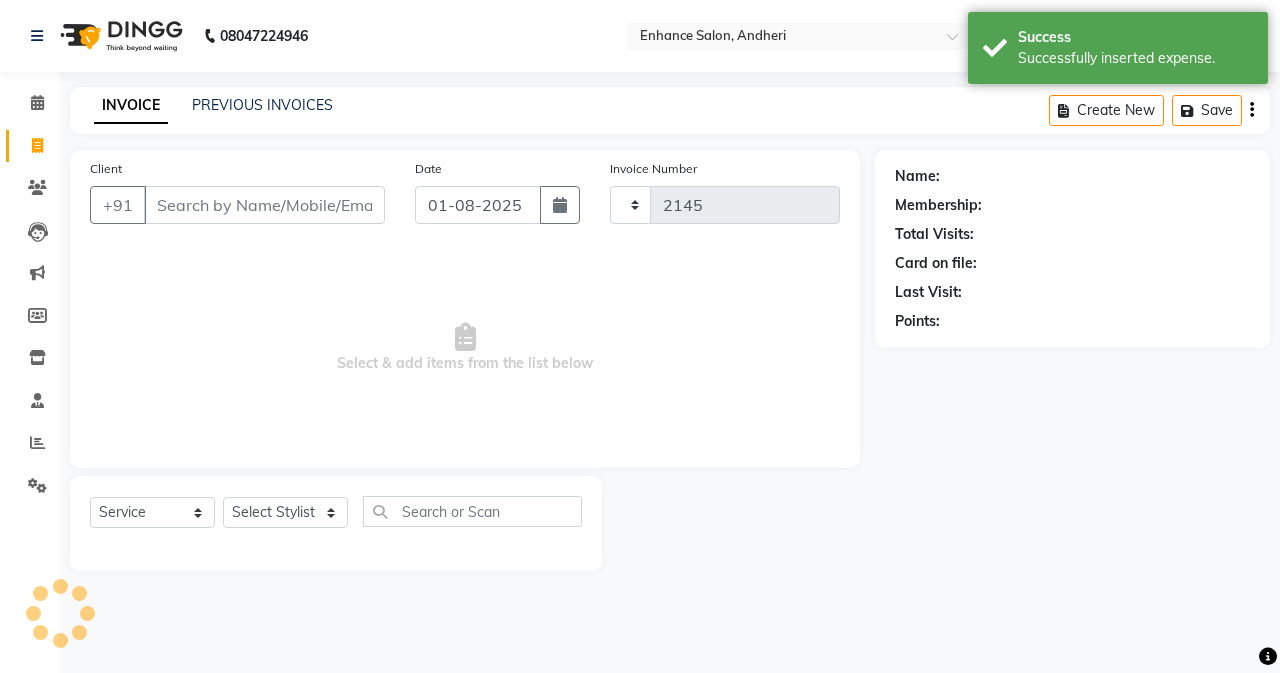 select on "7236" 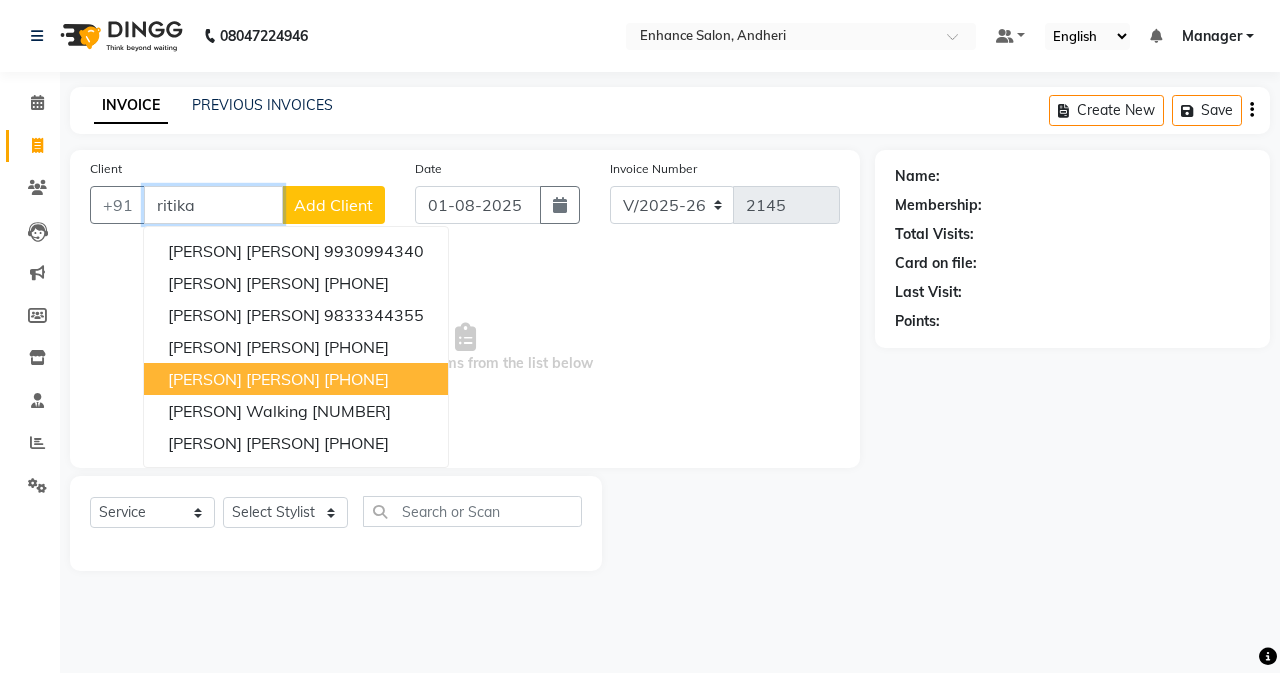 click on "[PERSON] [PERSON]" at bounding box center (244, 379) 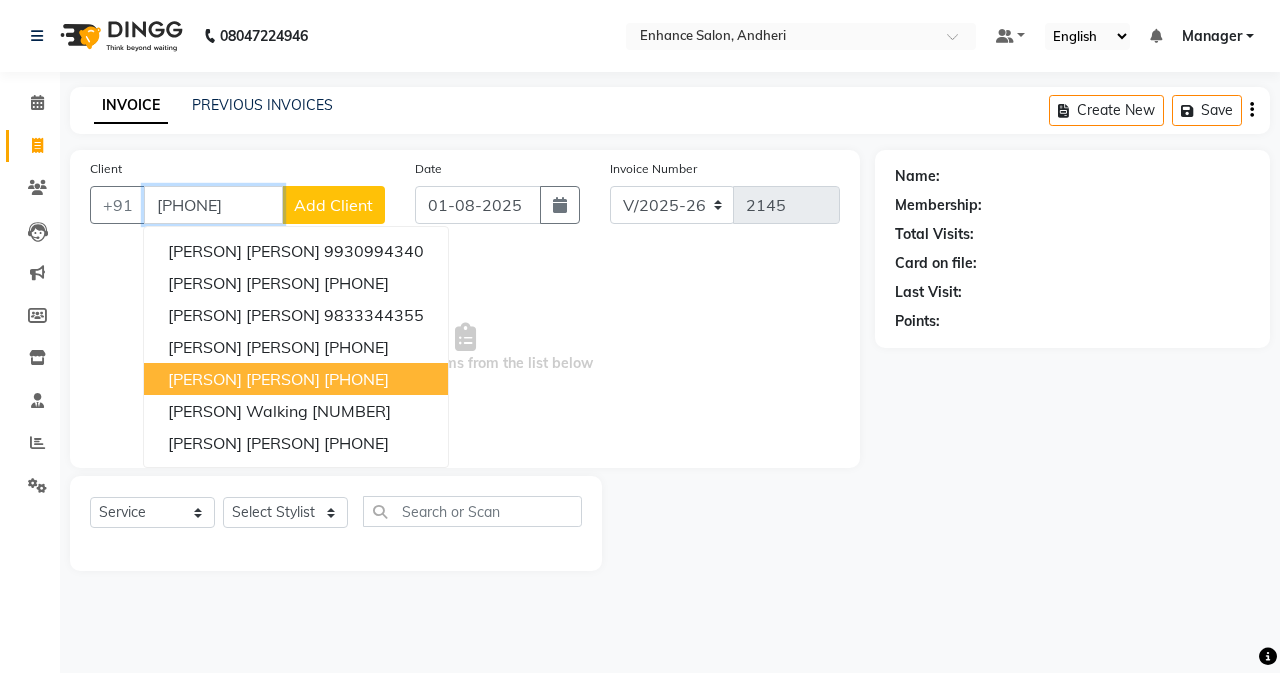 type on "[PHONE]" 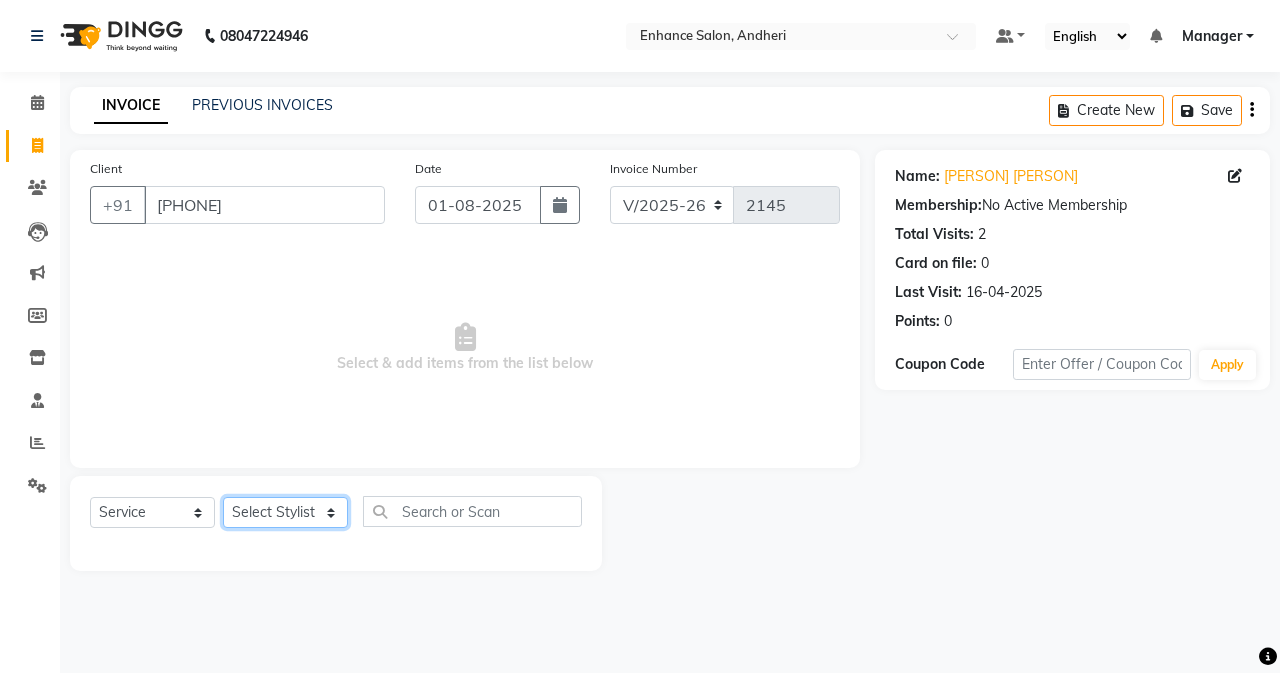click on "Select Stylist Admin [PERSON] [PERSON] [PERSON] [PERSON] Manager [PERSON] [PERSON] [PERSON] [PERSON] [PERSON] [PERSON] [PERSON] [PERSON] [PERSON] [PERSON] [PERSON] [PERSON] [PERSON] [PERSON] [PERSON]" 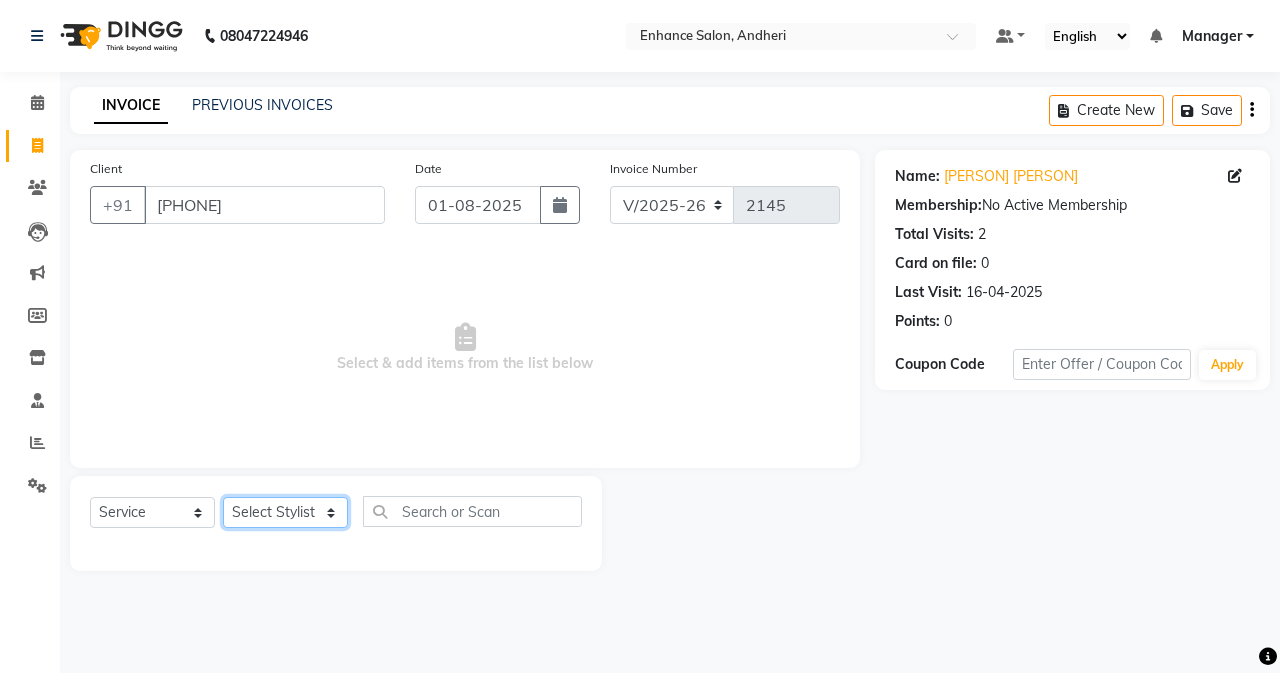 select on "61735" 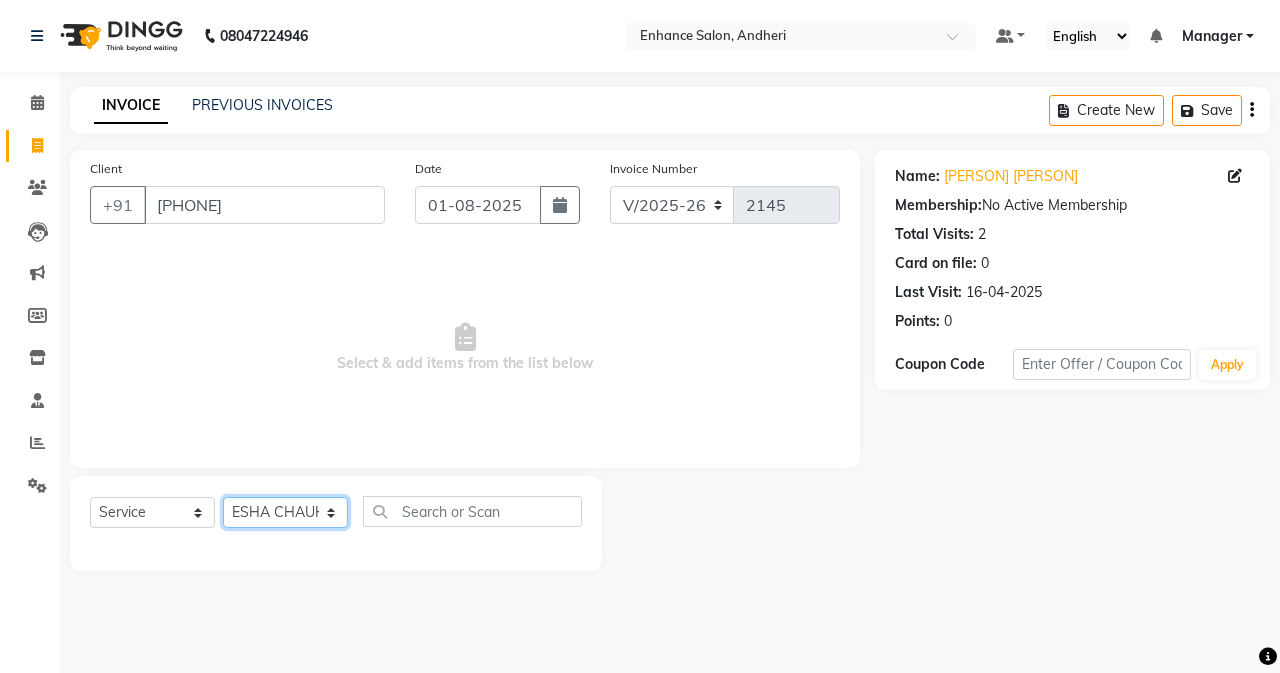 click on "Select Stylist Admin [PERSON] [PERSON] [PERSON] [PERSON] Manager [PERSON] [PERSON] [PERSON] [PERSON] [PERSON] [PERSON] [PERSON] [PERSON] [PERSON] [PERSON] [PERSON] [PERSON] [PERSON] [PERSON] [PERSON]" 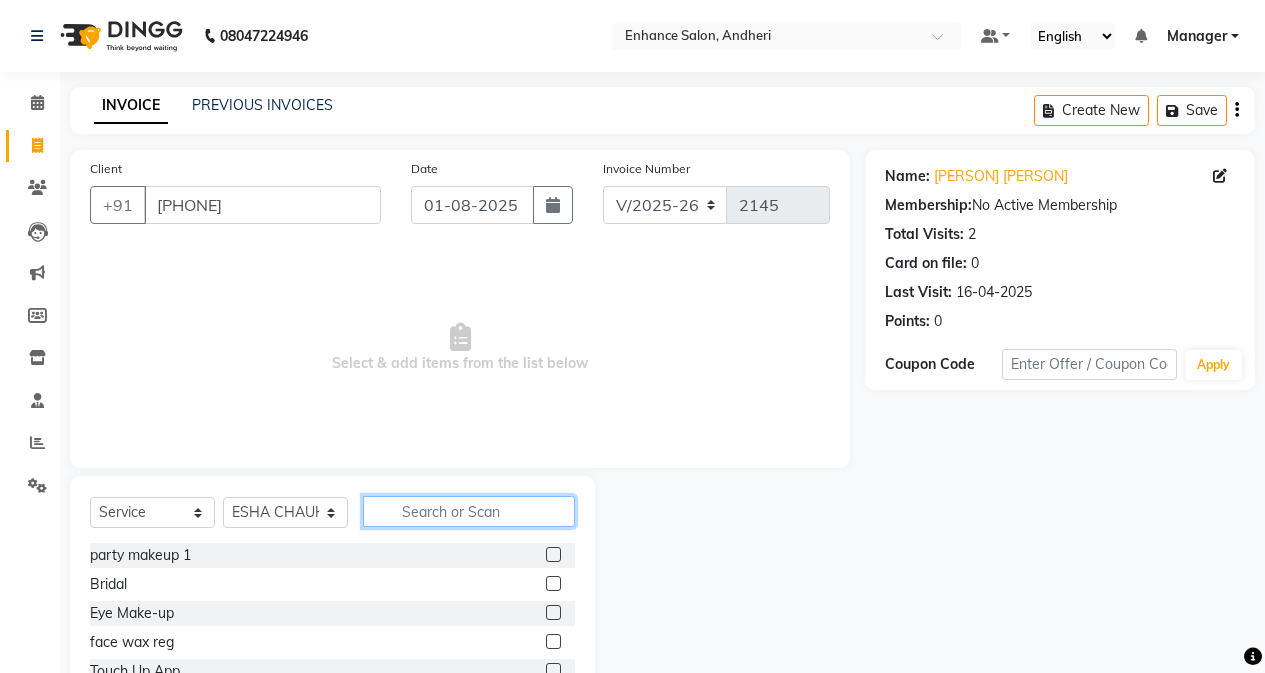 click 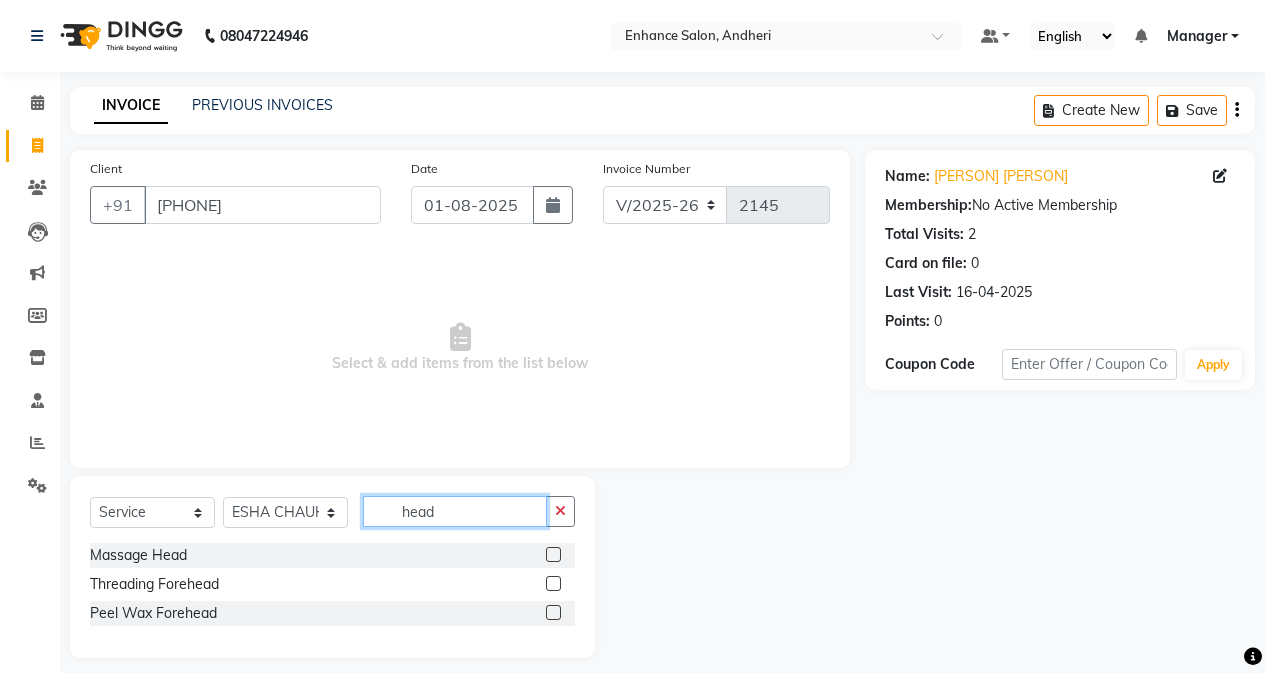 type on "head" 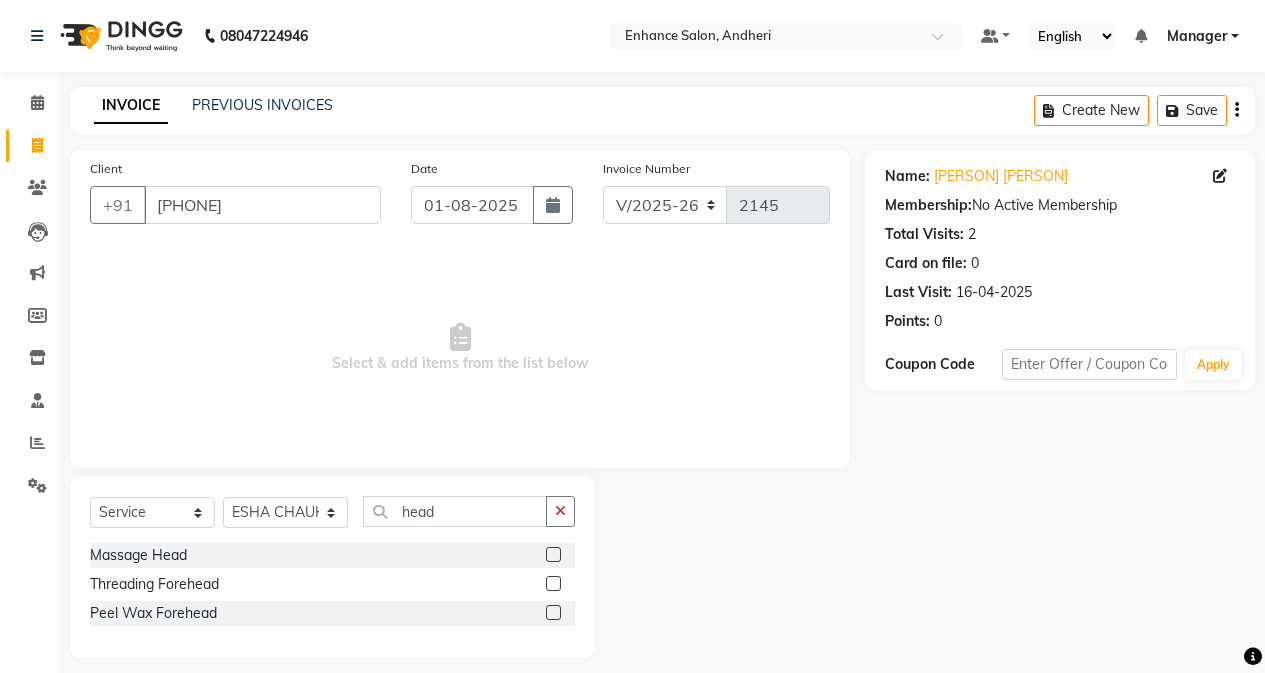 click 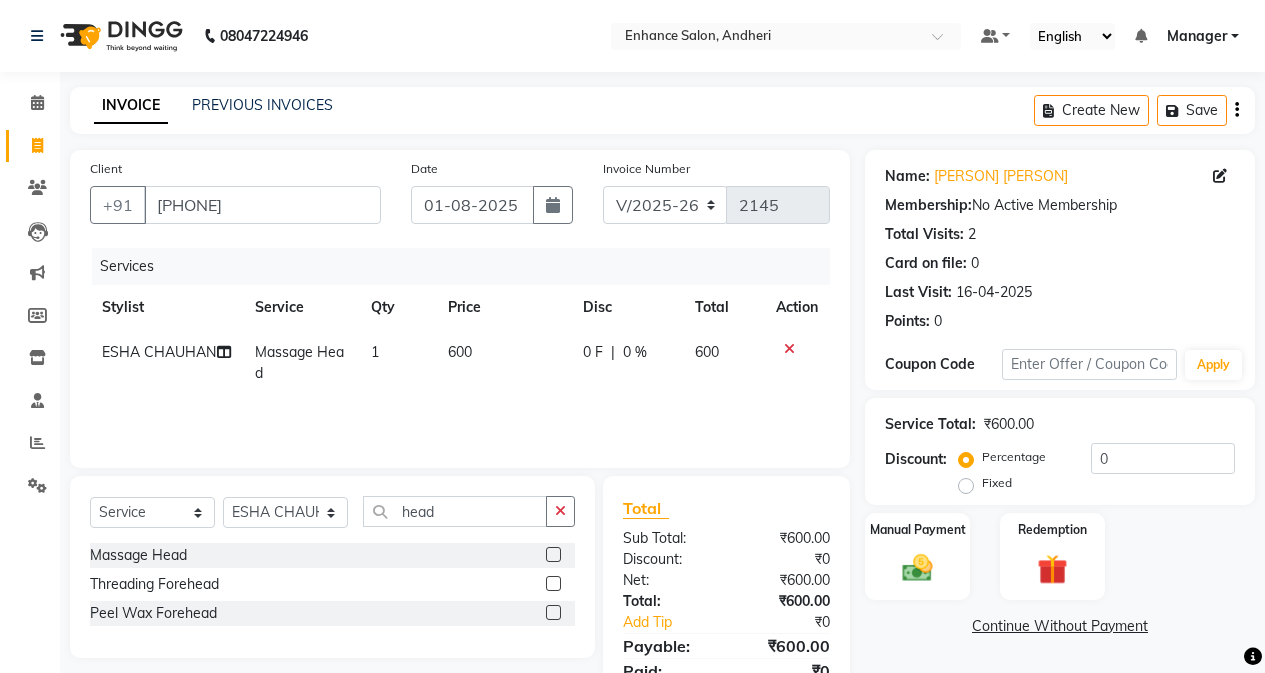checkbox on "false" 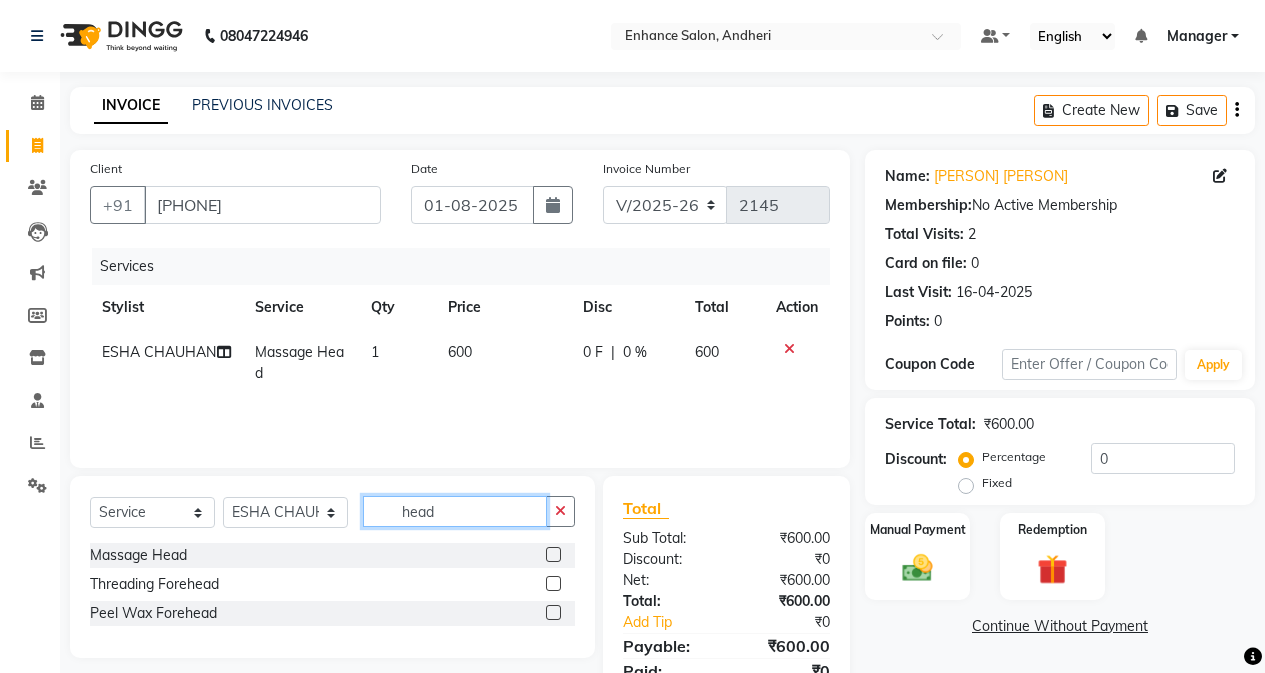 click on "head" 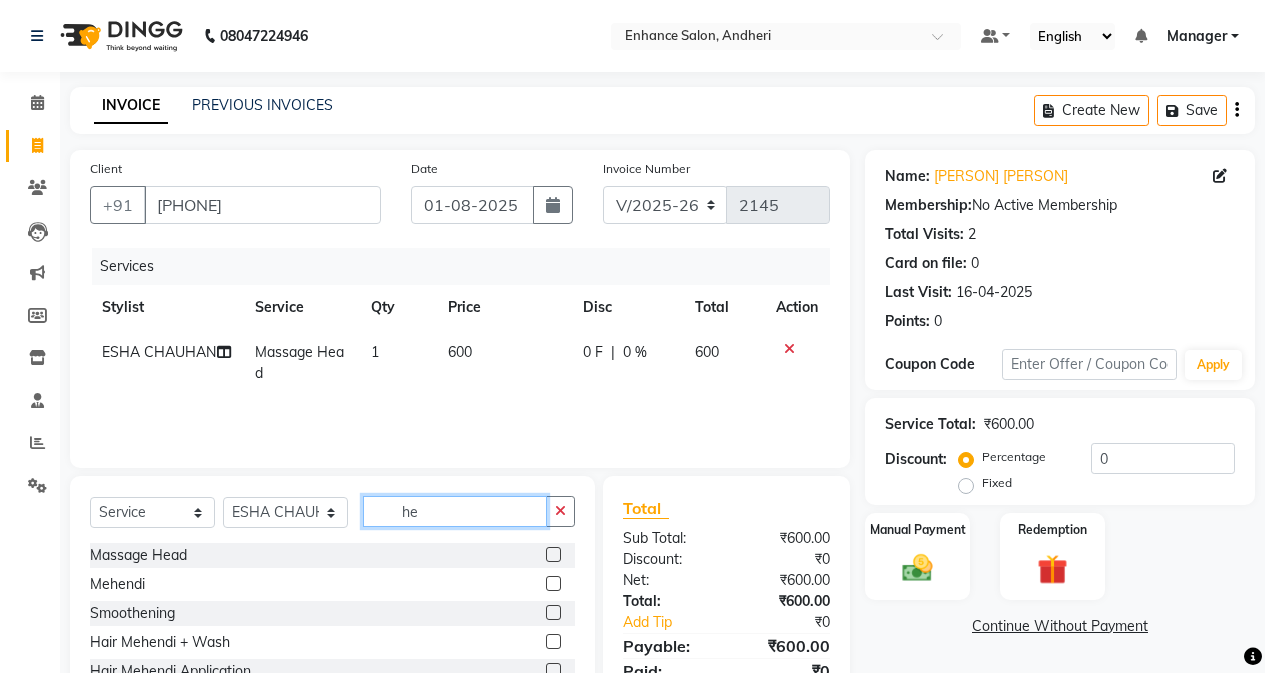 type on "h" 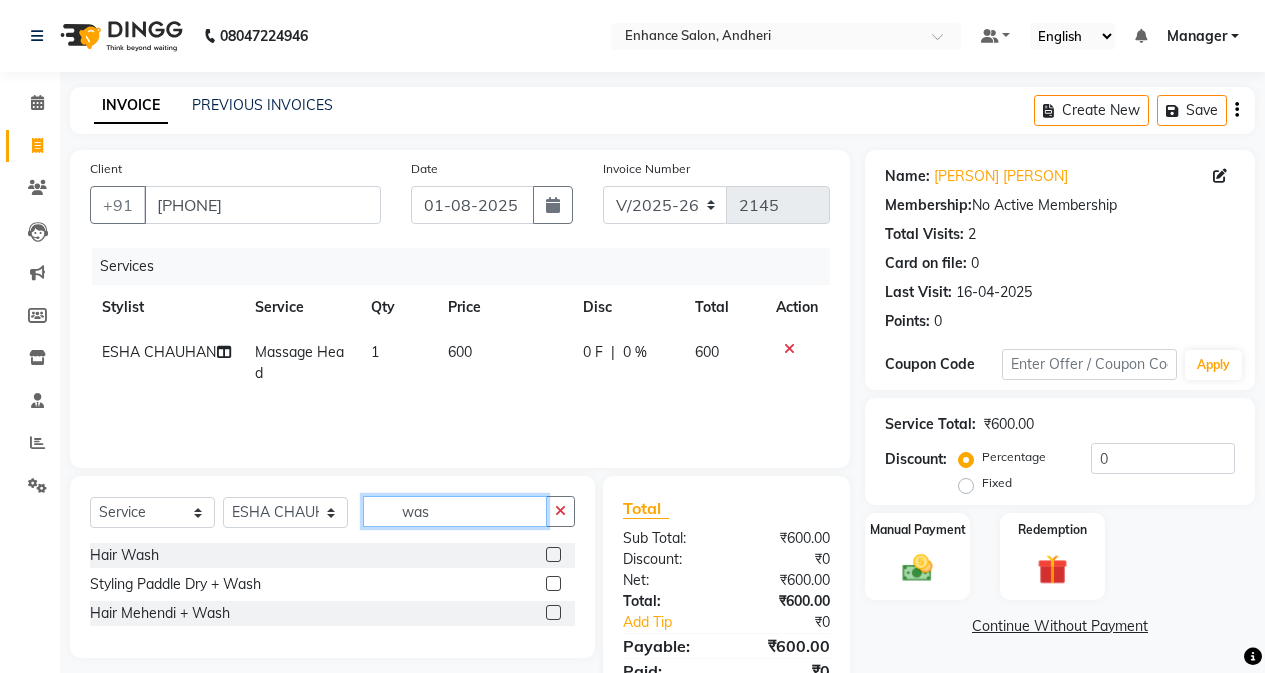 type on "was" 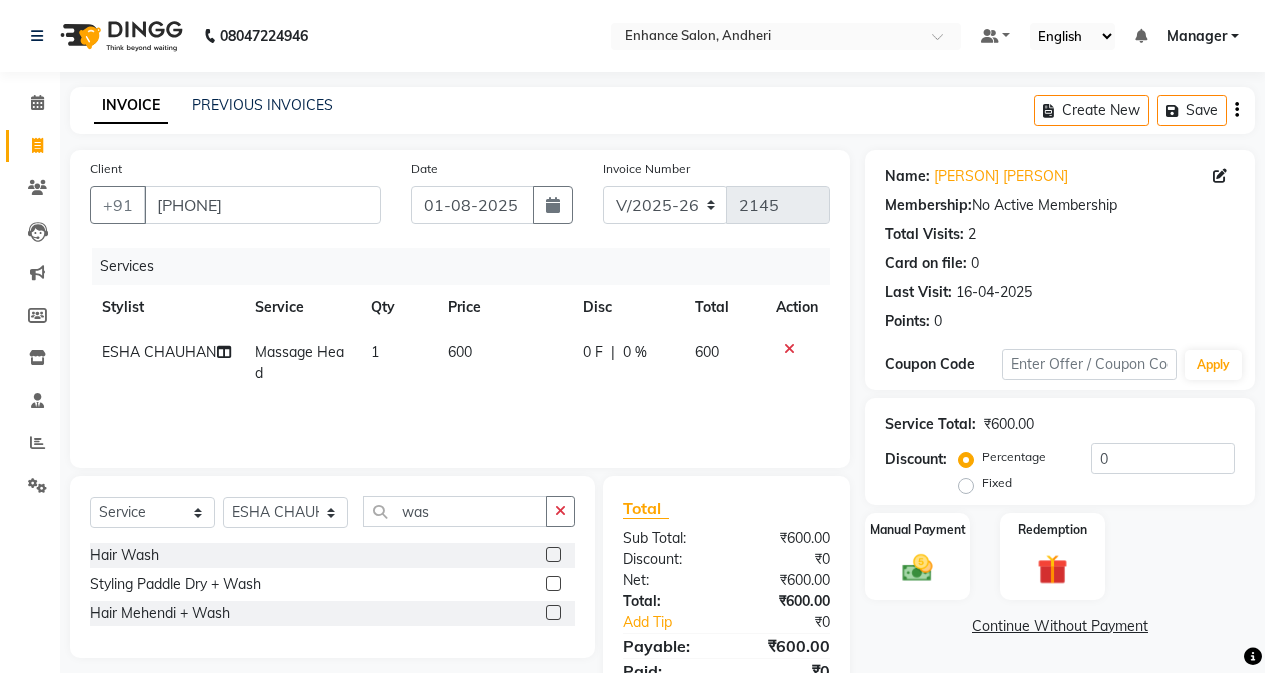 click 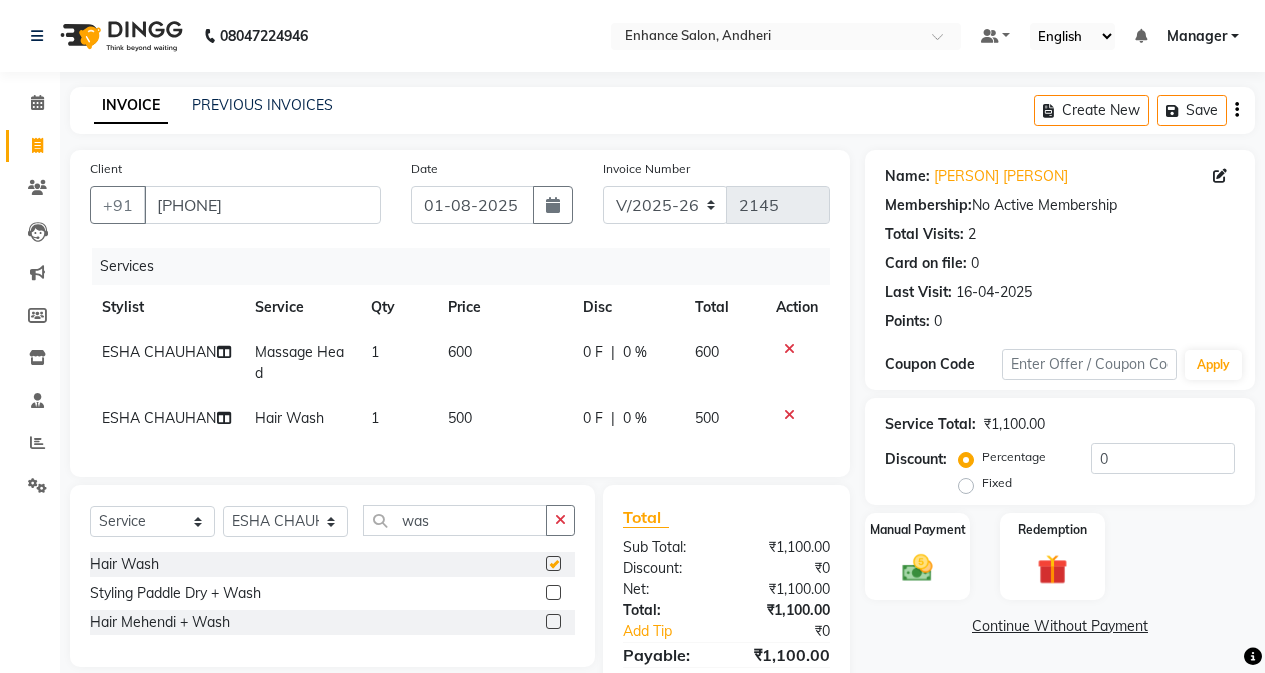 checkbox on "false" 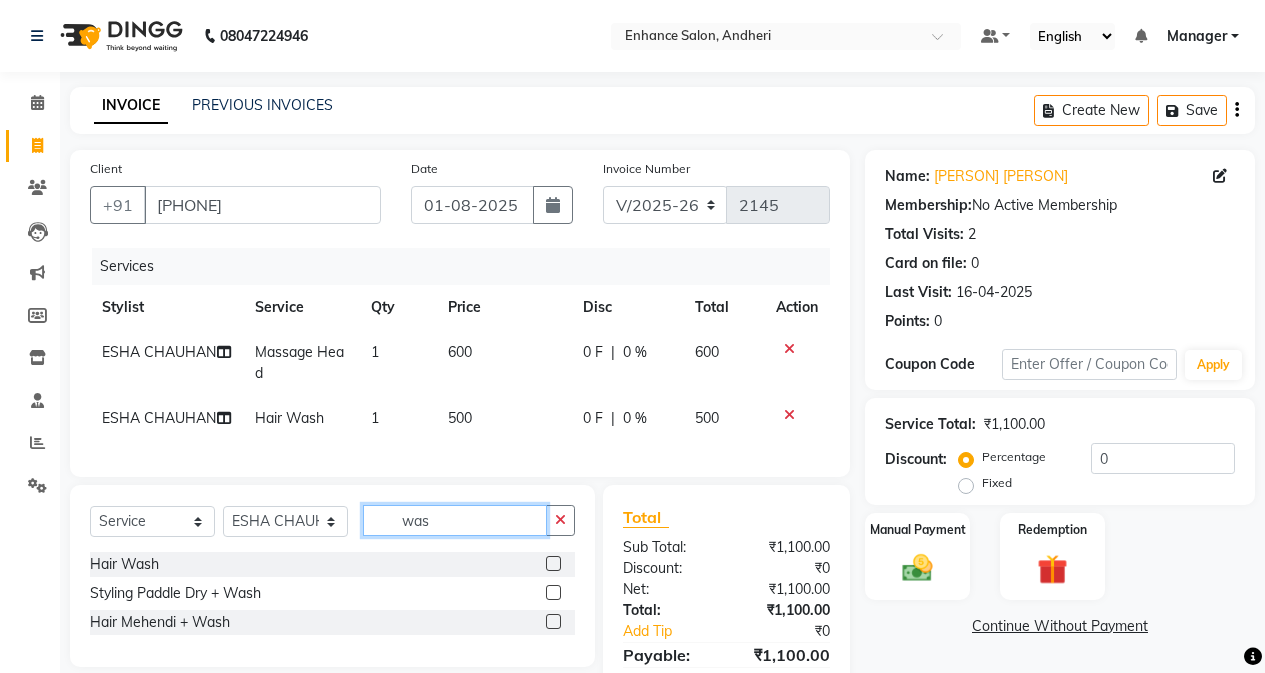 click on "was" 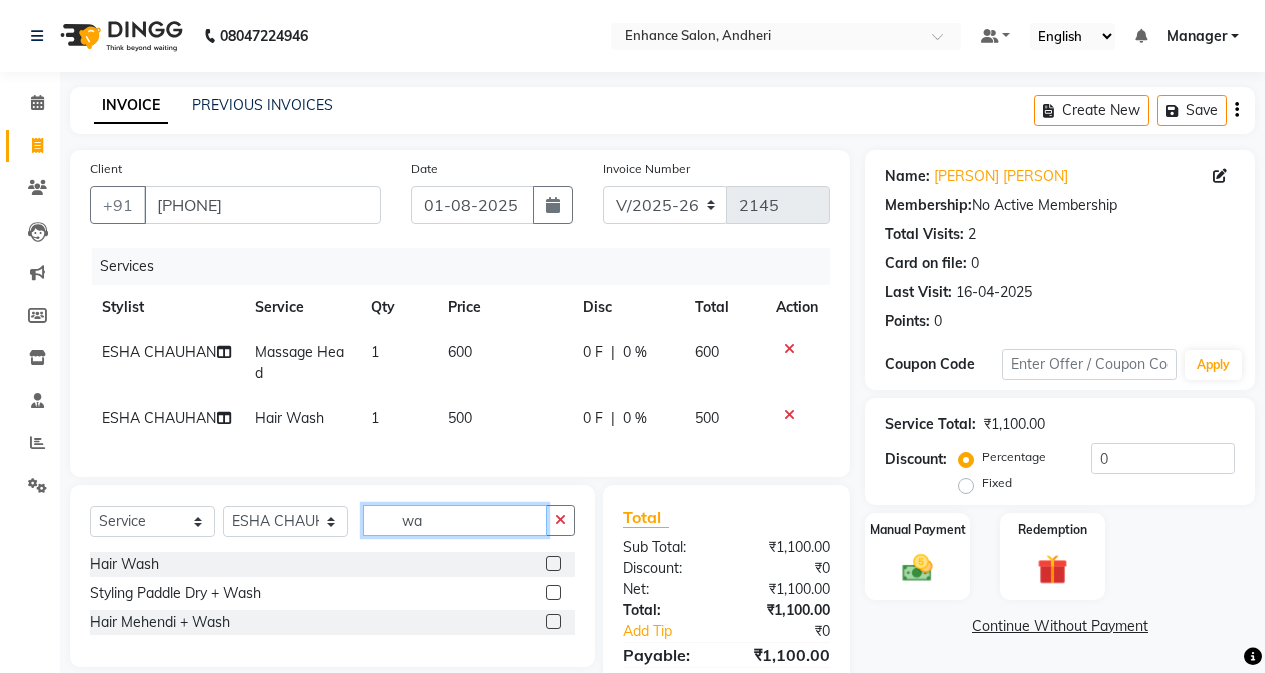 type on "w" 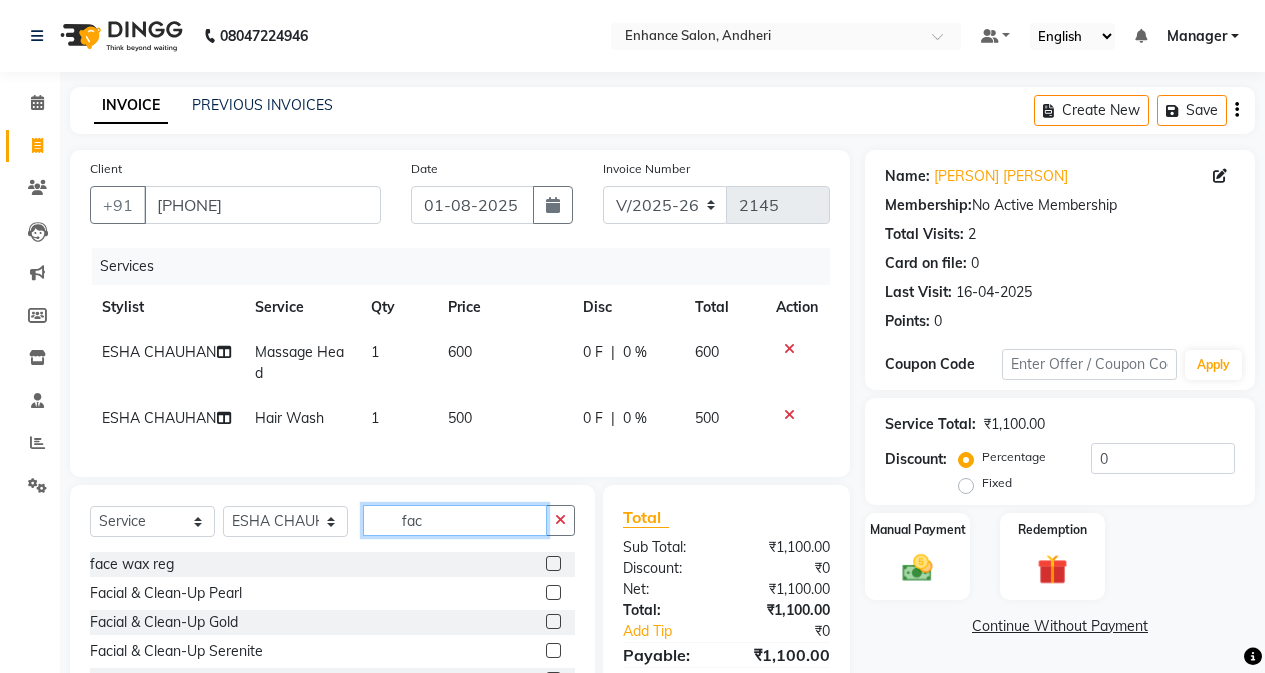 type on "fac" 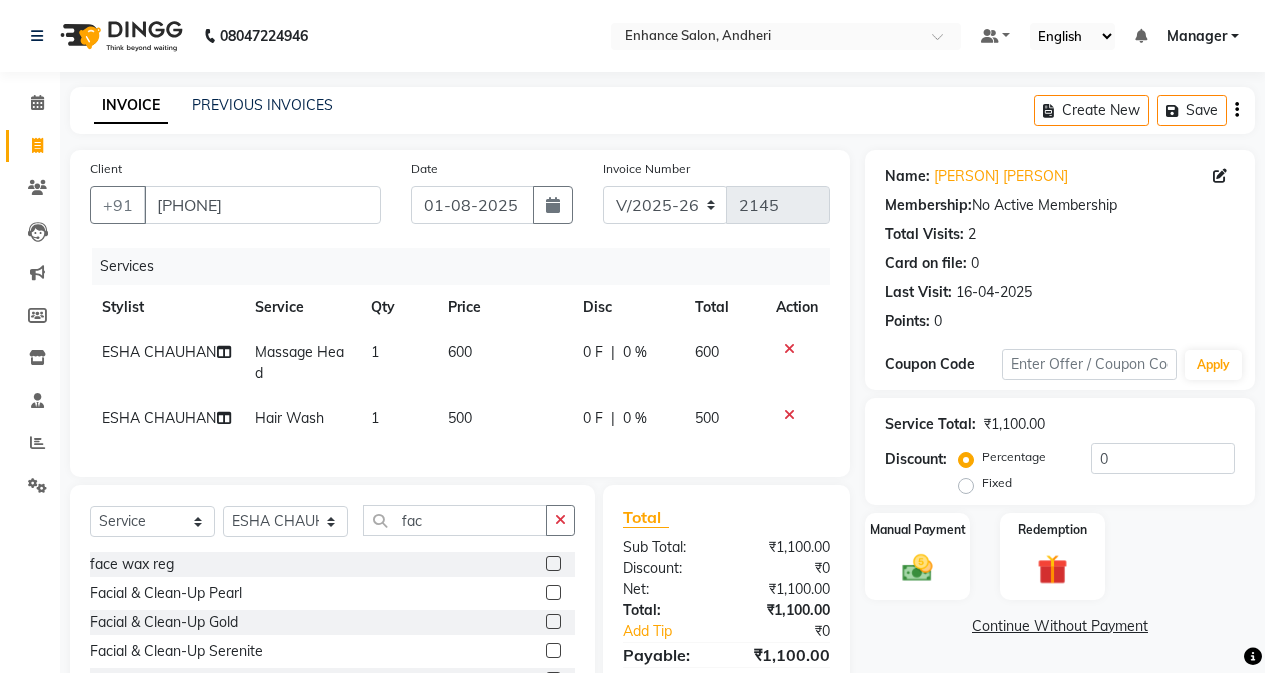 click 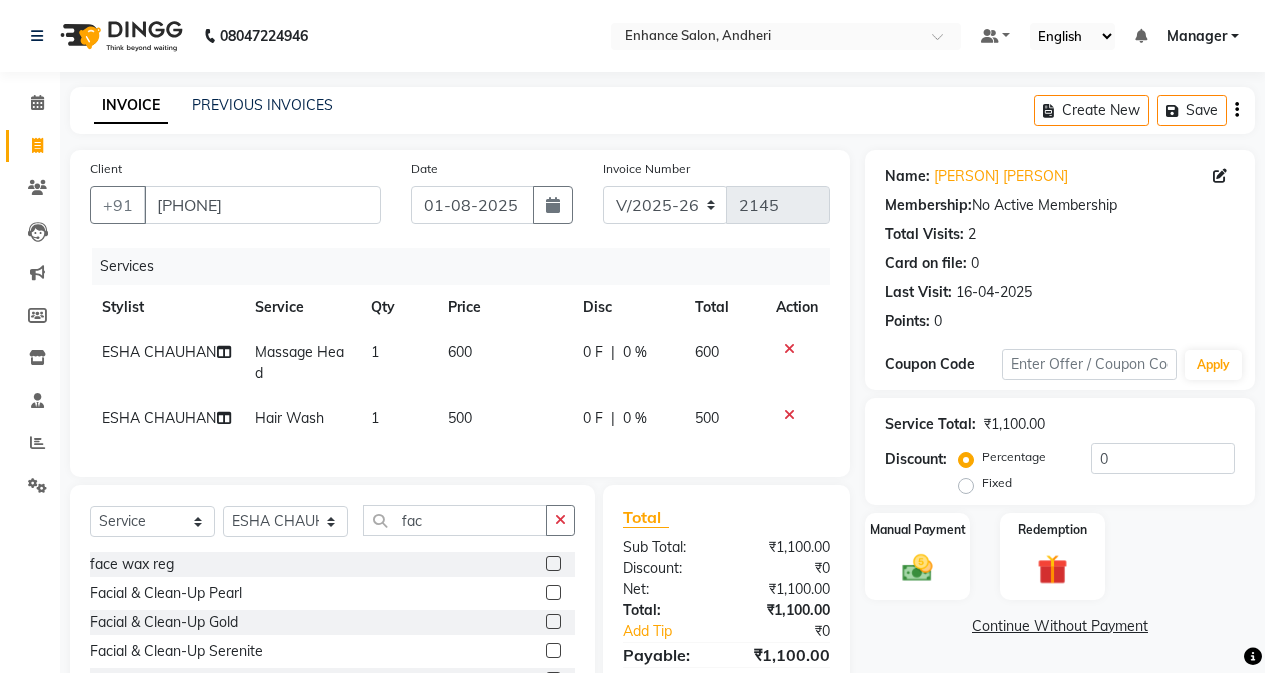 click 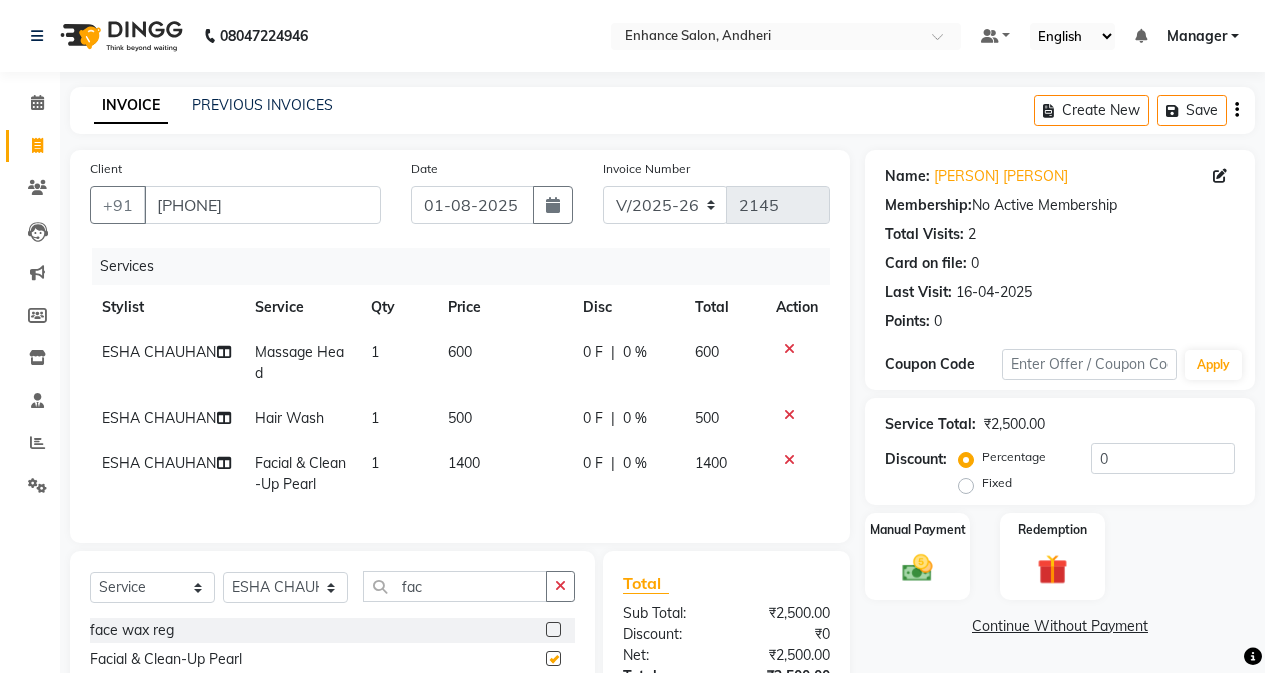 checkbox on "false" 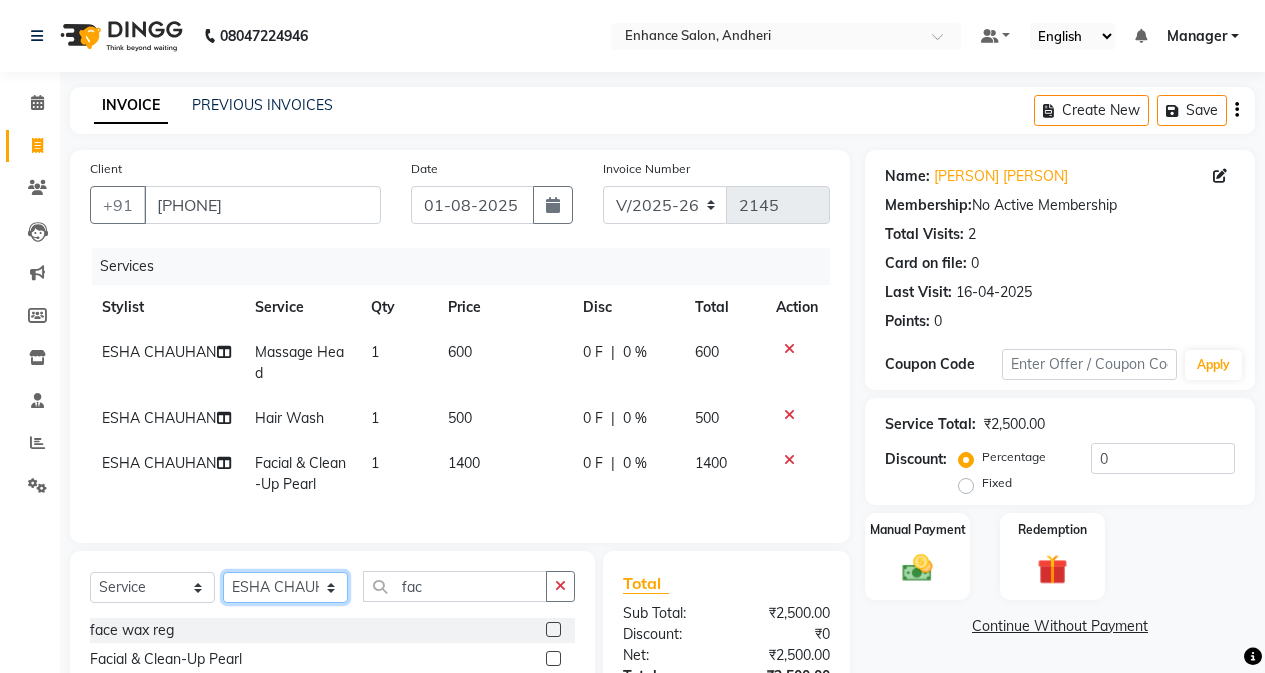 click on "Select Stylist Admin [PERSON] [PERSON] [PERSON] [PERSON] Manager [PERSON] [PERSON] [PERSON] [PERSON] [PERSON] [PERSON] [PERSON] [PERSON] [PERSON] [PERSON] [PERSON] [PERSON] [PERSON] [PERSON] [PERSON]" 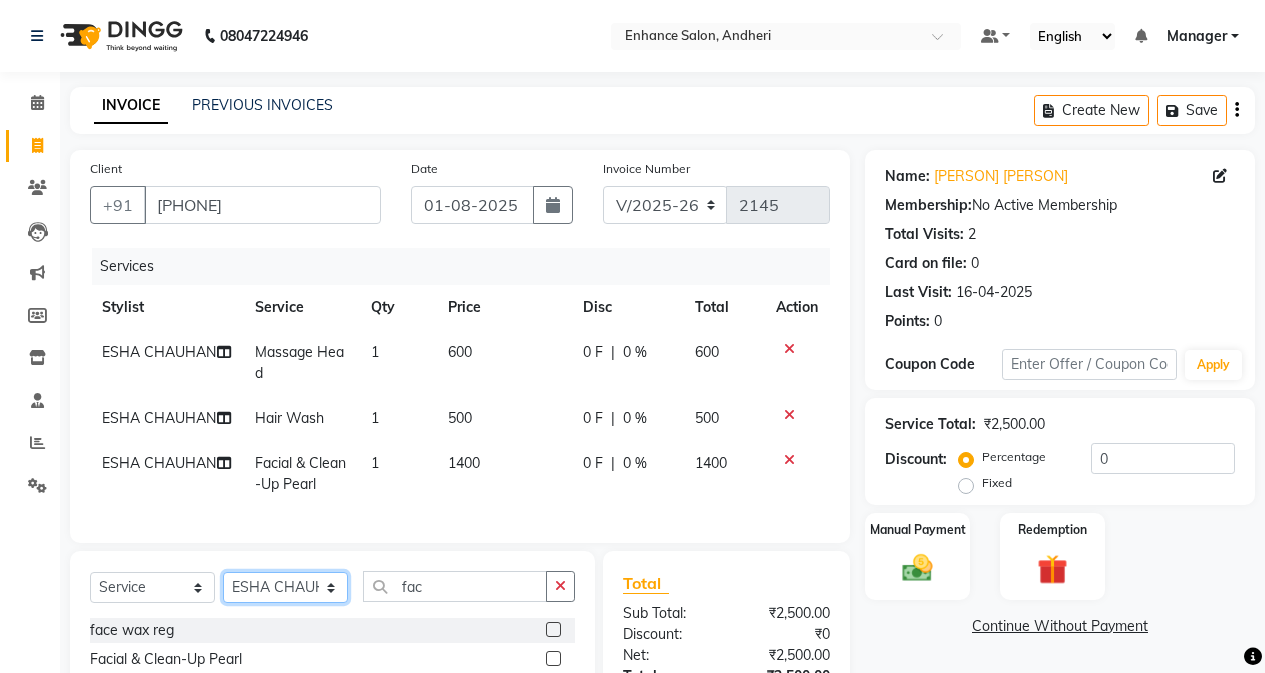 select on "61731" 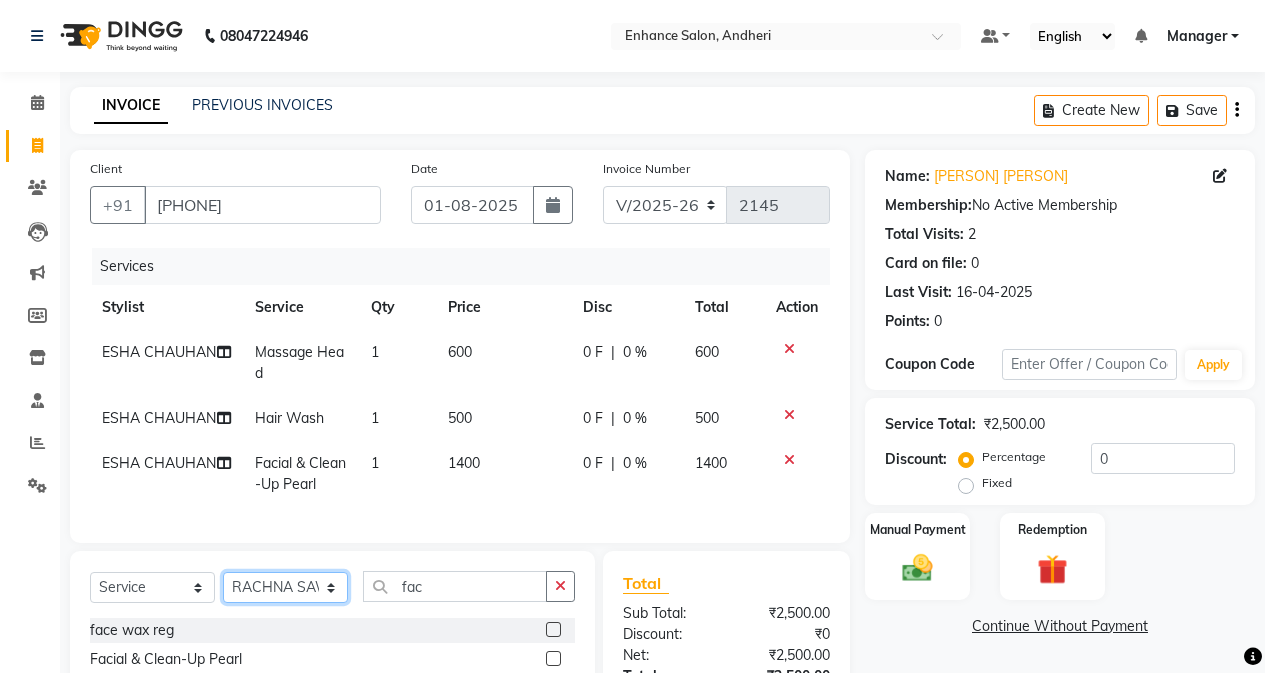 click on "Select Stylist Admin [PERSON] [PERSON] [PERSON] [PERSON] Manager [PERSON] [PERSON] [PERSON] [PERSON] [PERSON] [PERSON] [PERSON] [PERSON] [PERSON] [PERSON] [PERSON] [PERSON] [PERSON] [PERSON] [PERSON]" 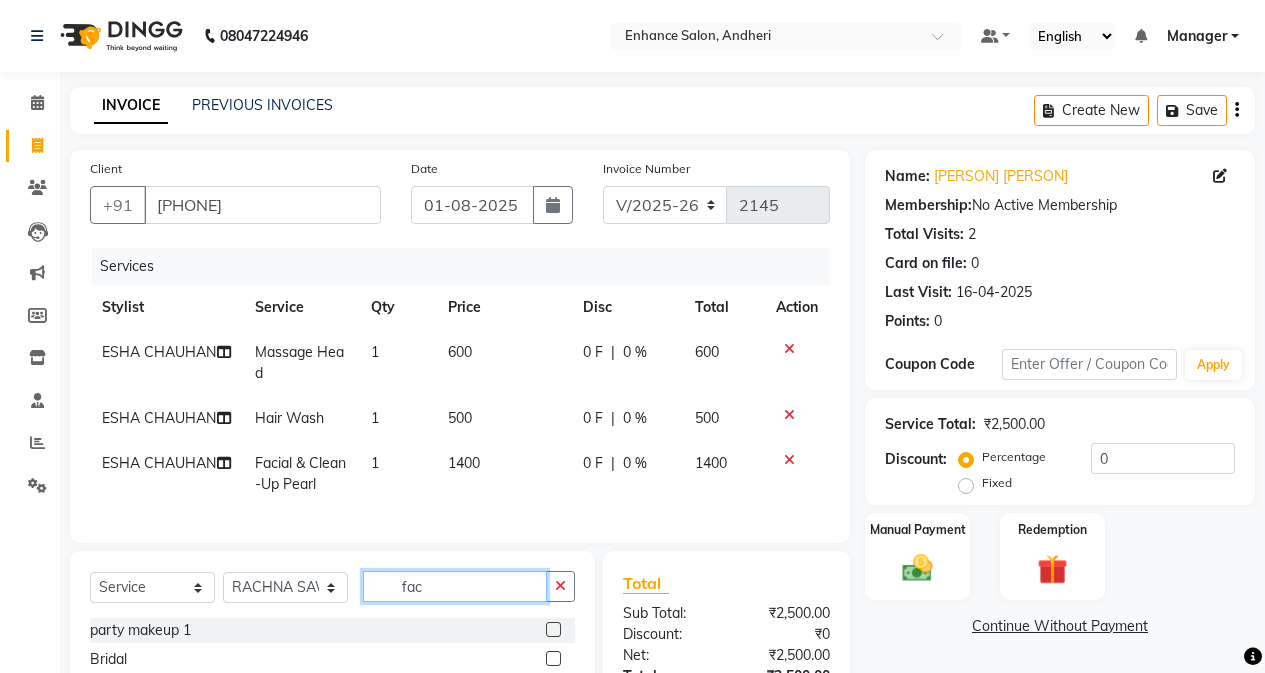 click on "fac" 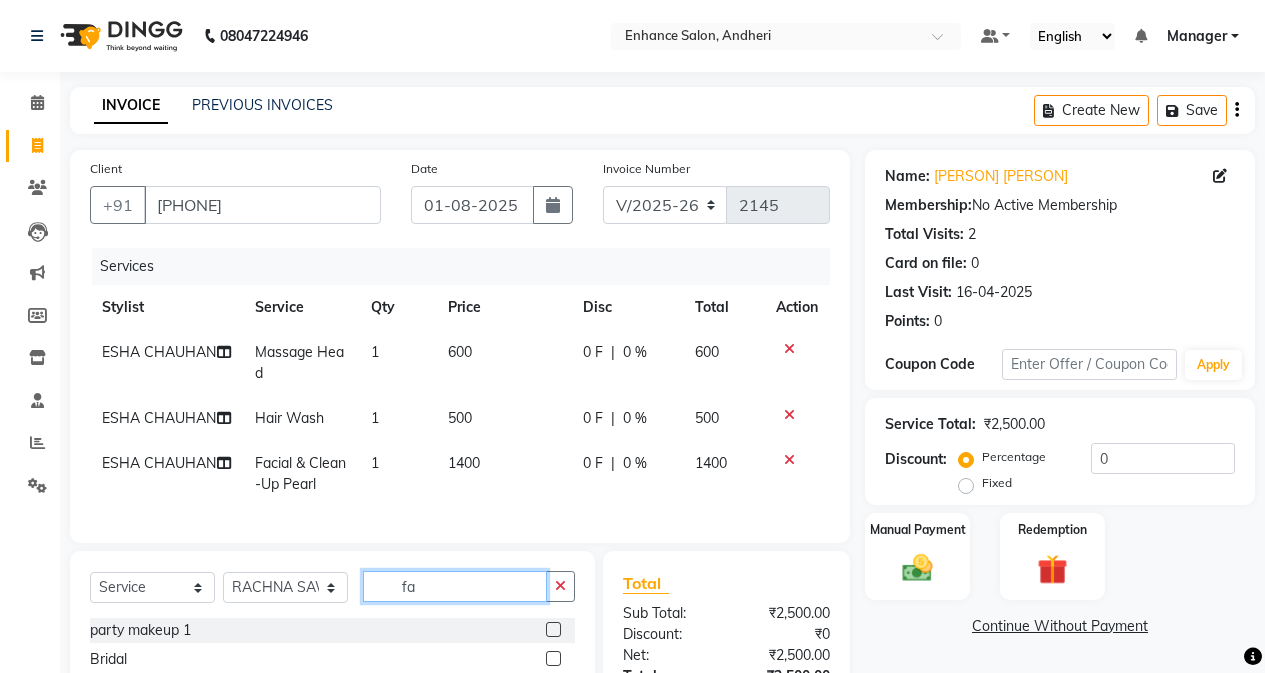 type on "f" 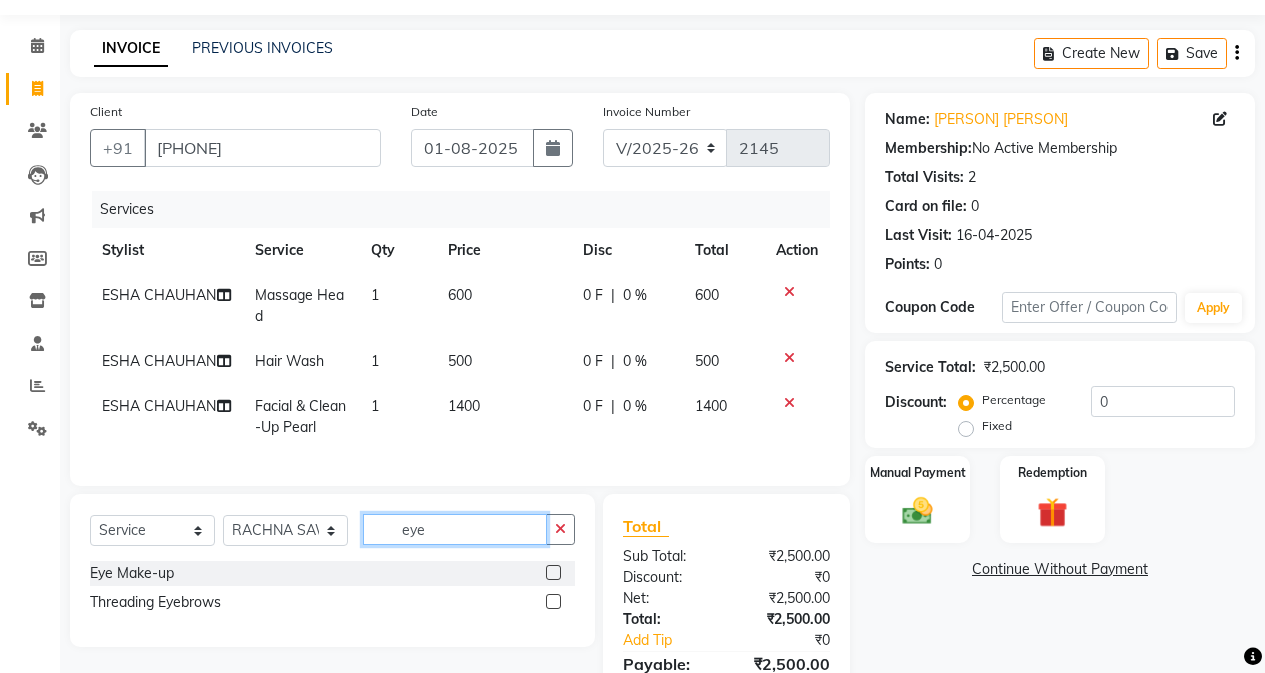 scroll, scrollTop: 175, scrollLeft: 0, axis: vertical 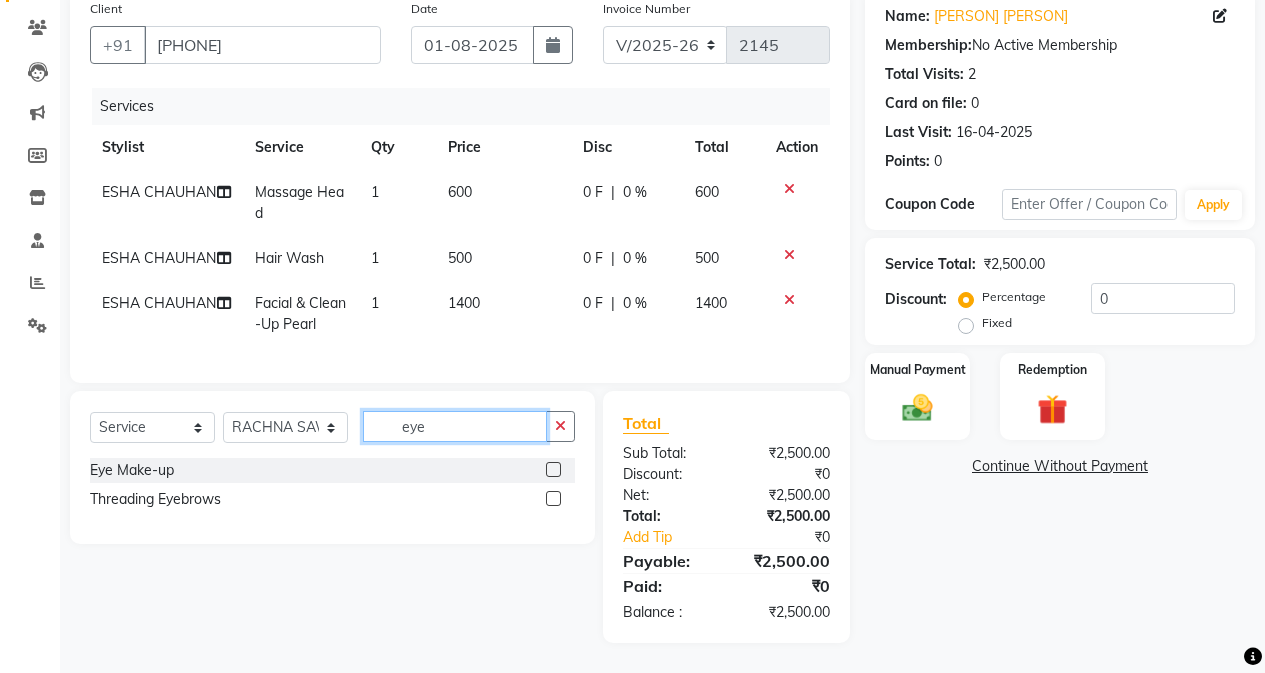 type on "eye" 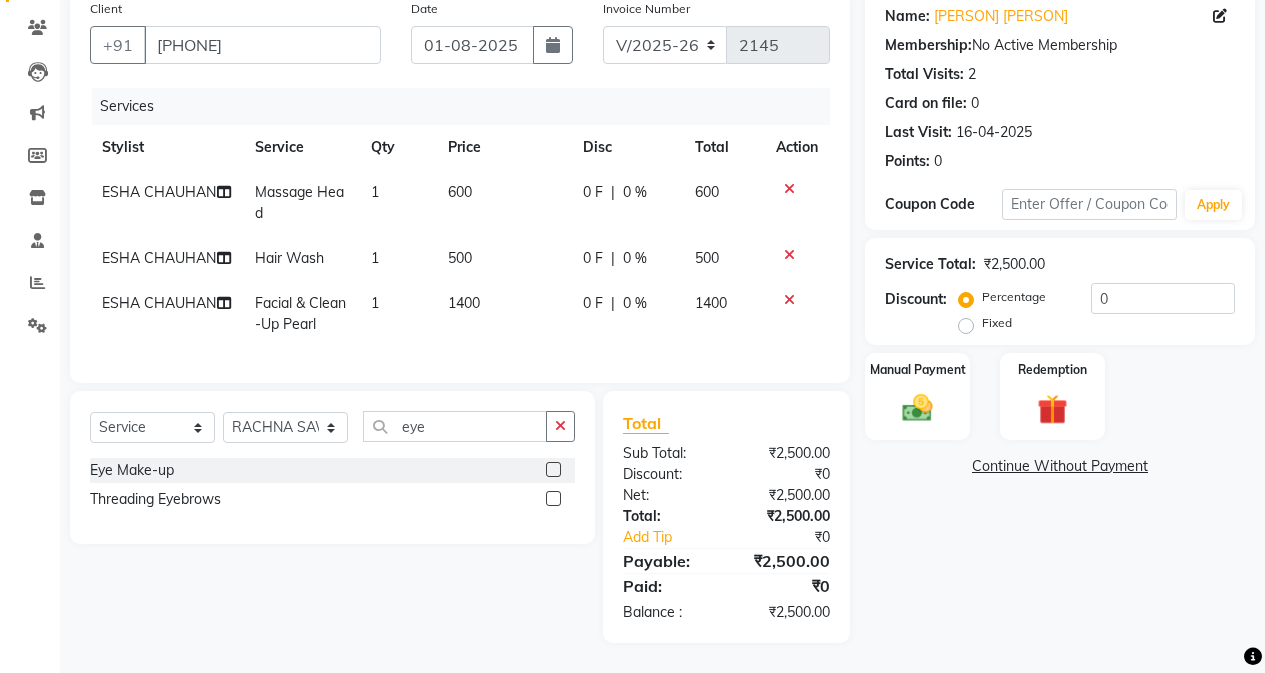 click 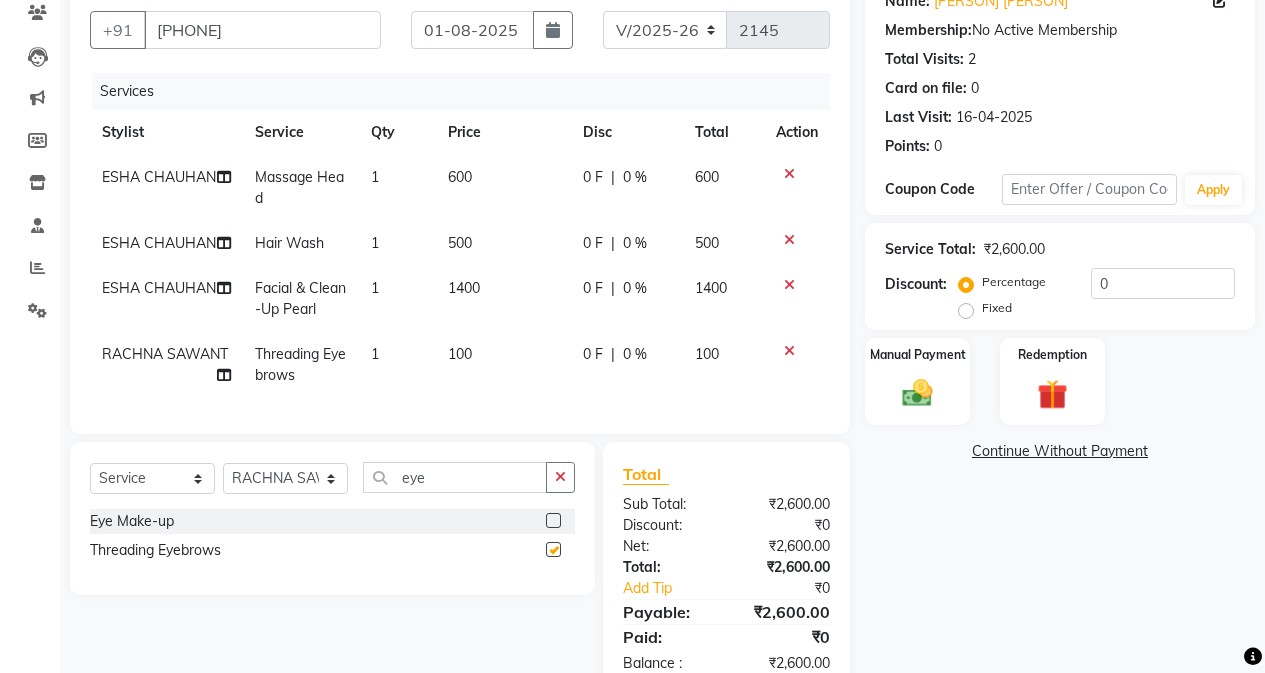 checkbox on "false" 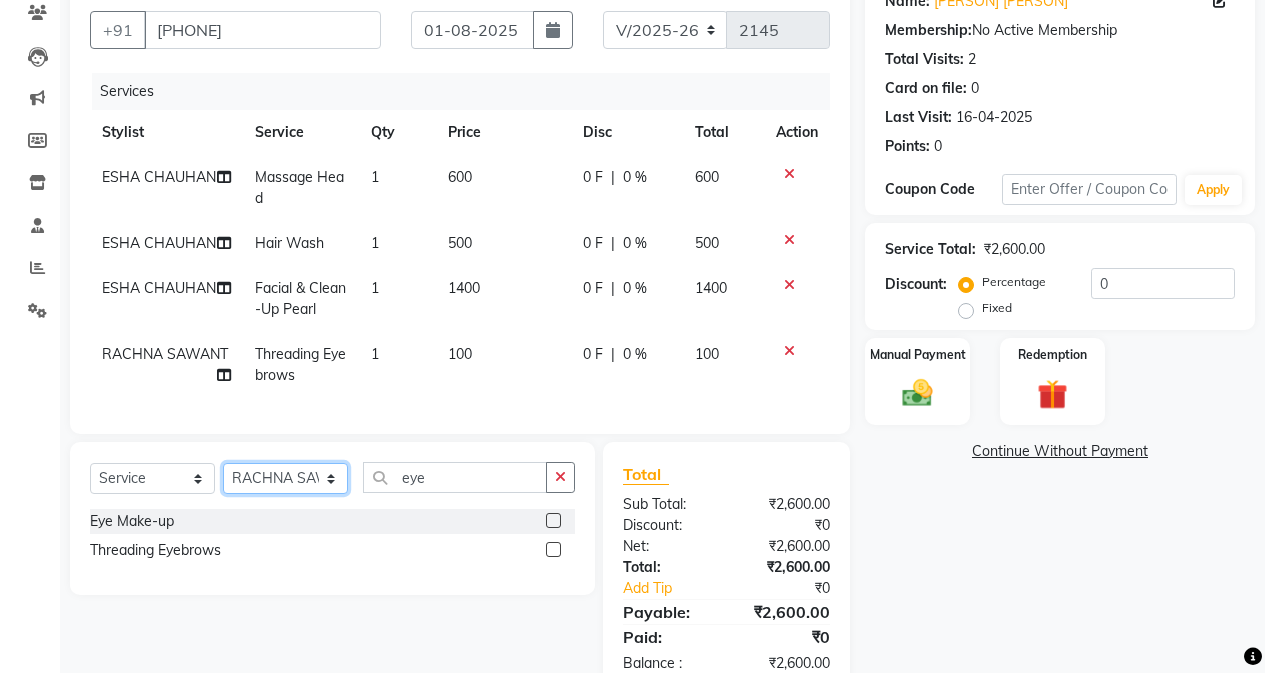 click on "Select Stylist Admin [PERSON] [PERSON] [PERSON] [PERSON] Manager [PERSON] [PERSON] [PERSON] [PERSON] [PERSON] [PERSON] [PERSON] [PERSON] [PERSON] [PERSON] [PERSON] [PERSON] [PERSON] [PERSON] [PERSON]" 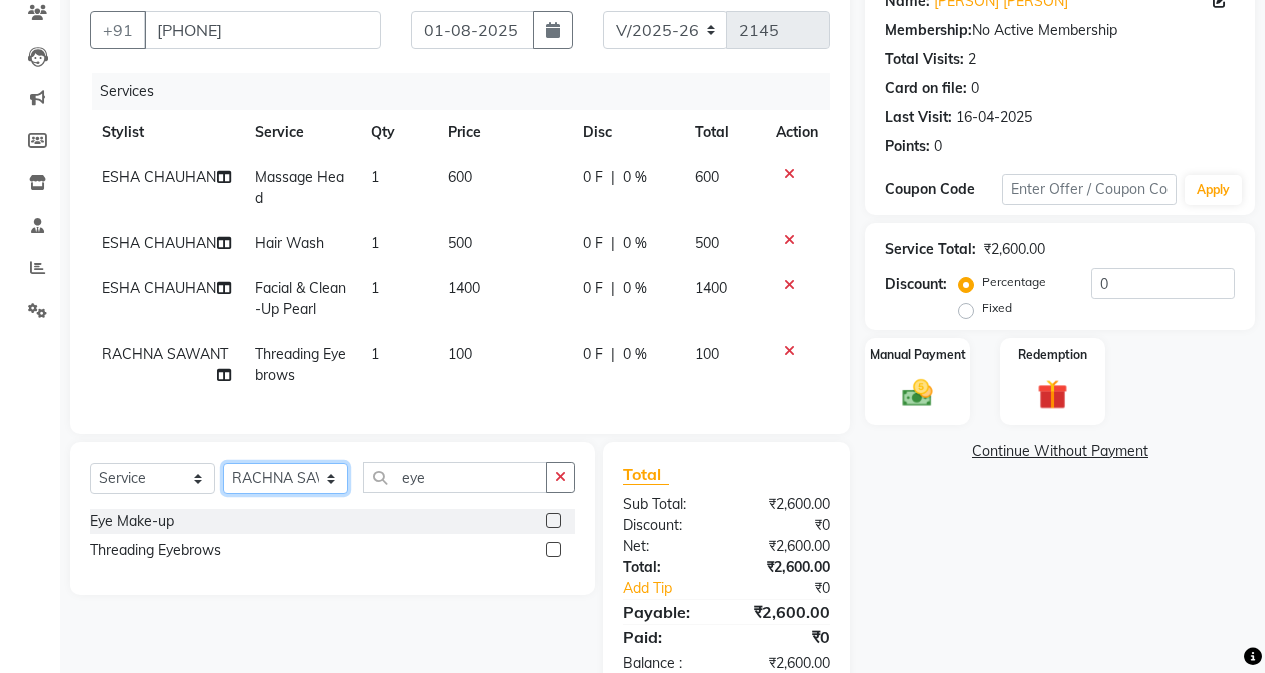 select on "79056" 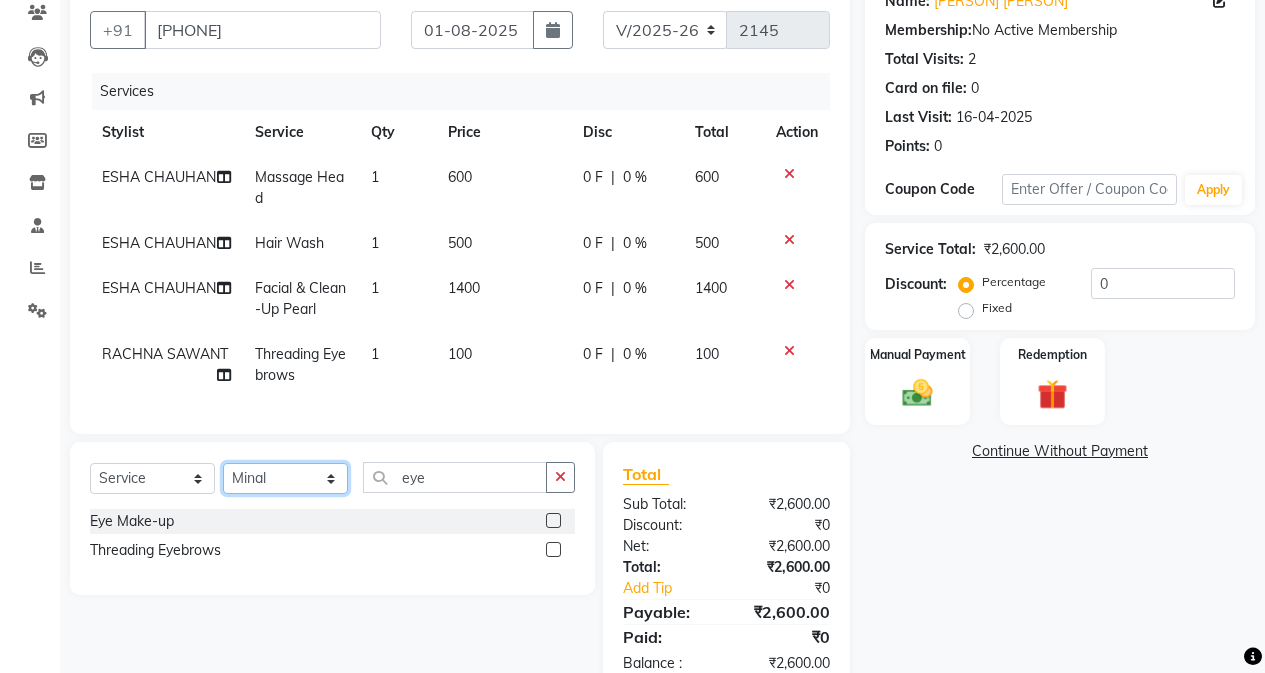click on "Select Stylist Admin [PERSON] [PERSON] [PERSON] [PERSON] Manager [PERSON] [PERSON] [PERSON] [PERSON] [PERSON] [PERSON] [PERSON] [PERSON] [PERSON] [PERSON] [PERSON] [PERSON] [PERSON] [PERSON] [PERSON]" 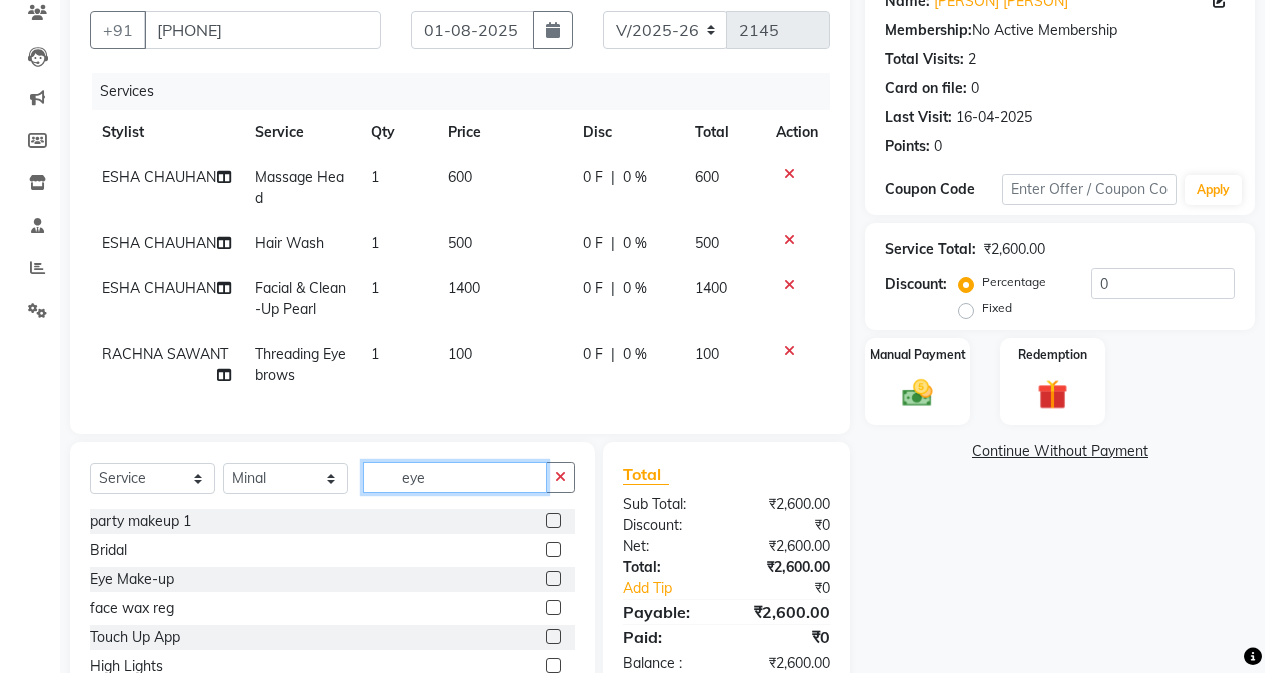 click on "eye" 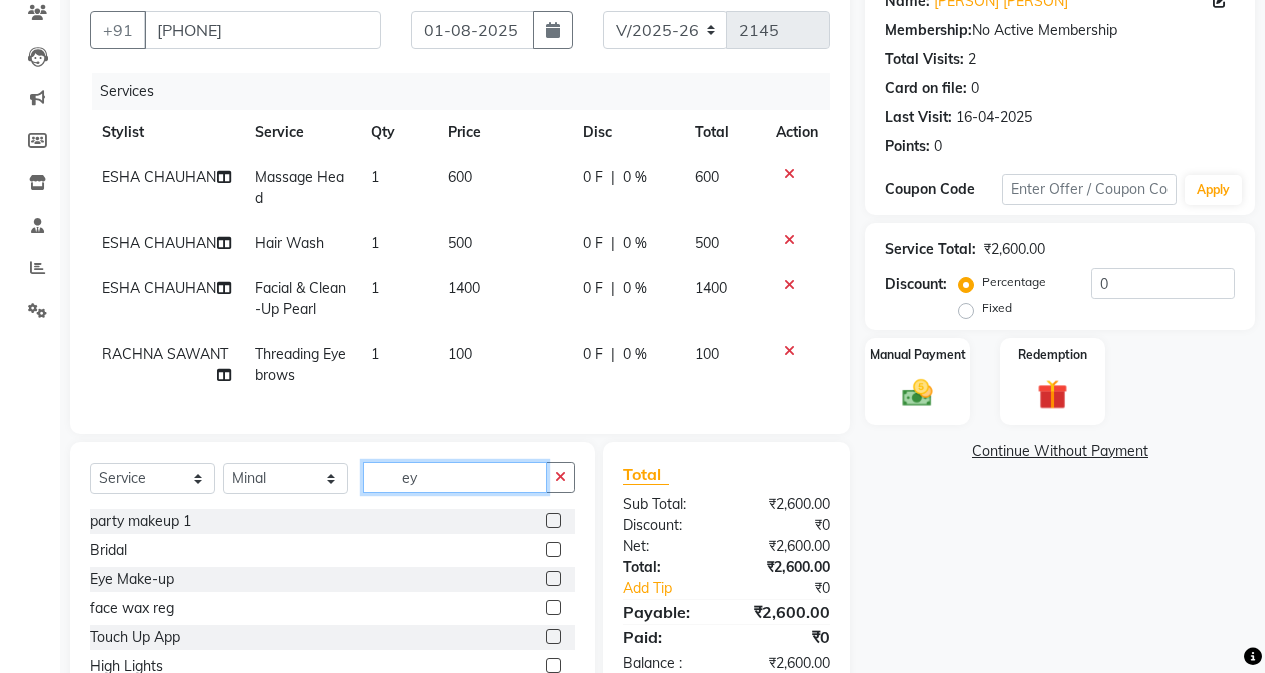 type on "e" 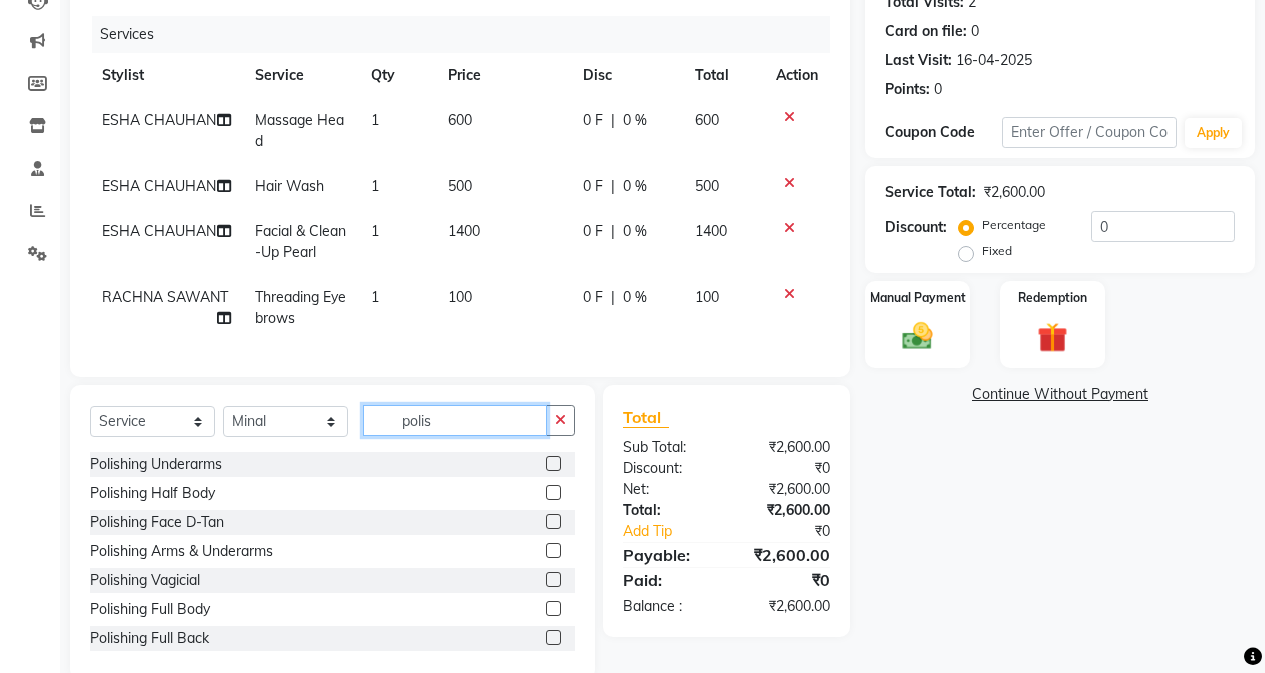 scroll, scrollTop: 284, scrollLeft: 0, axis: vertical 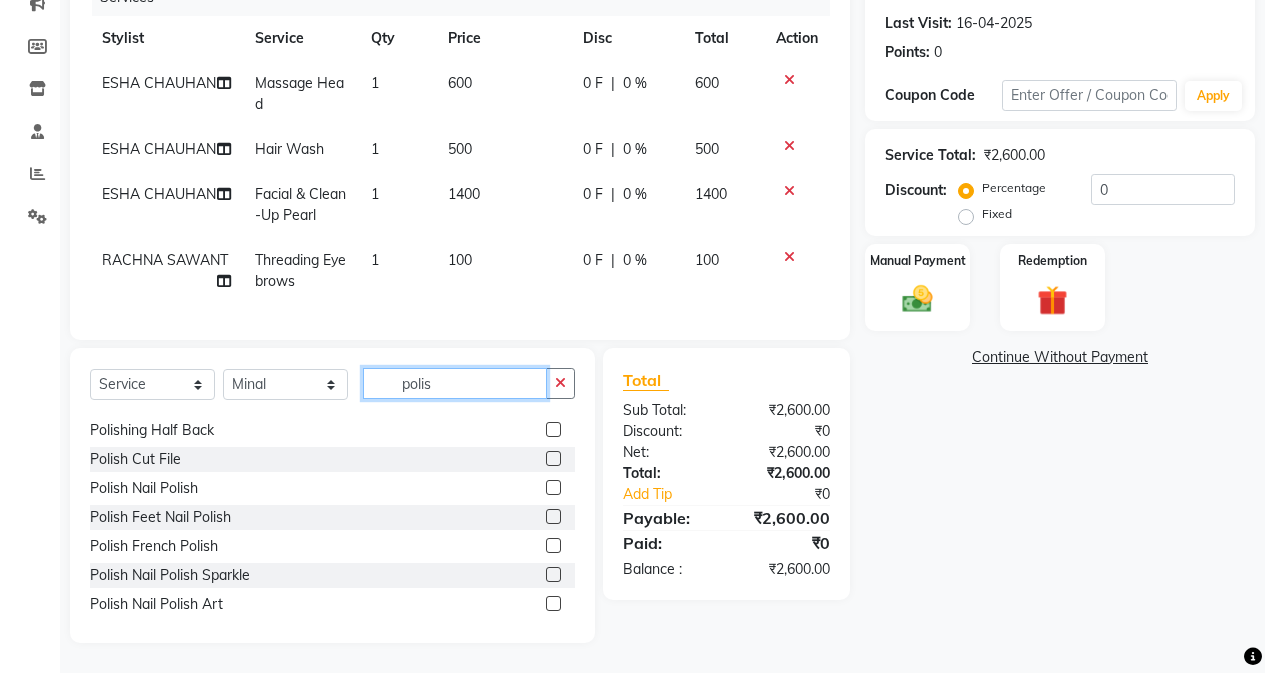 type on "polis" 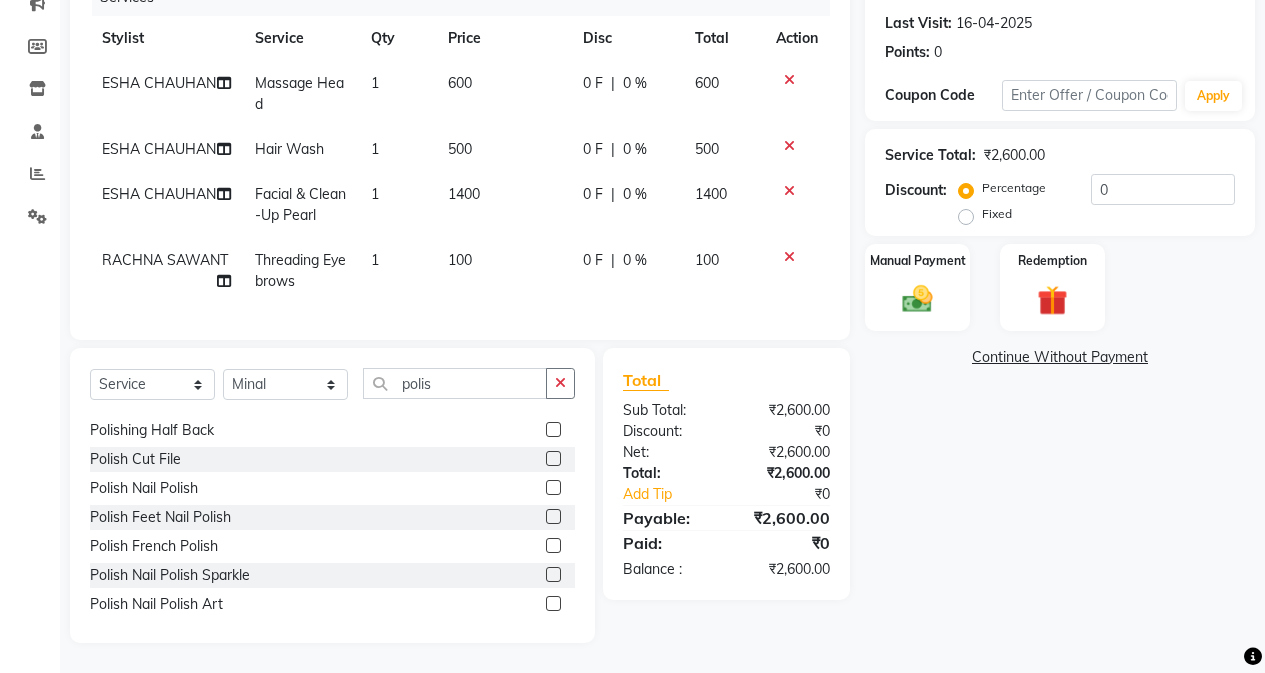 click 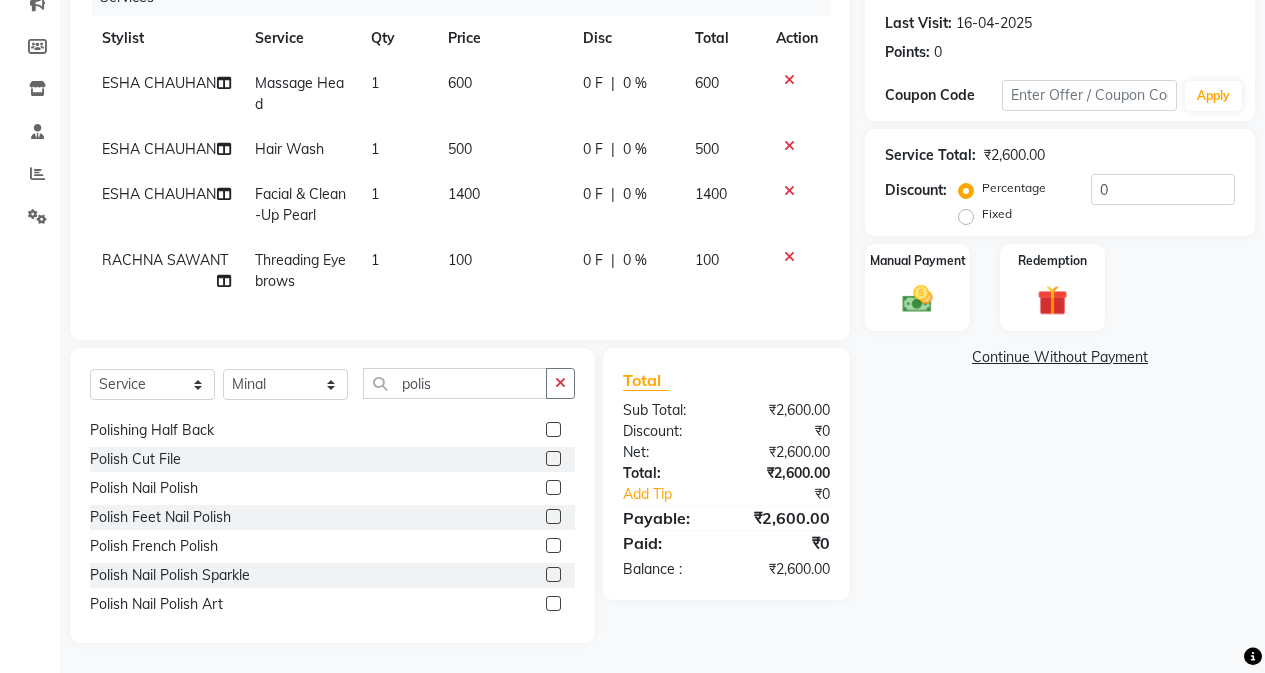 click at bounding box center (552, 488) 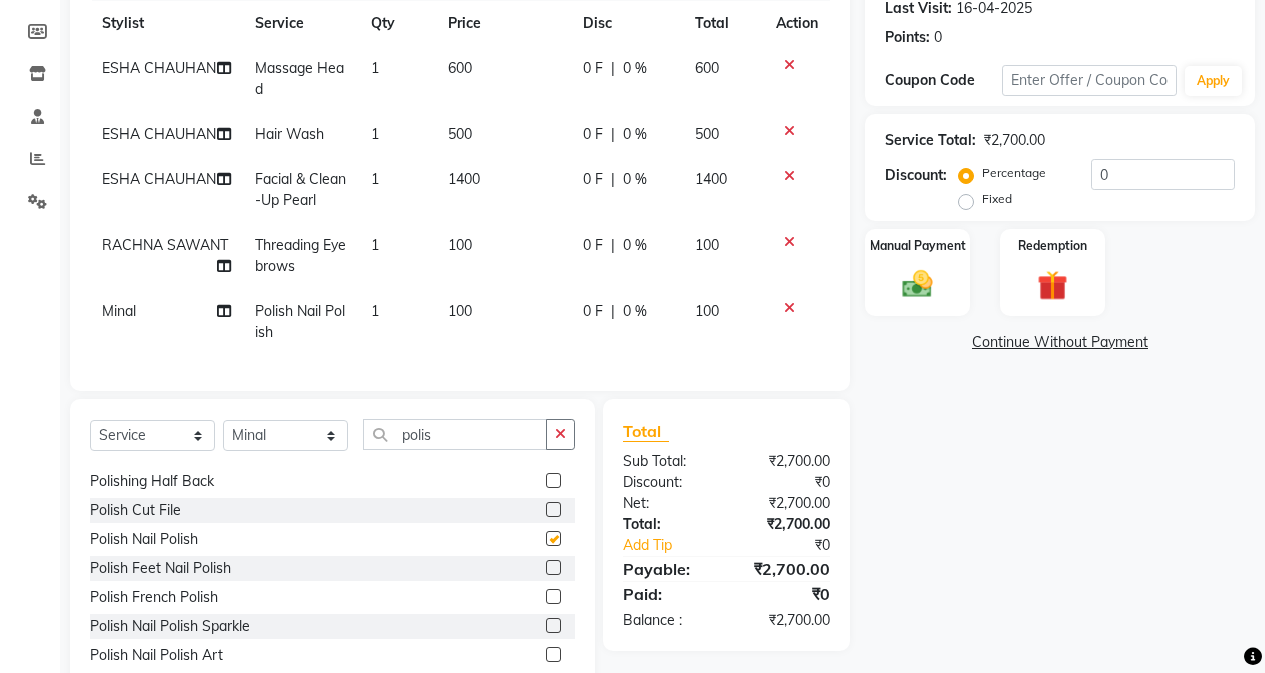 checkbox on "false" 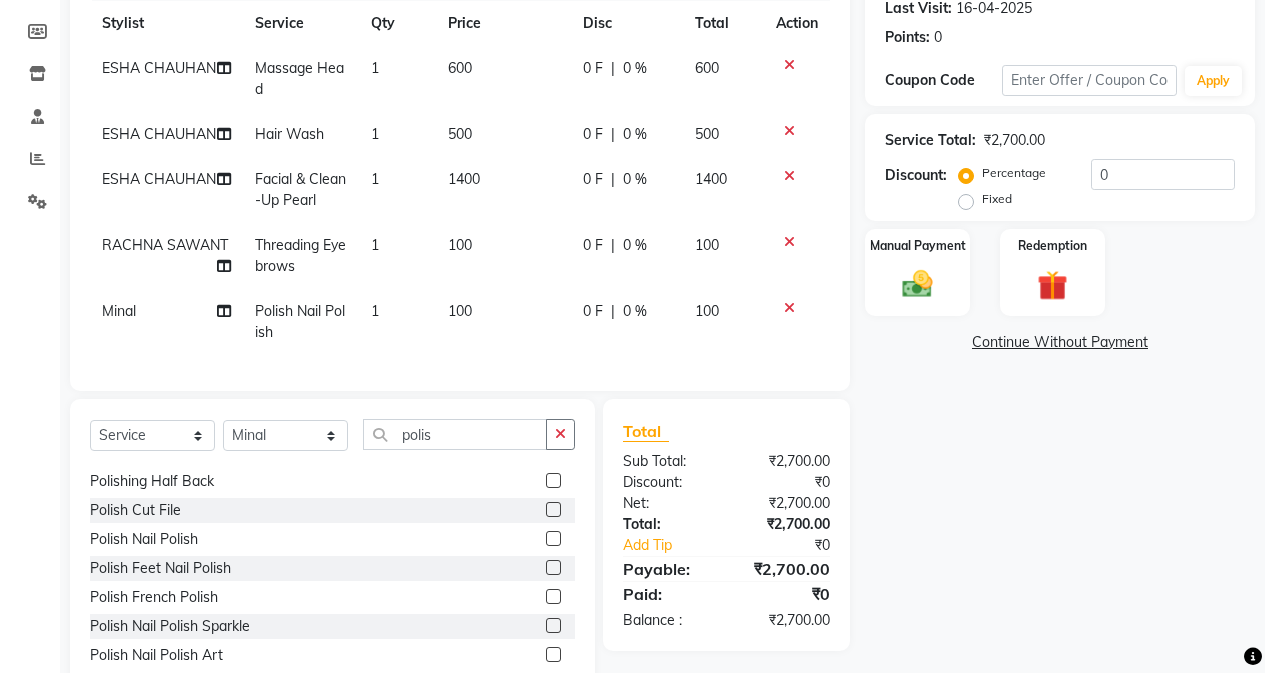 click on "100" 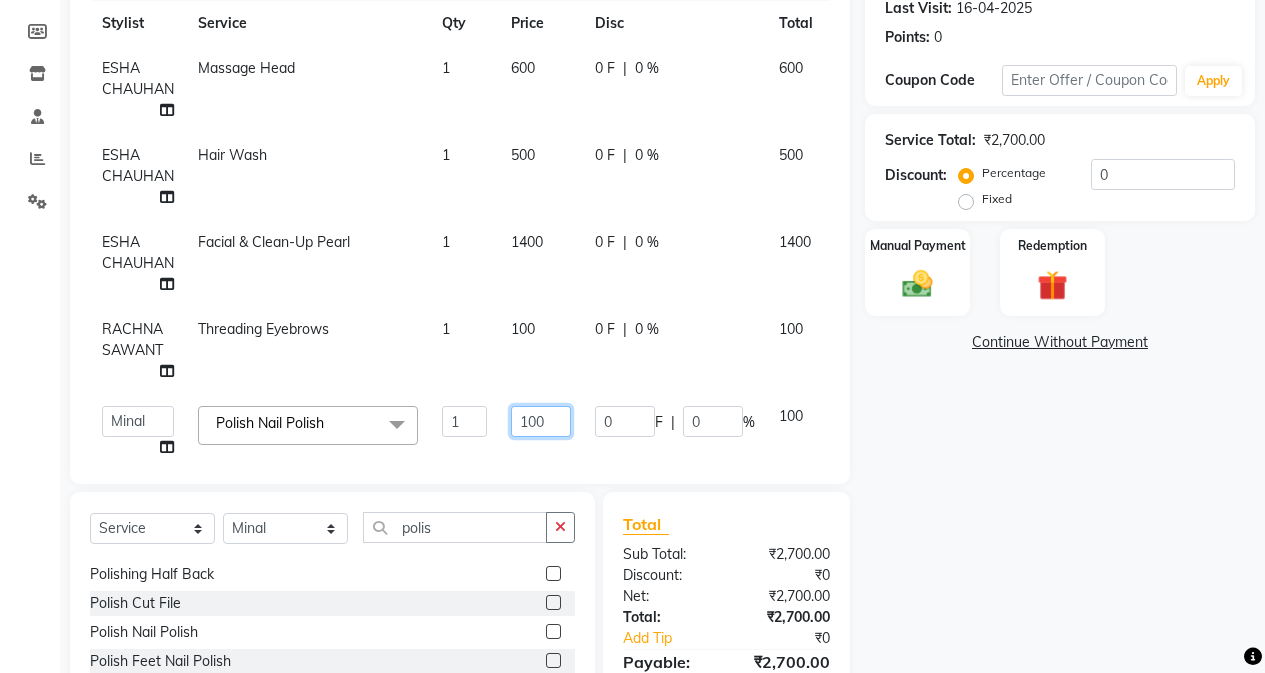 drag, startPoint x: 528, startPoint y: 420, endPoint x: 534, endPoint y: 434, distance: 15.231546 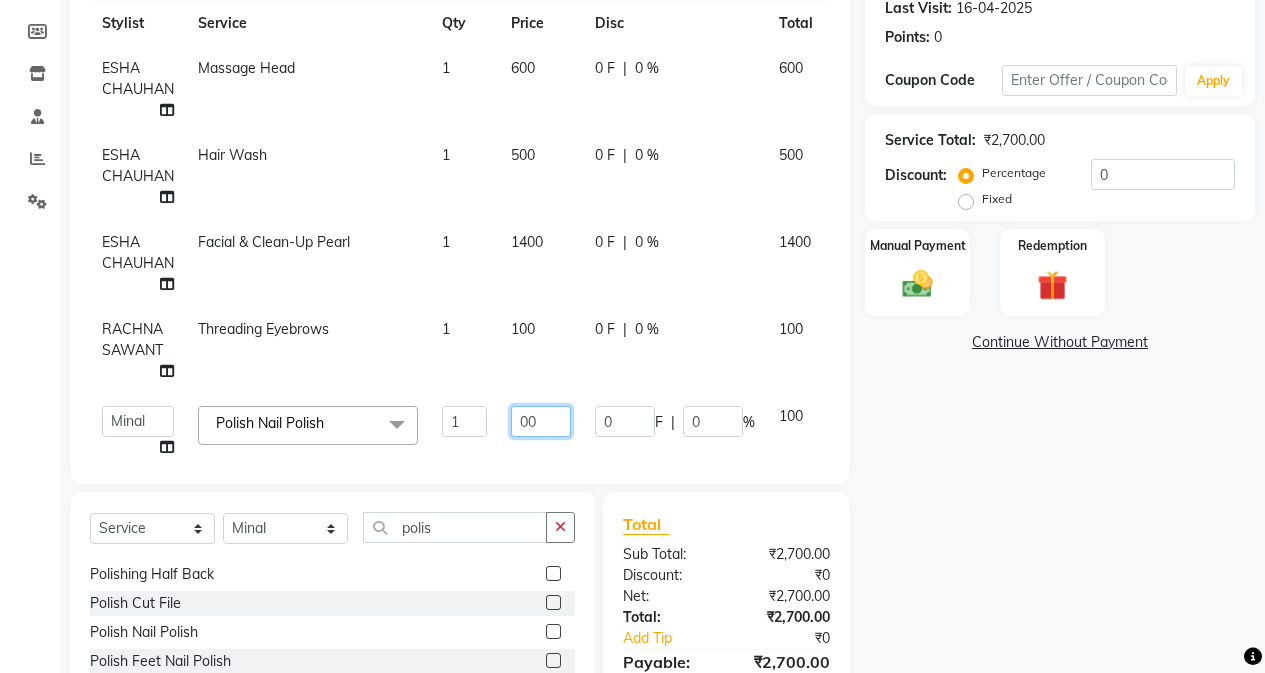 type on "200" 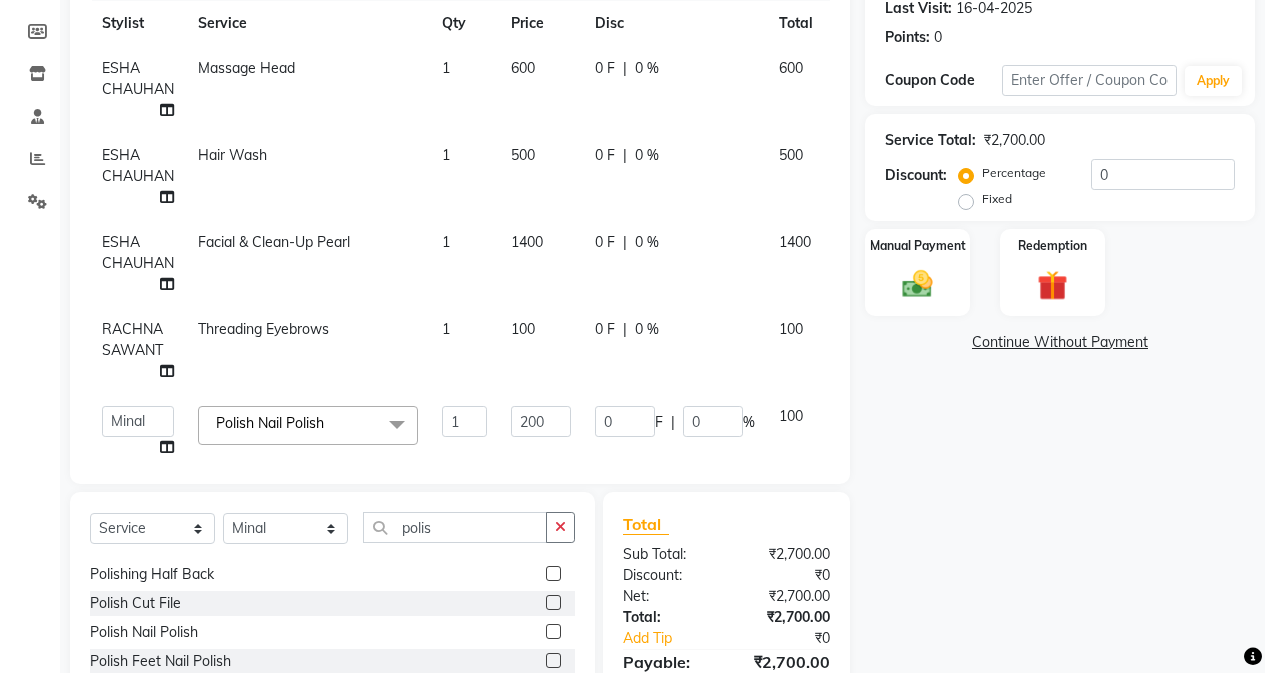 click on "Name: [PERSON] [PERSON] Membership:  No Active Membership  Total Visits:  2 Card on file:  0 Last Visit:   16-04-2025 Points:   0  Coupon Code Apply Service Total:  ₹2,700.00  Discount:  Percentage   Fixed  0 Manual Payment Redemption  Continue Without Payment" 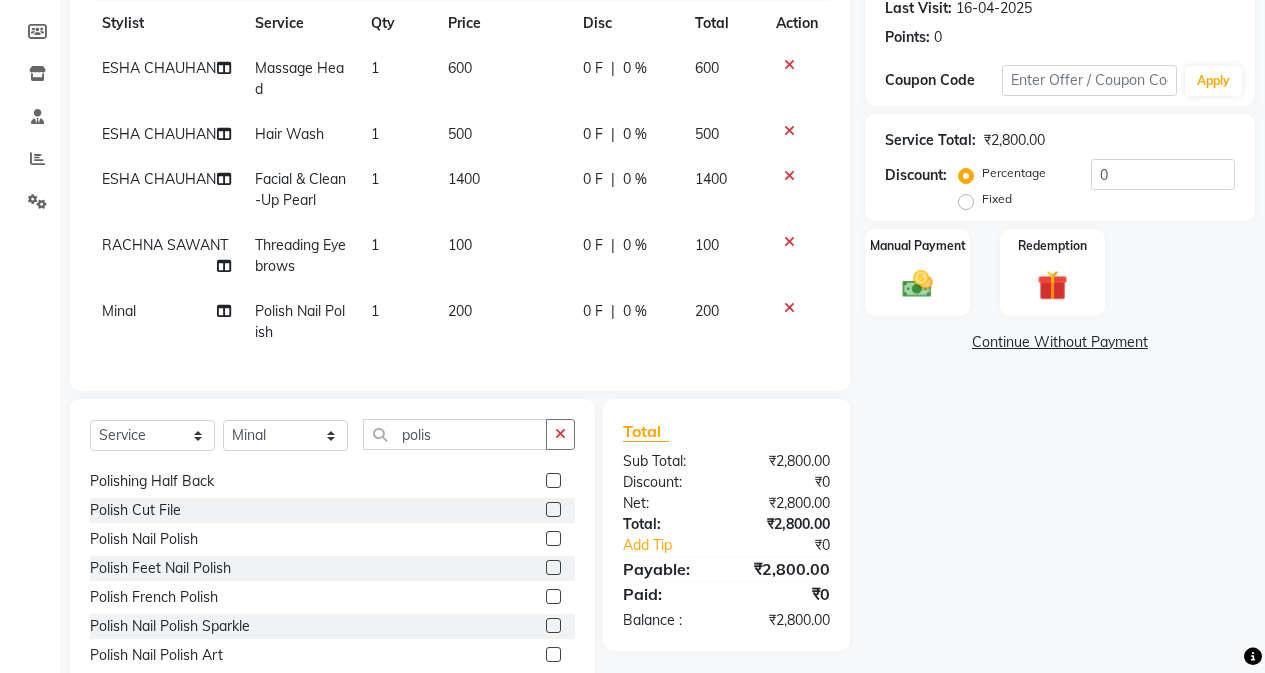 click on "Name: [PERSON] [PERSON] Membership:  No Active Membership  Total Visits:  2 Card on file:  0 Last Visit:   16-04-2025 Points:   0  Coupon Code Apply Service Total:  ₹2,800.00  Discount:  Percentage   Fixed  0 Manual Payment Redemption  Continue Without Payment" 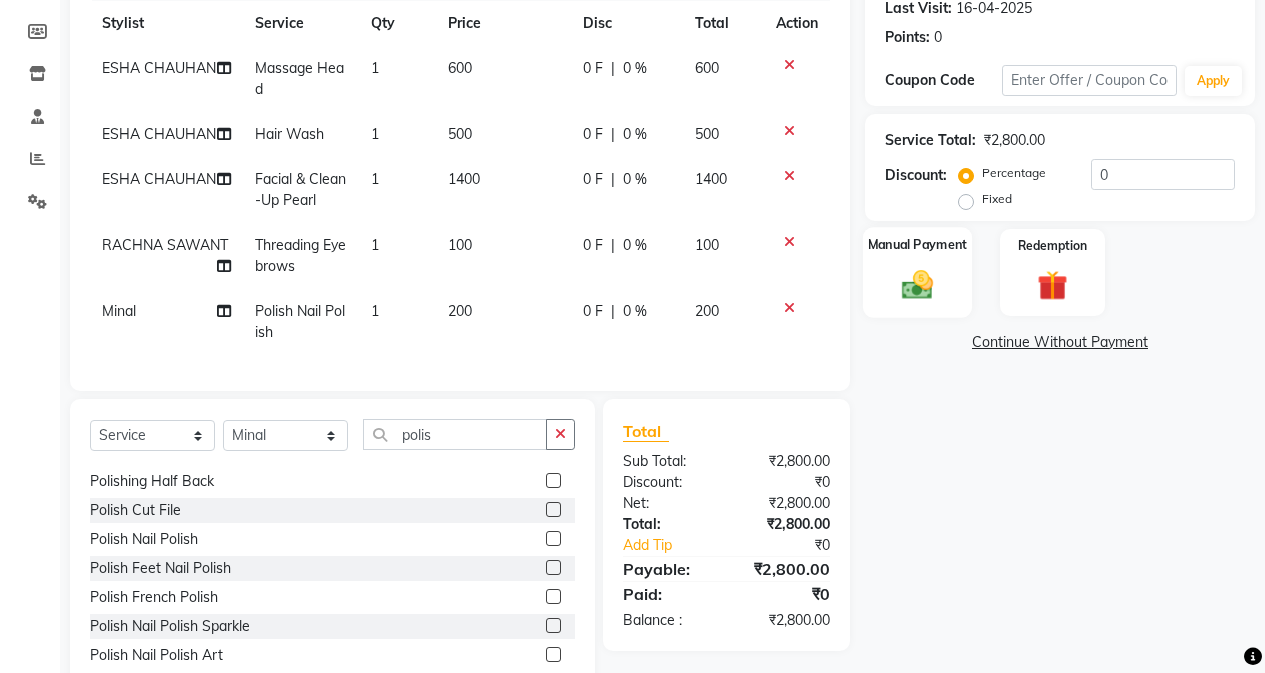 click on "Manual Payment" 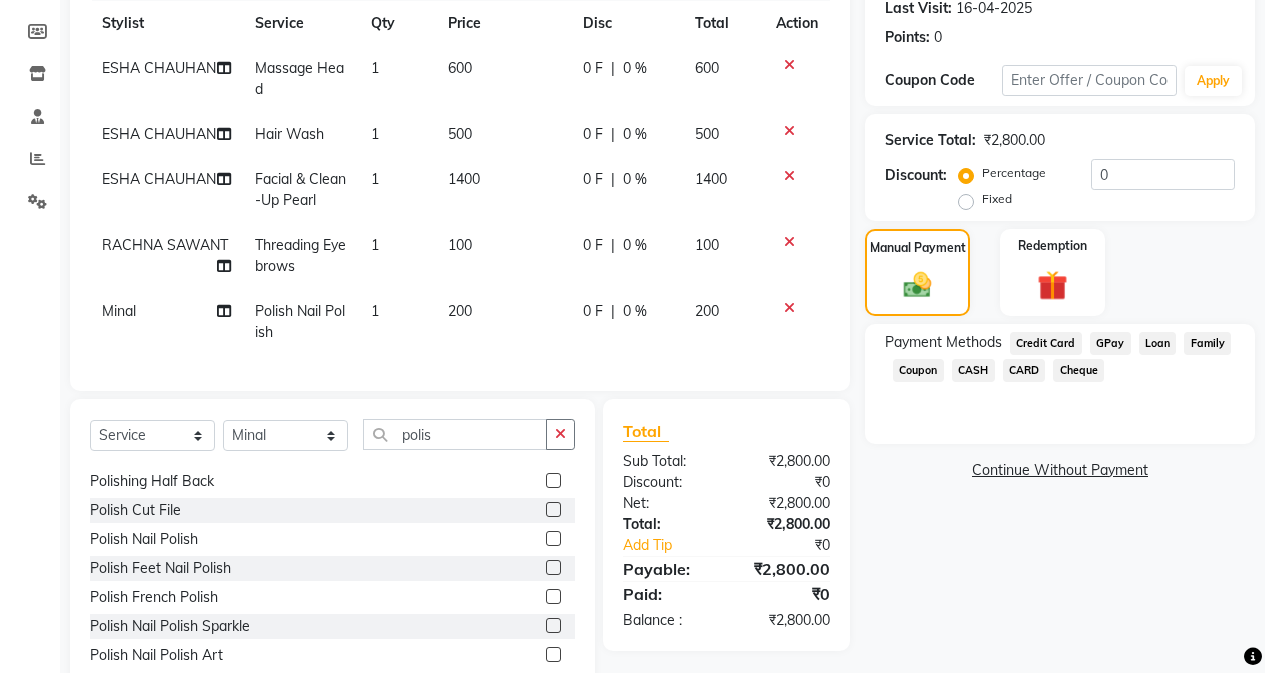 click on "CASH" 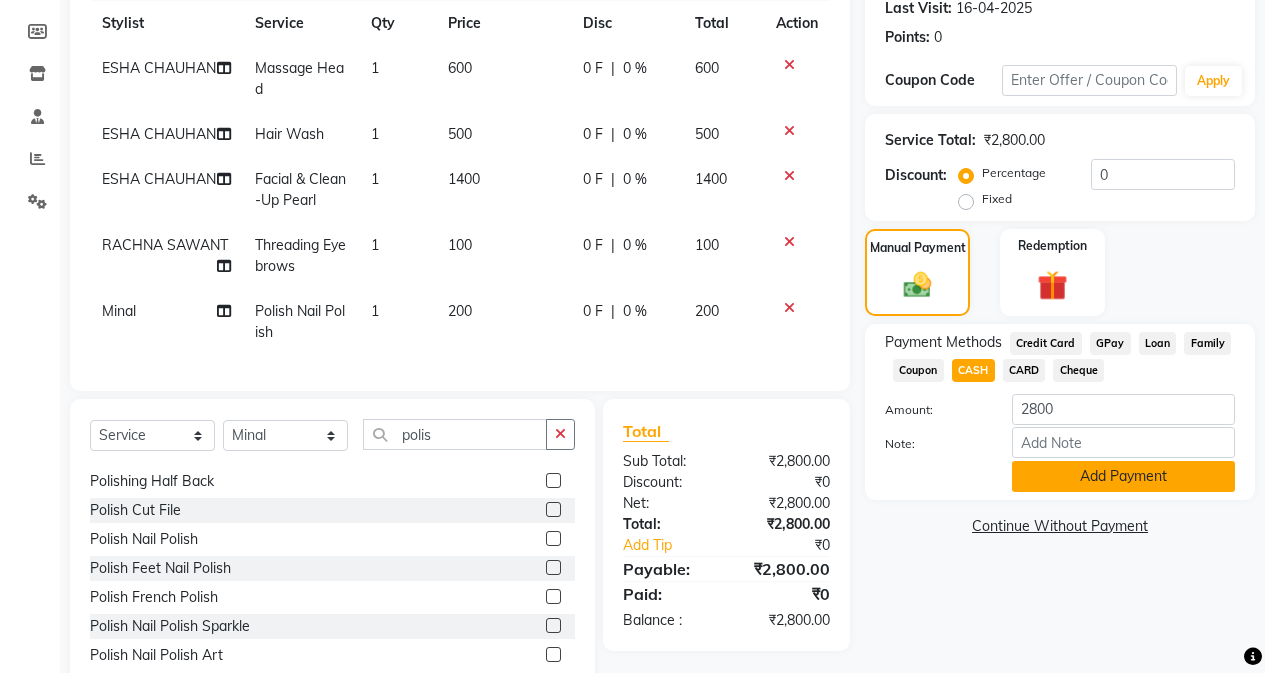 click on "Add Payment" 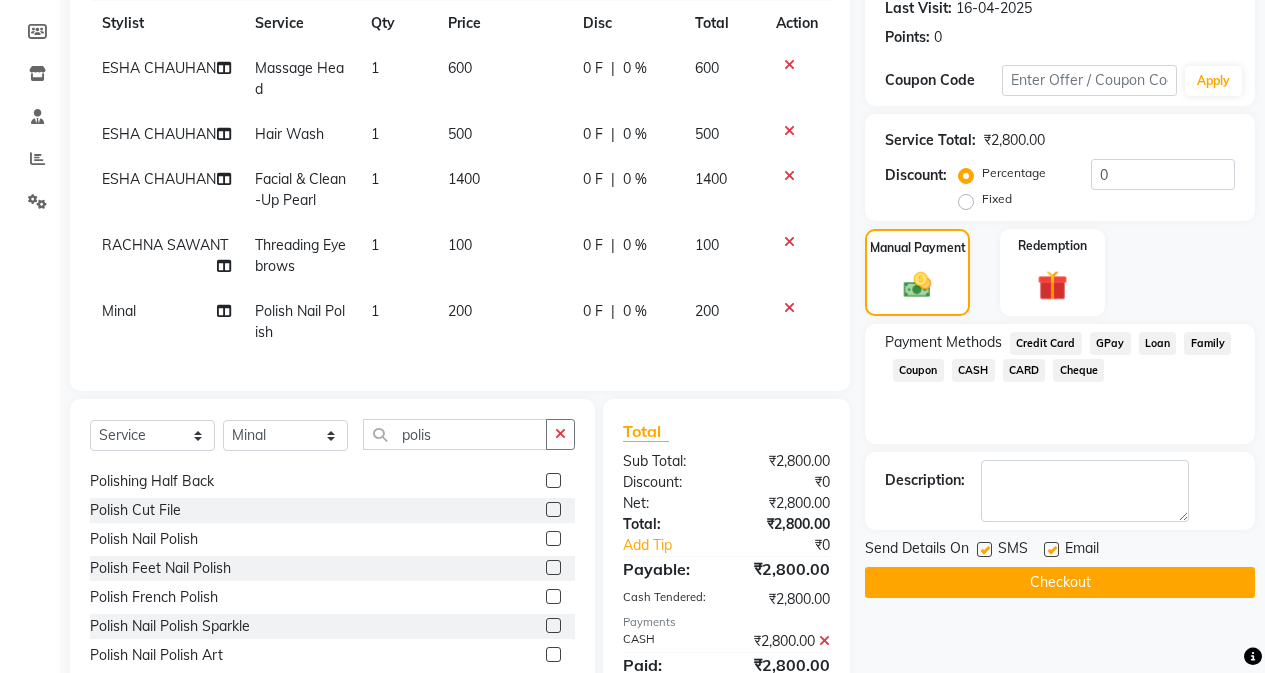click on "Checkout" 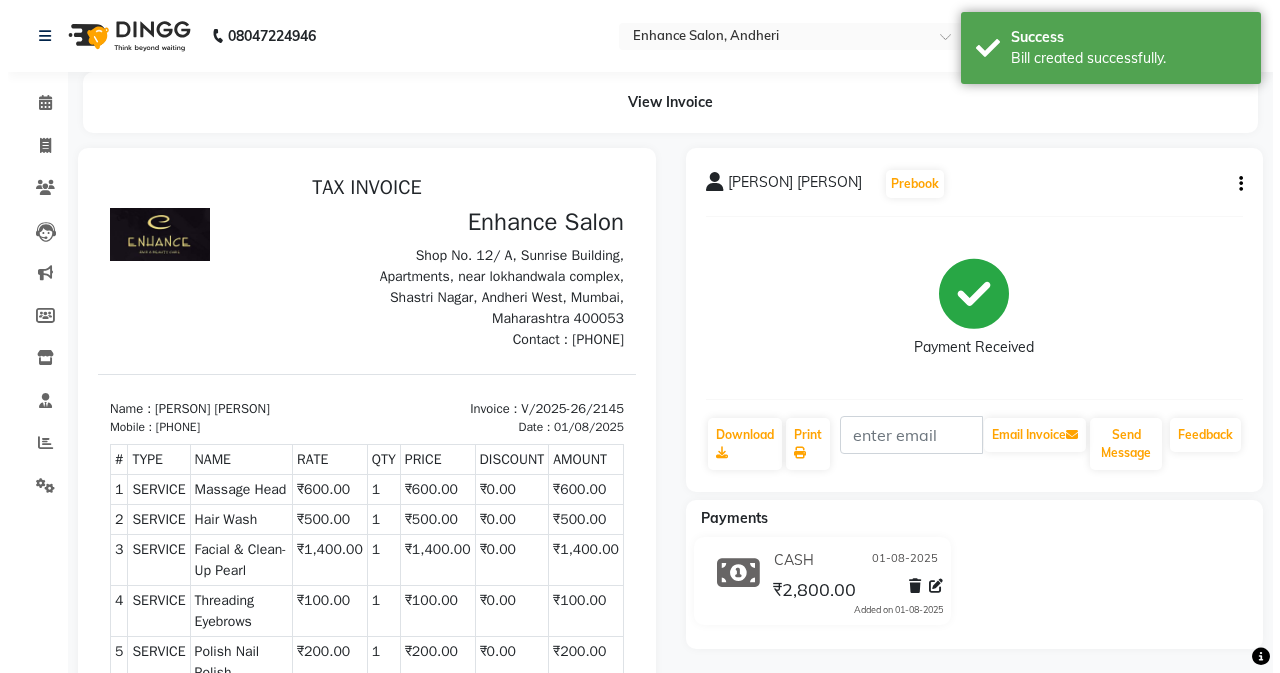 scroll, scrollTop: 0, scrollLeft: 0, axis: both 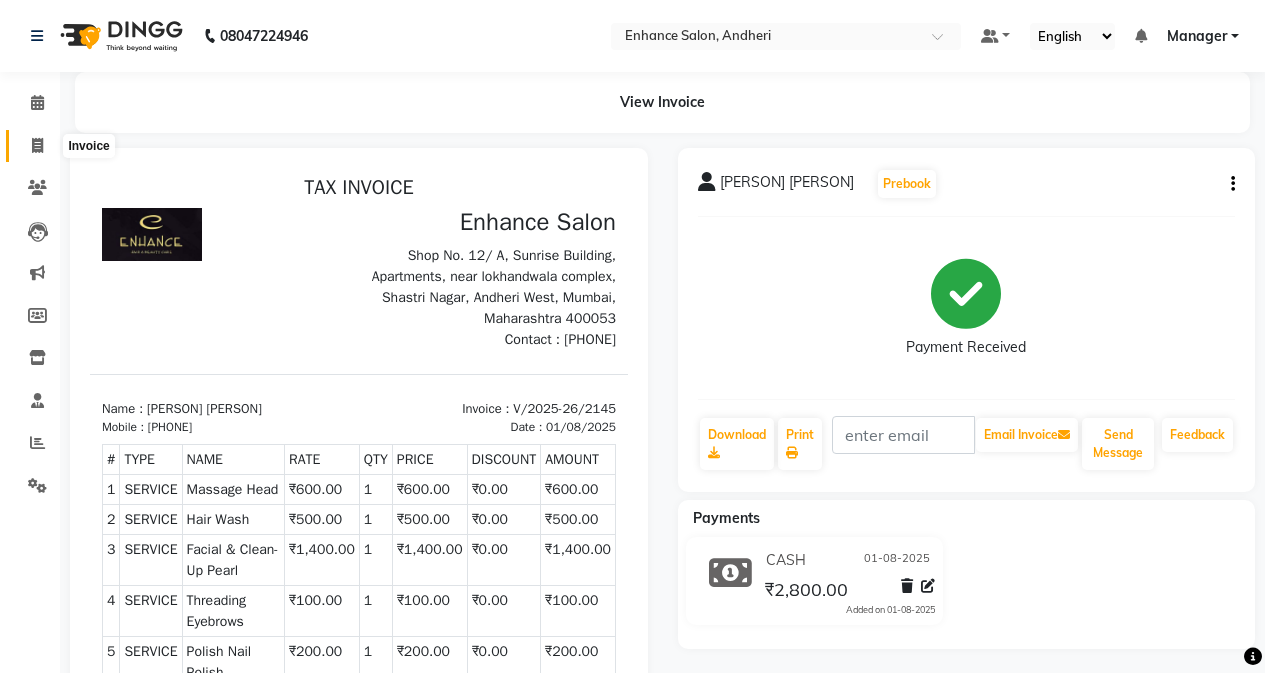 click 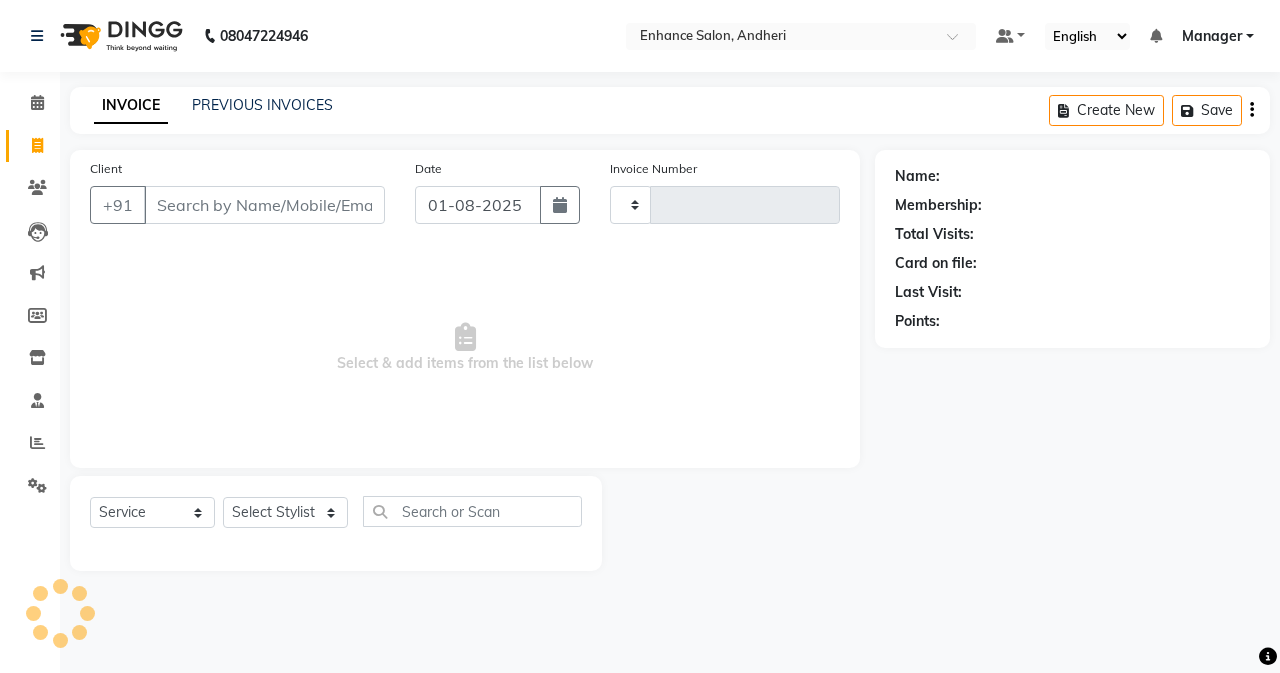 type on "2146" 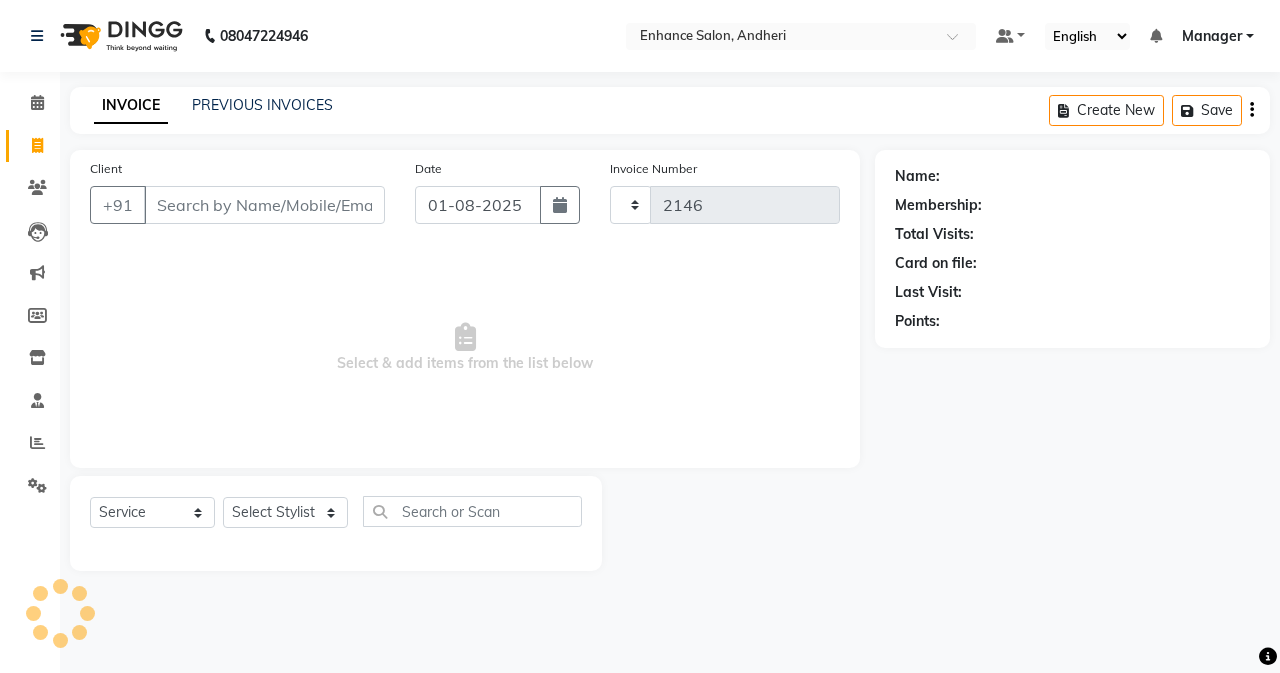 select on "7236" 